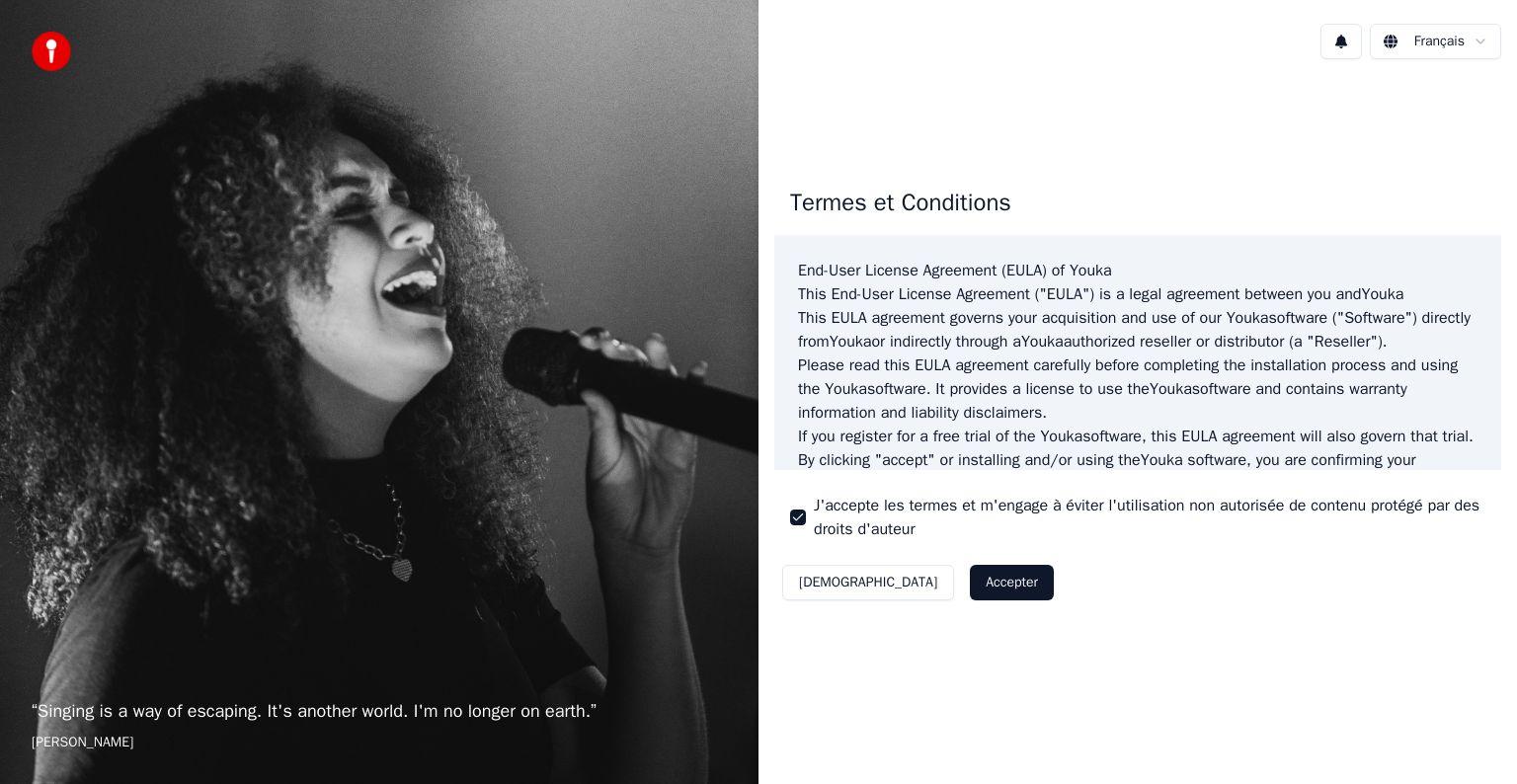 scroll, scrollTop: 0, scrollLeft: 0, axis: both 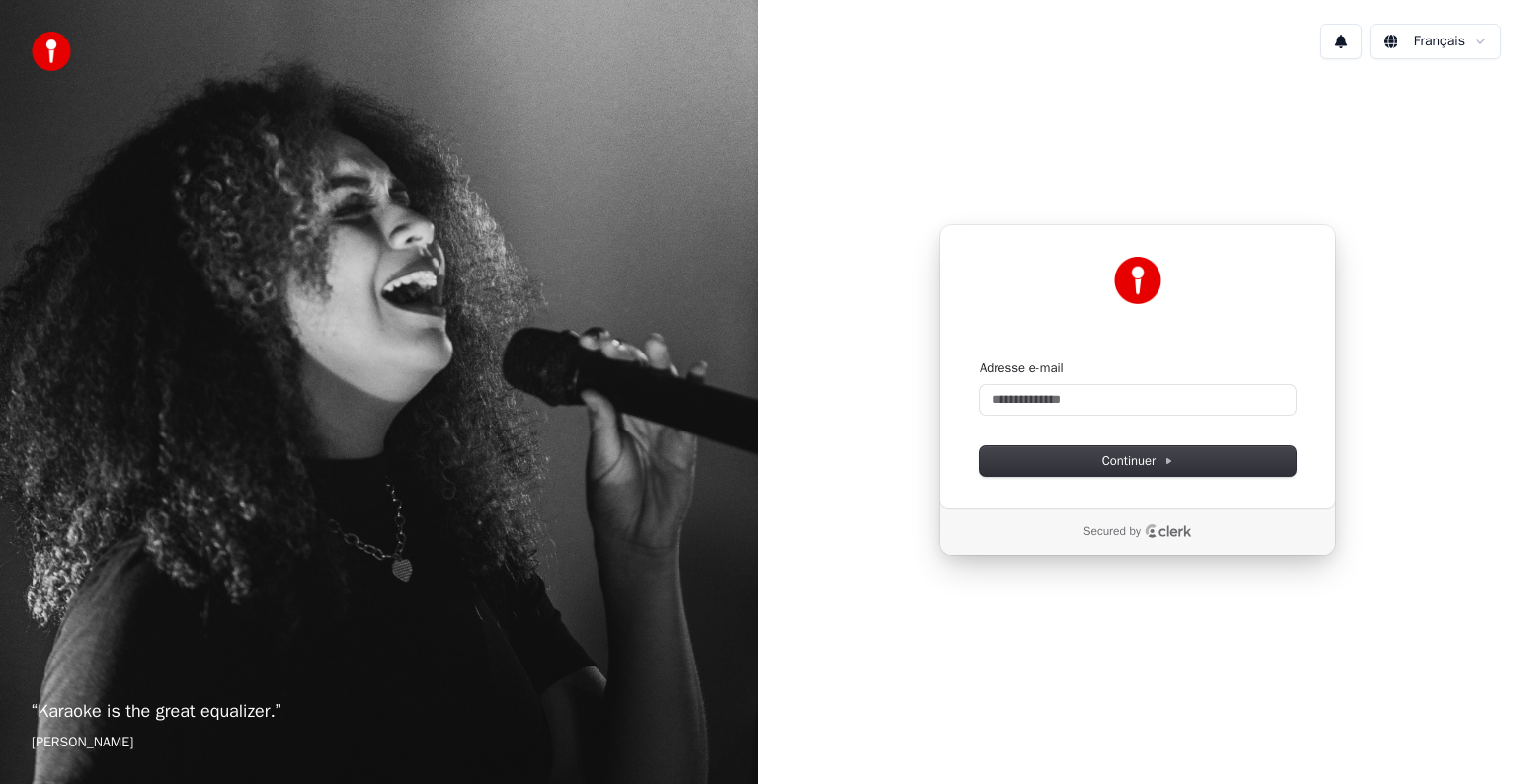 click on "Adresse e-mail" at bounding box center [1138, 387] 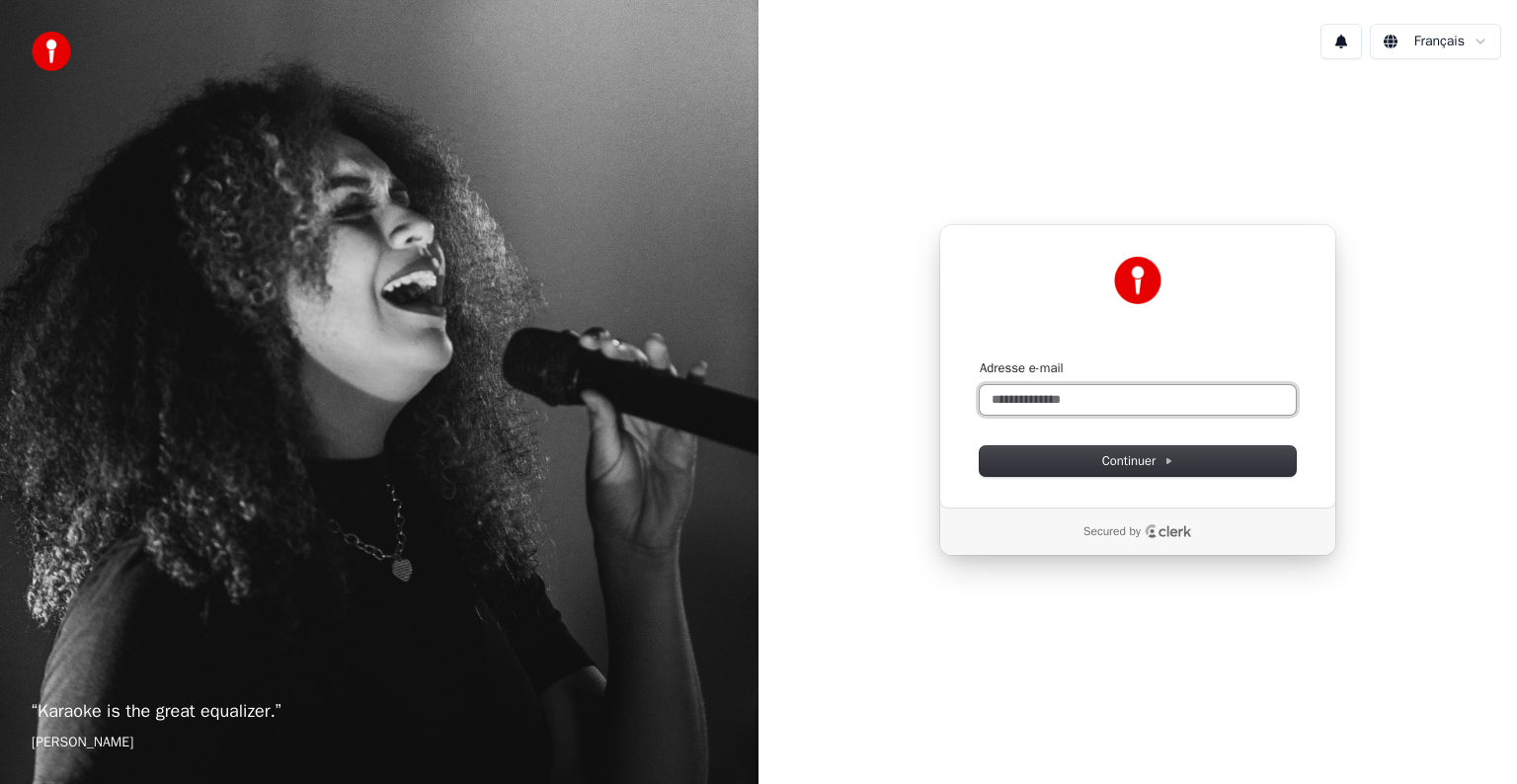 click on "Adresse e-mail" at bounding box center [1138, 400] 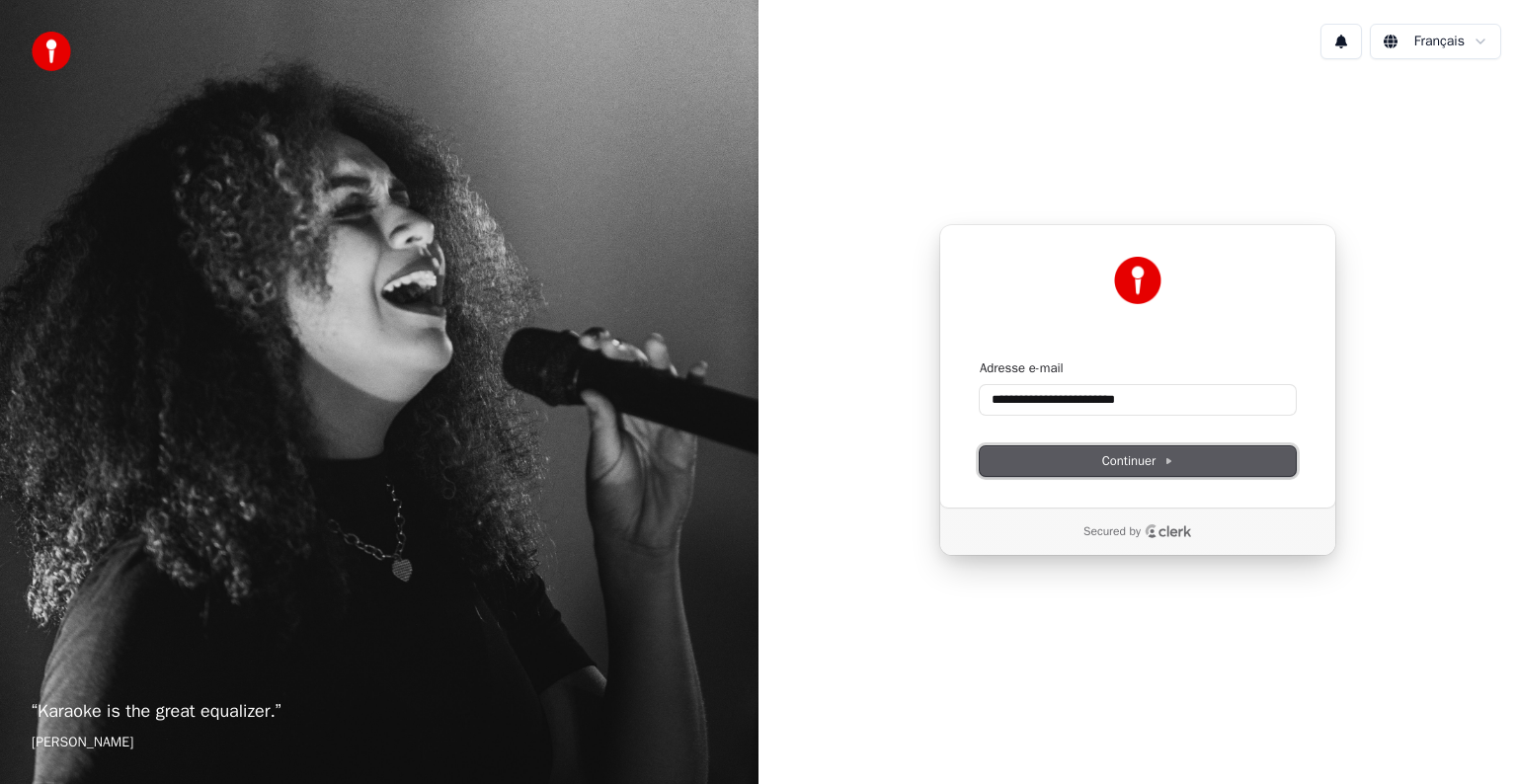 click on "Continuer" at bounding box center [1138, 461] 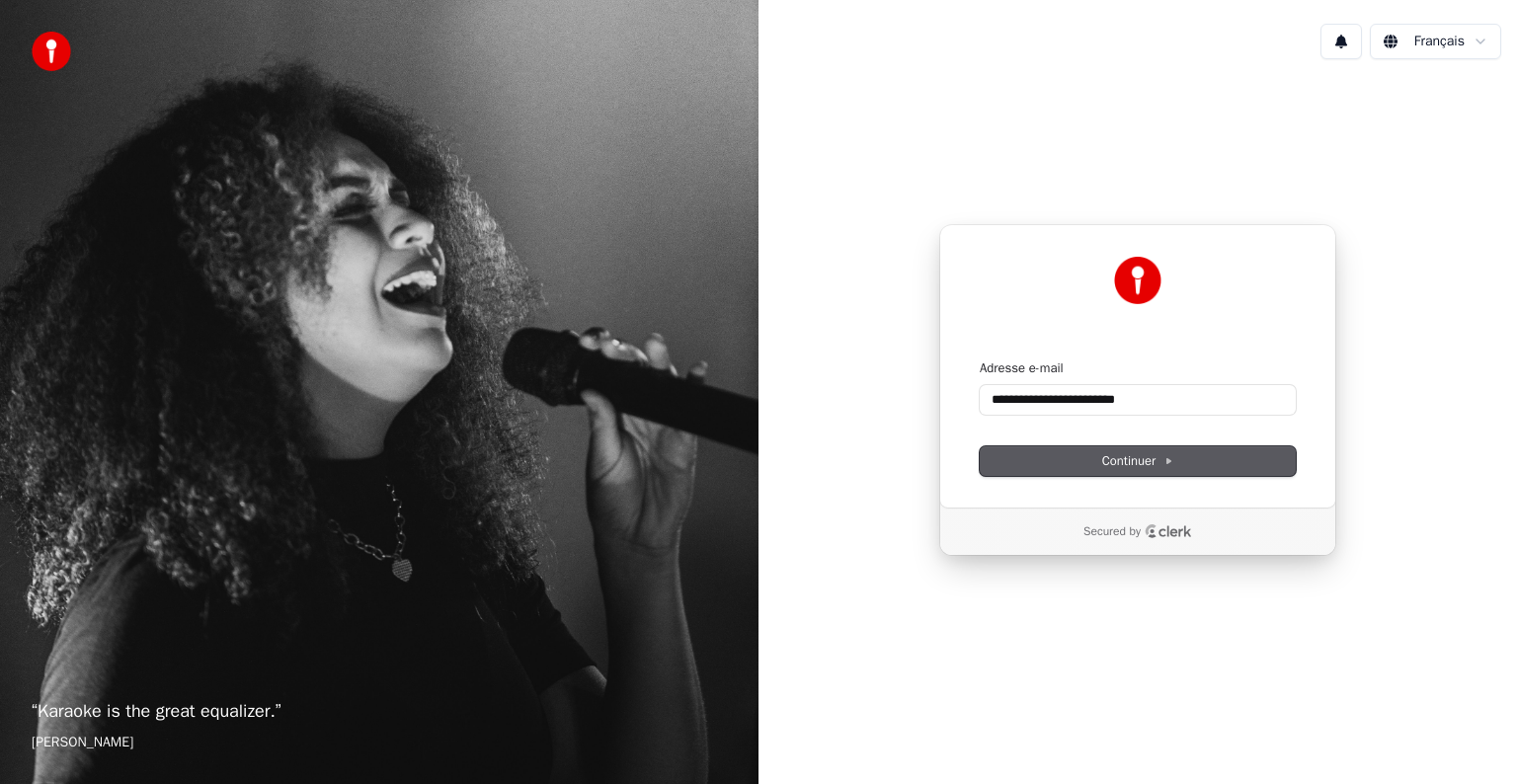 type on "**********" 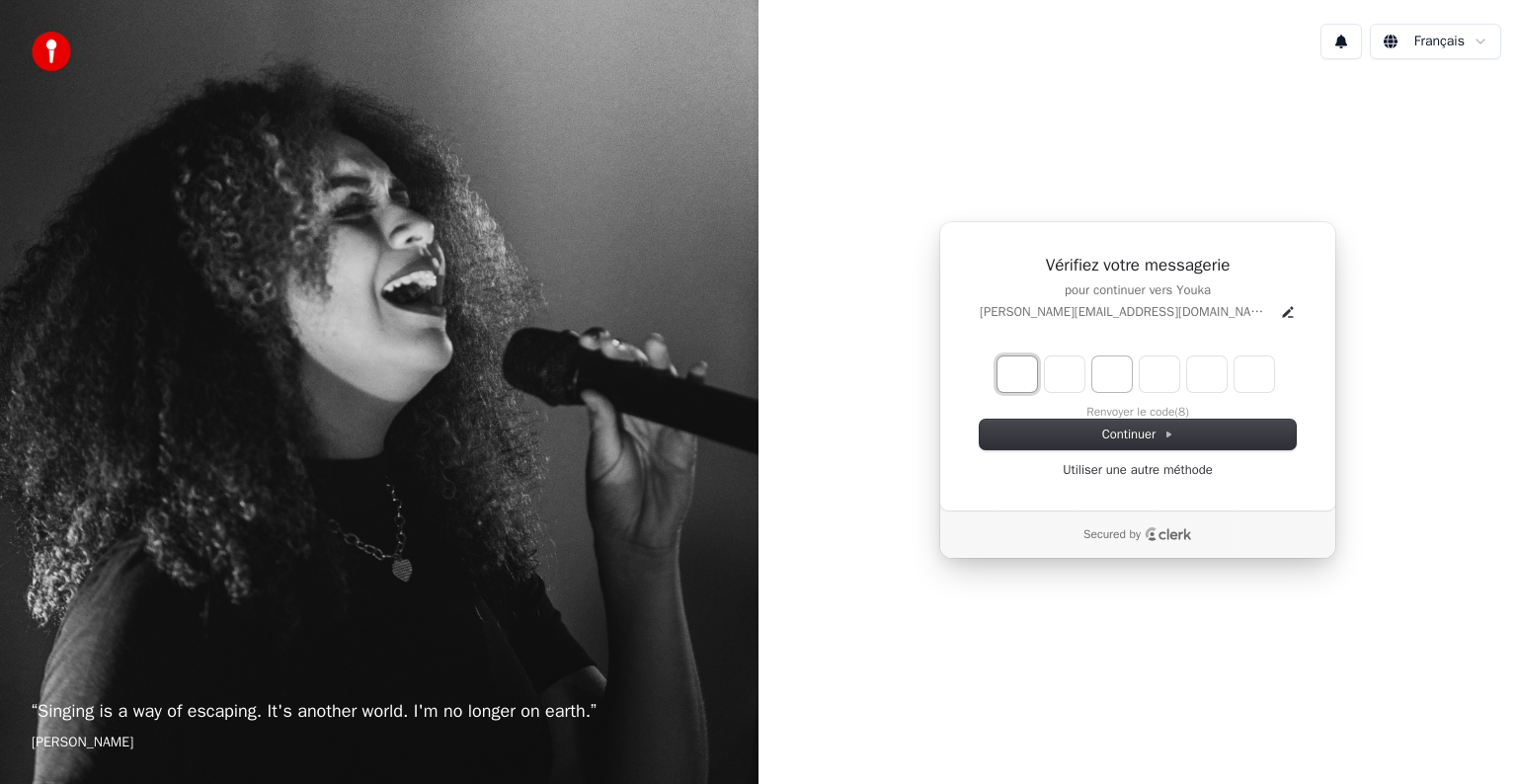 type on "*" 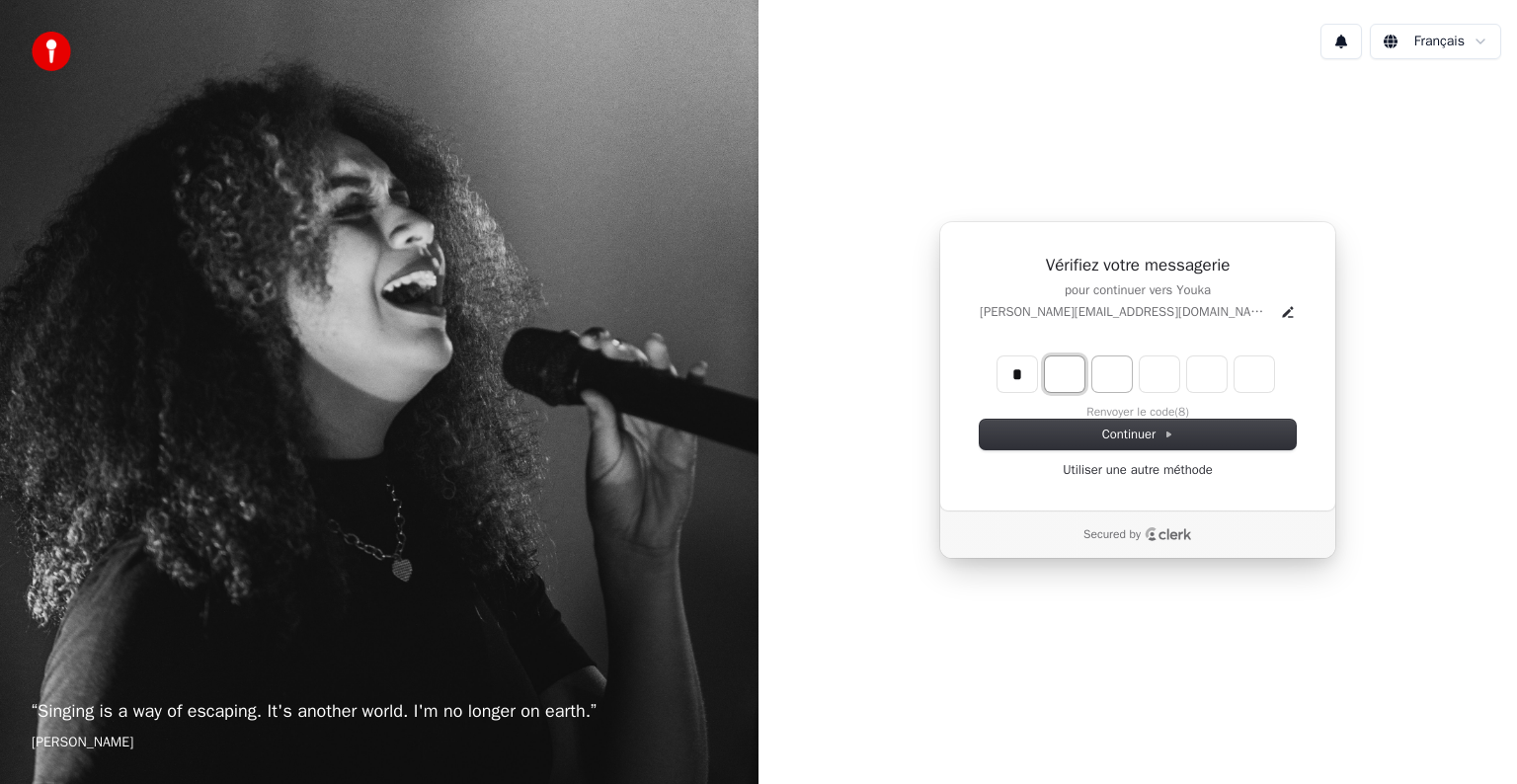 type on "*" 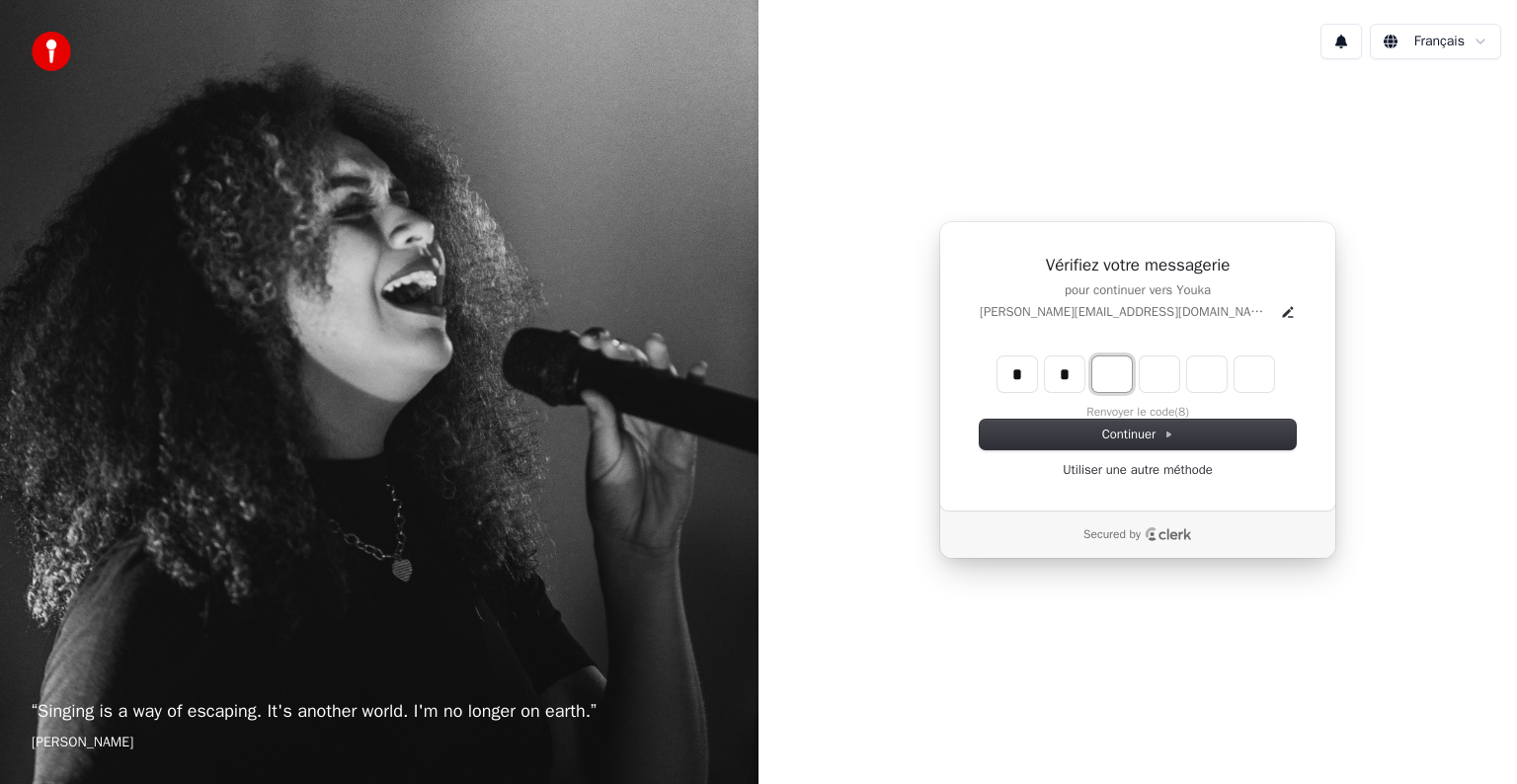 type on "**" 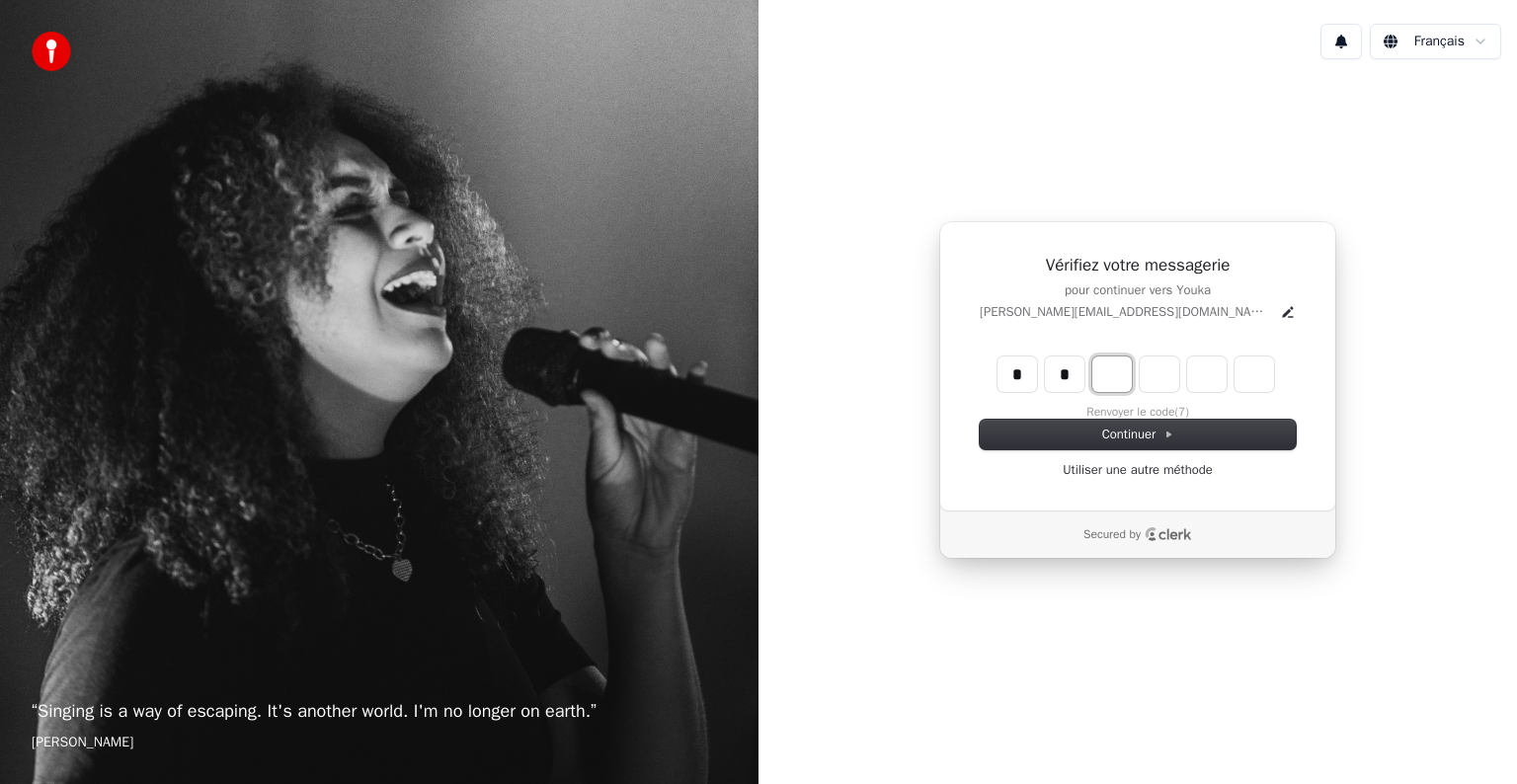 type on "*" 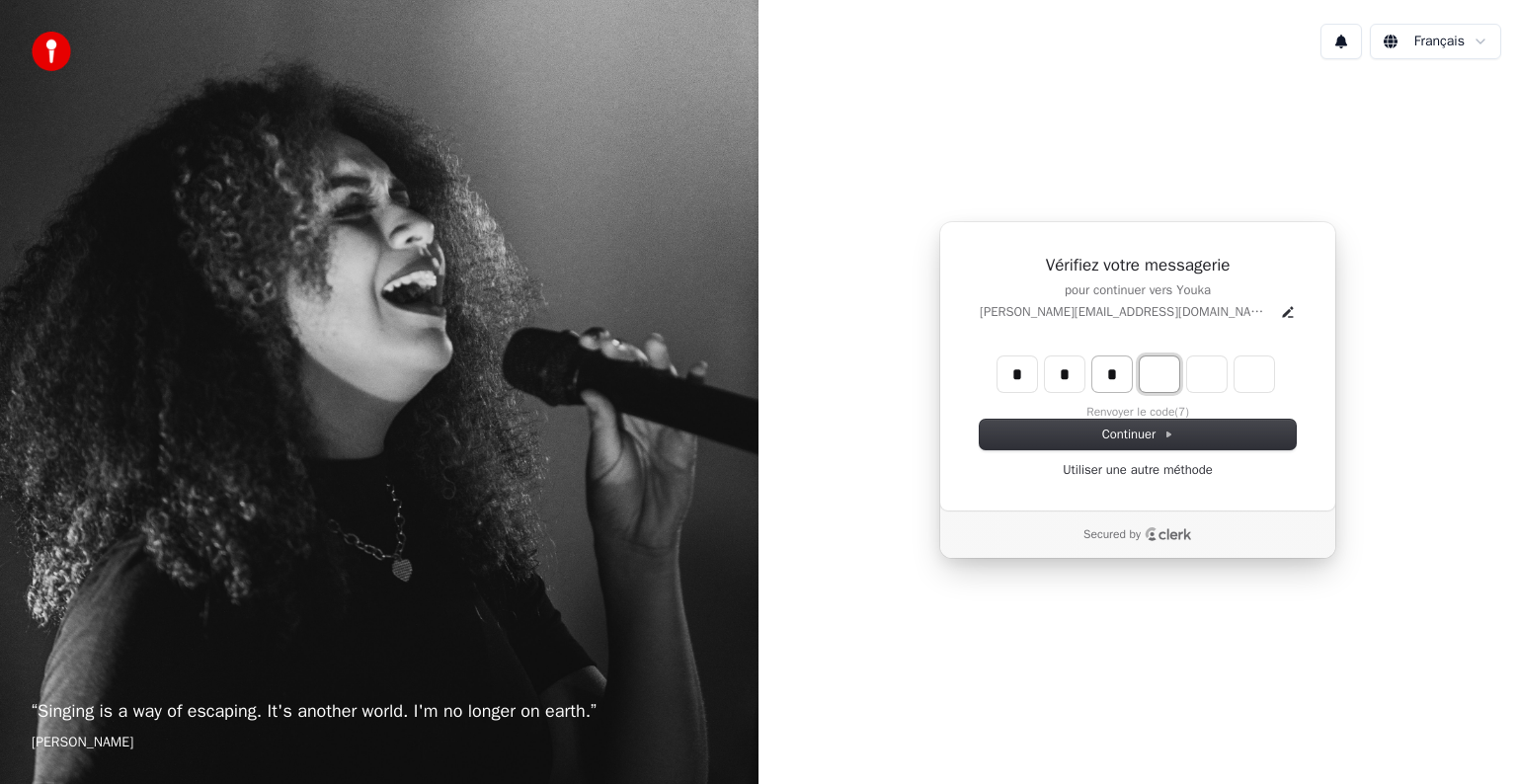 type on "***" 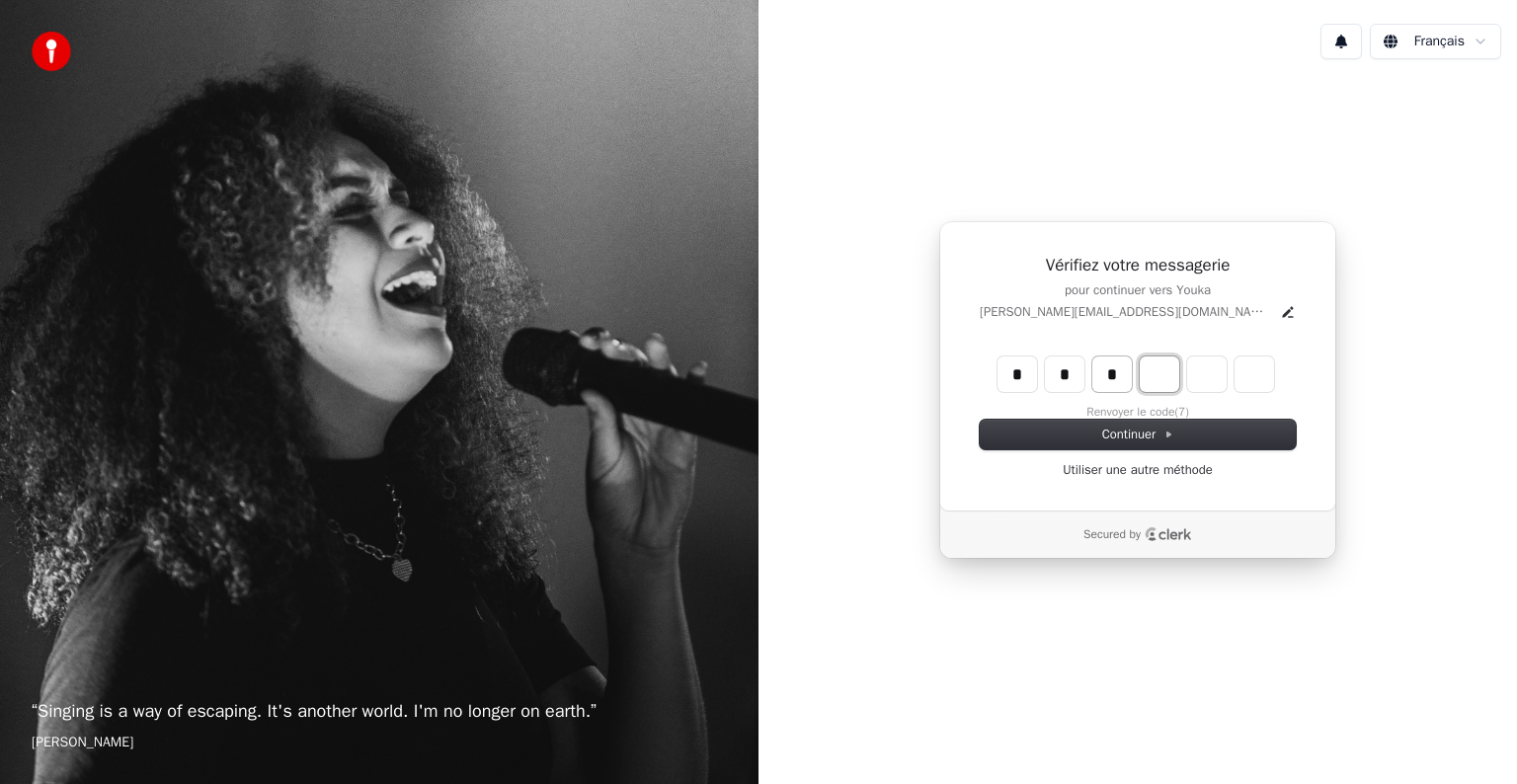 type on "*" 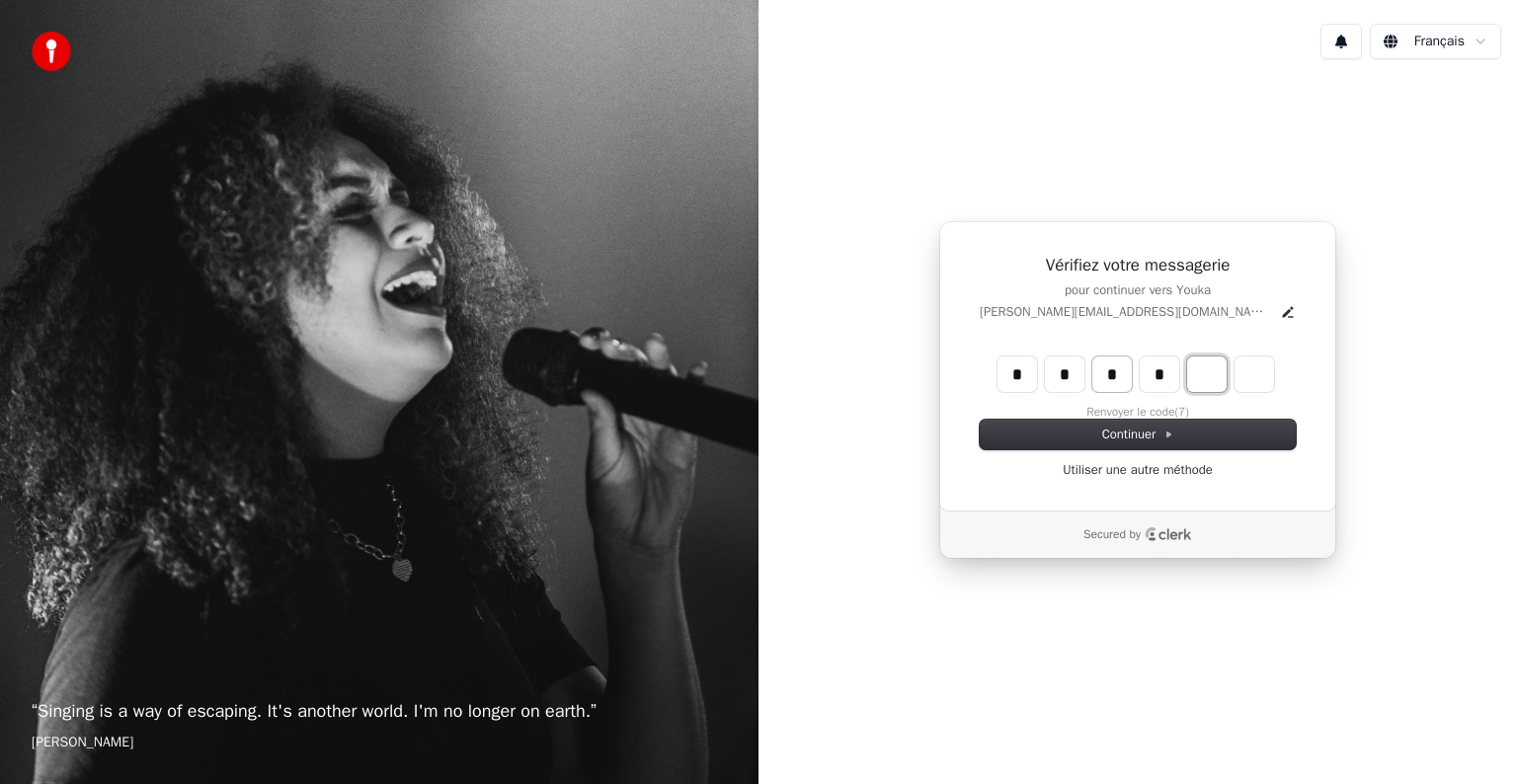 type on "****" 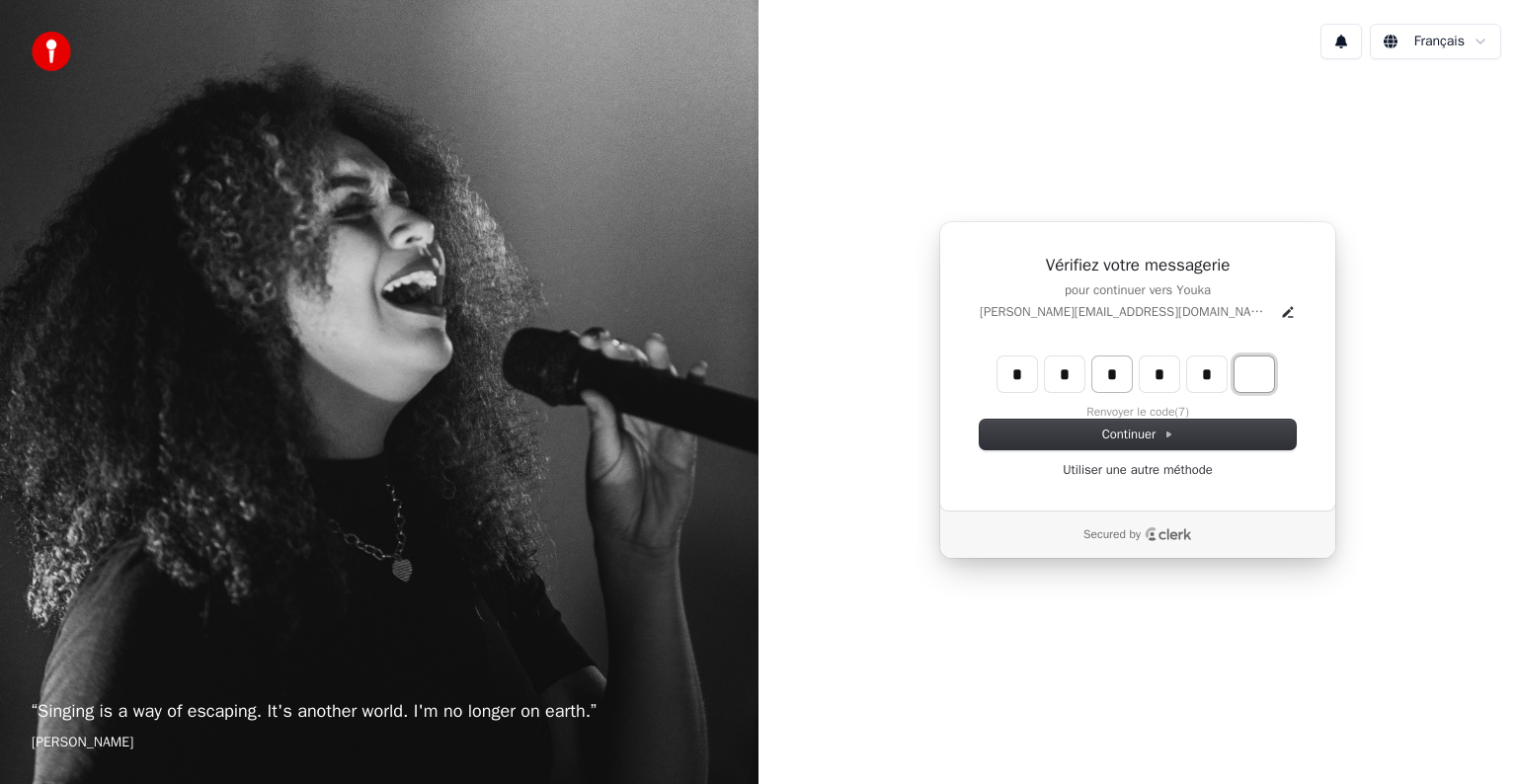 type on "******" 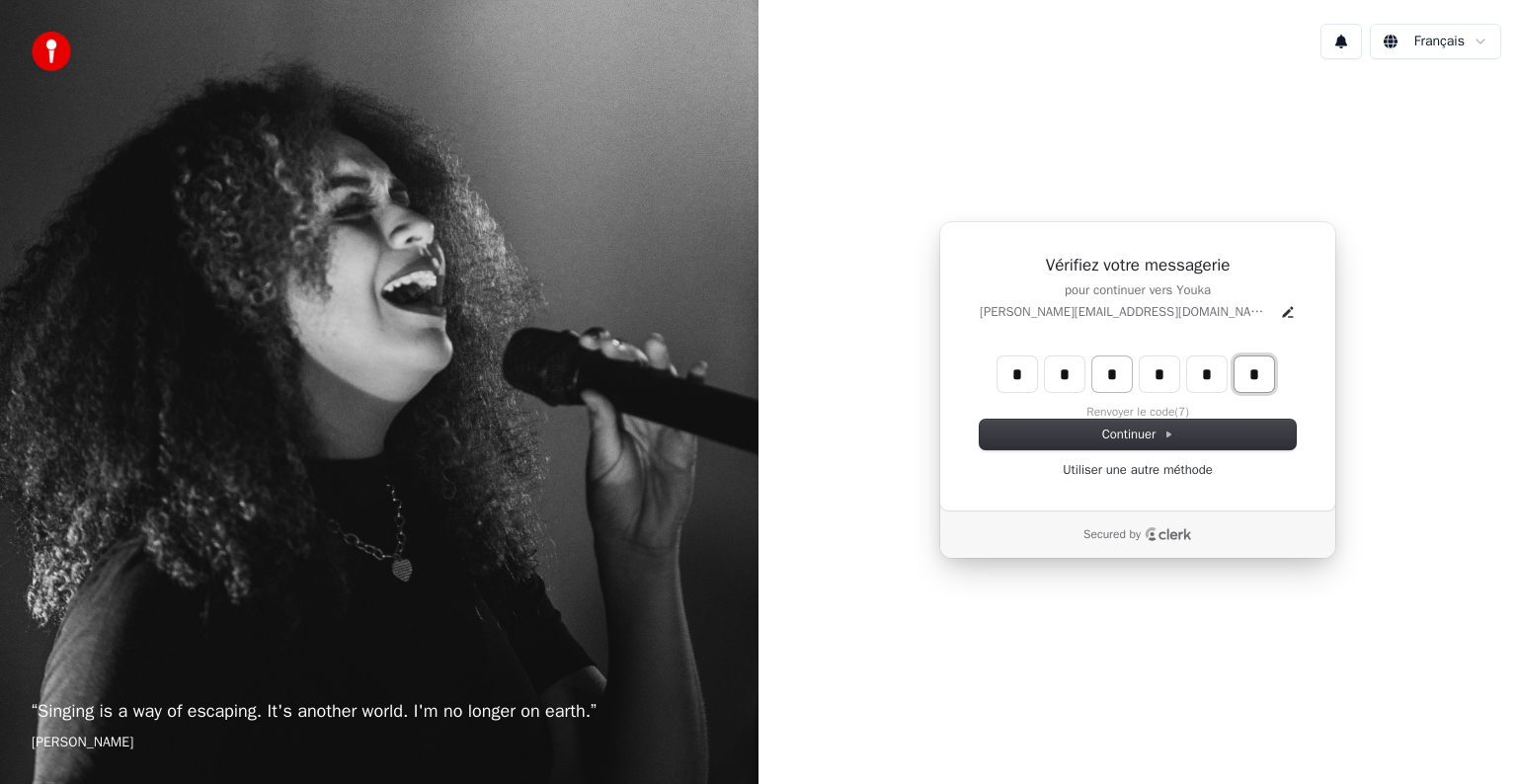 type on "*" 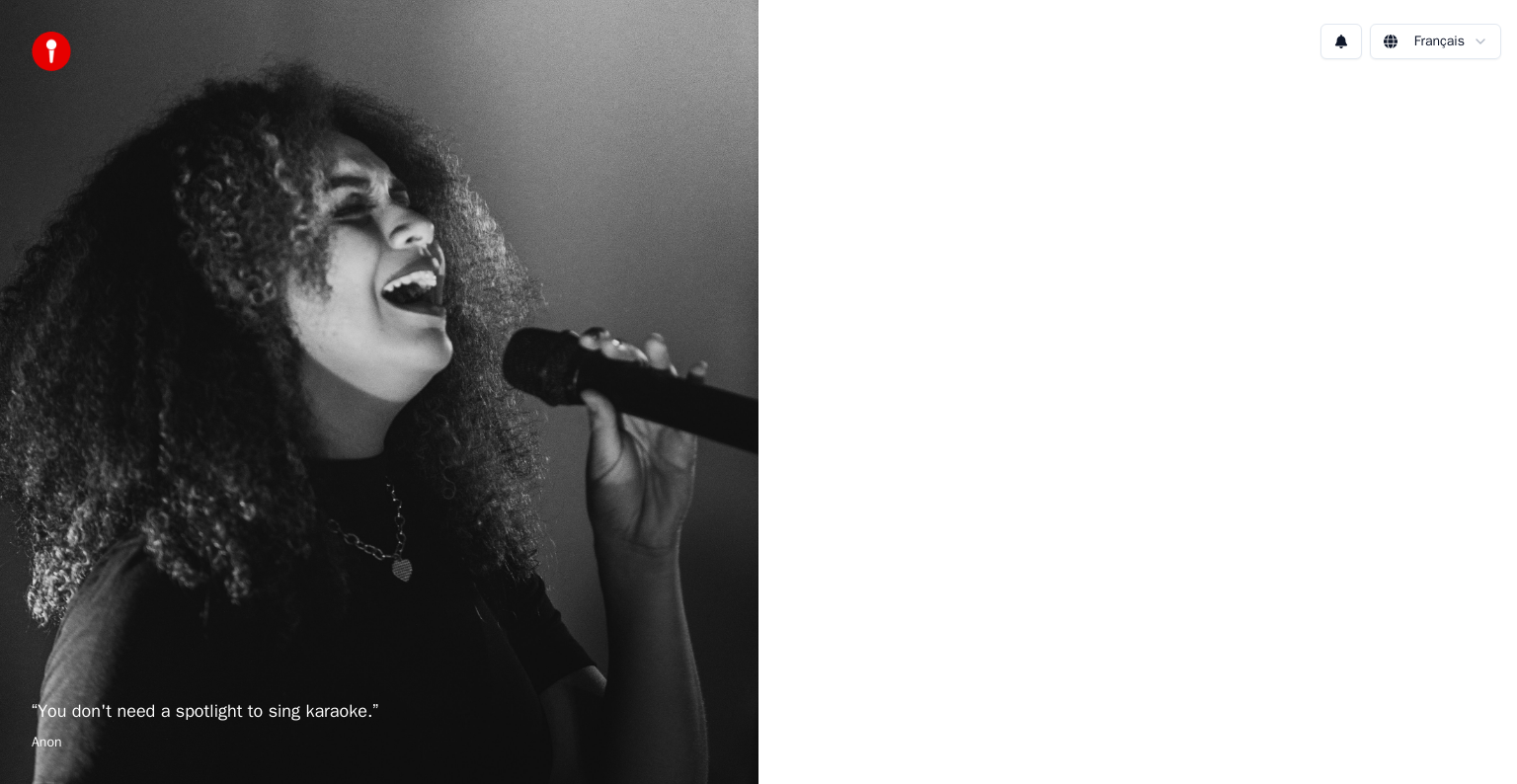 scroll, scrollTop: 0, scrollLeft: 0, axis: both 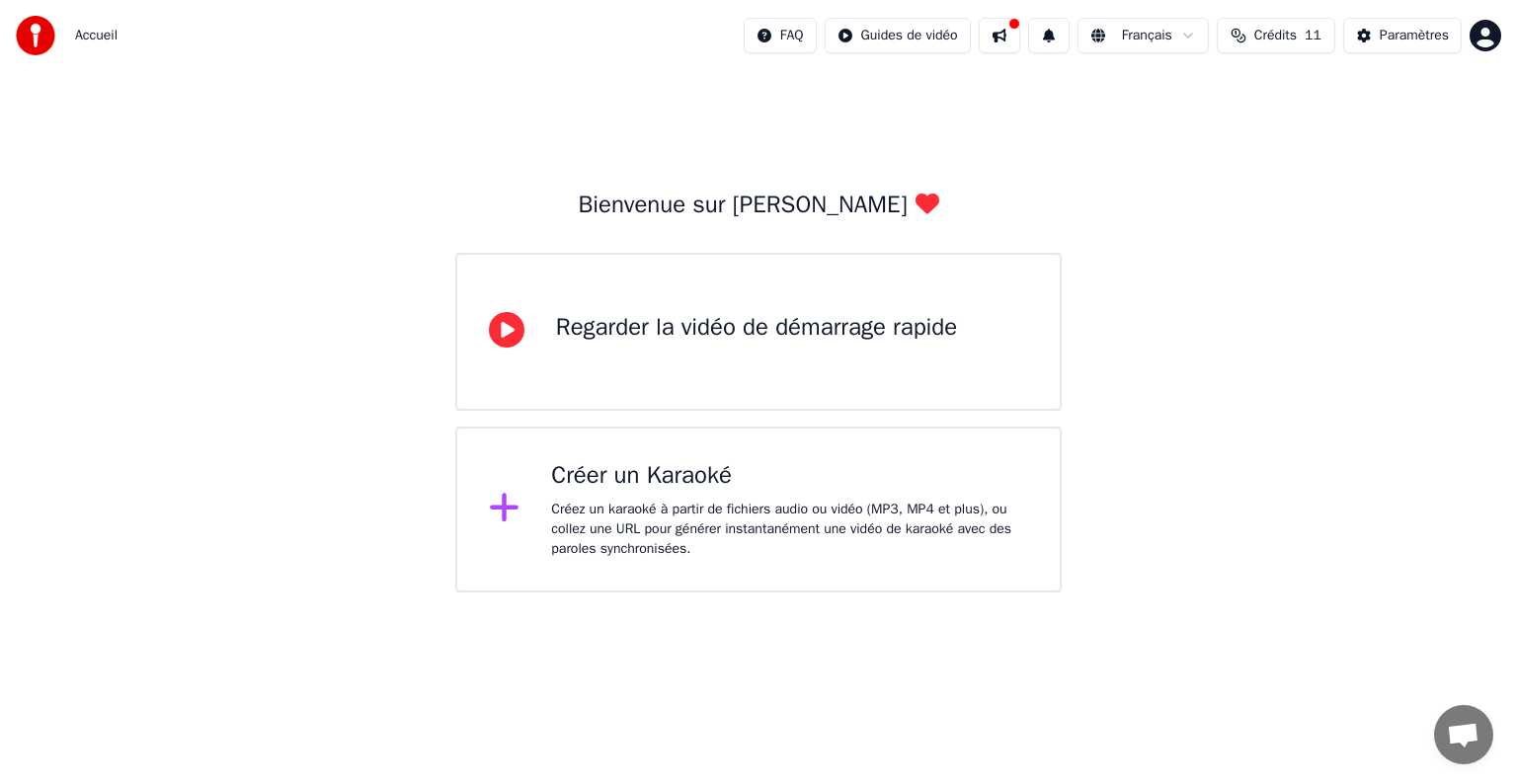 click on "Créez un karaoké à partir de fichiers audio ou vidéo (MP3, MP4 et plus), ou collez une URL pour générer instantanément une vidéo de karaoké avec des paroles synchronisées." at bounding box center (789, 529) 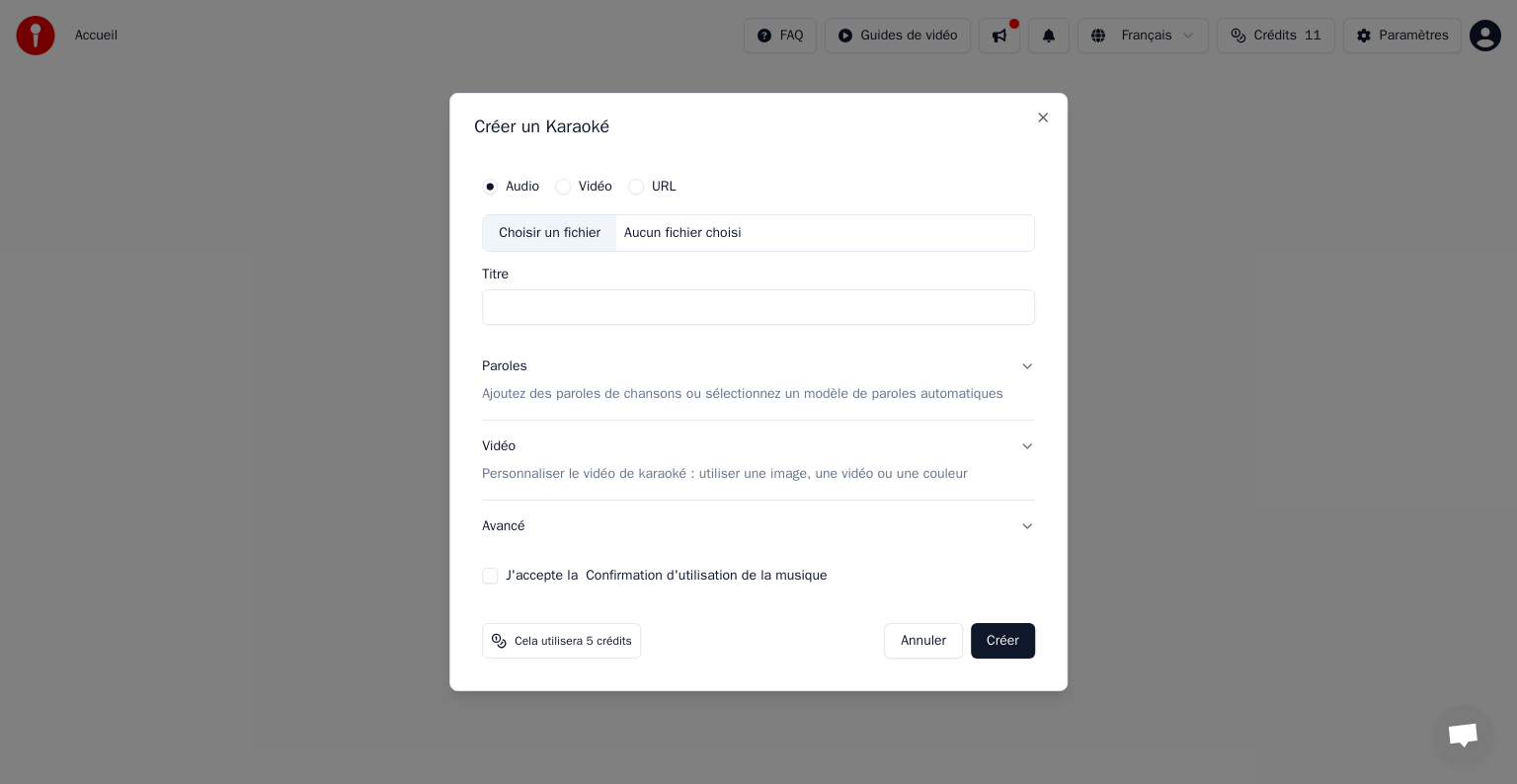 click on "Vidéo" at bounding box center [584, 187] 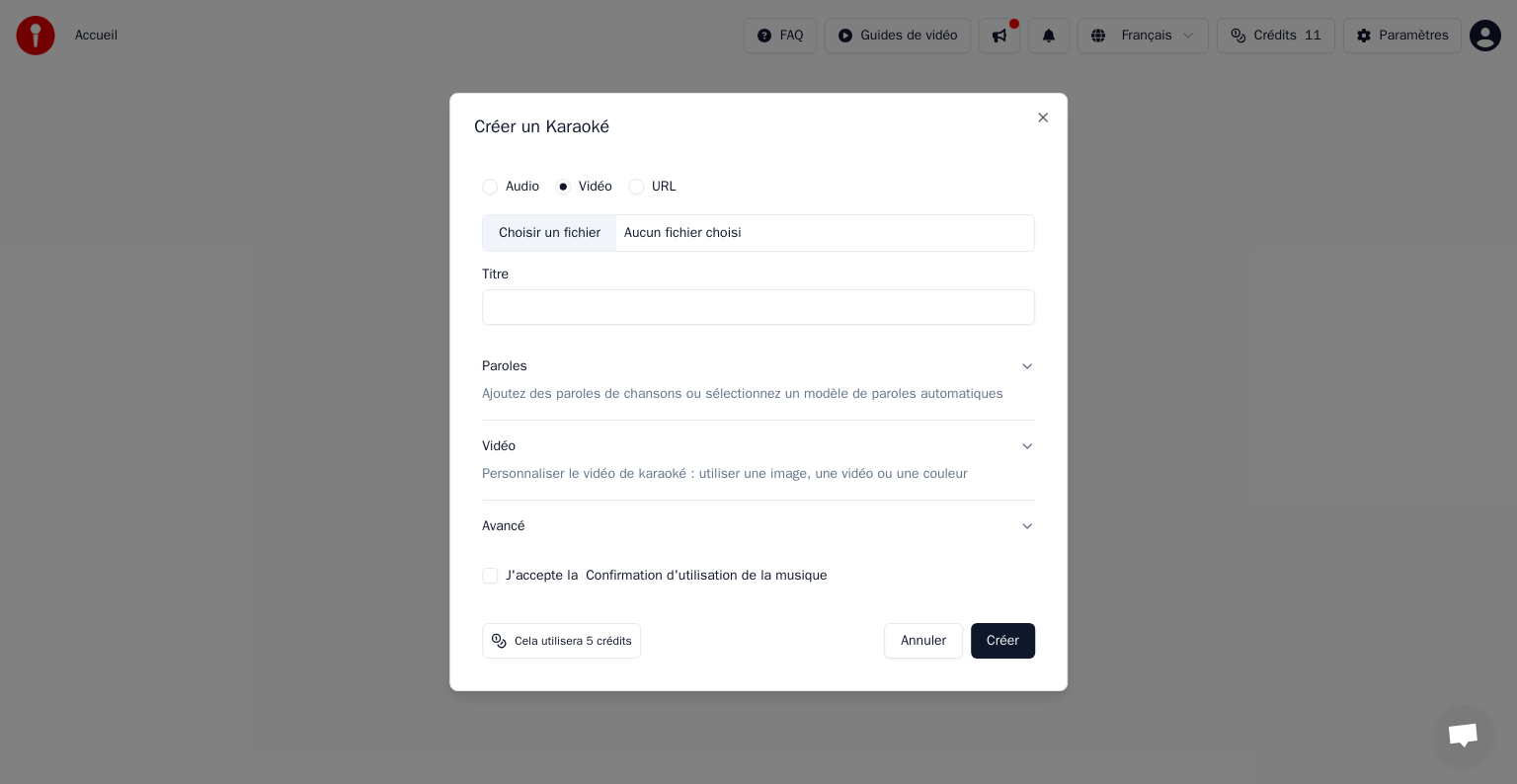 click on "Choisir un fichier" at bounding box center [549, 233] 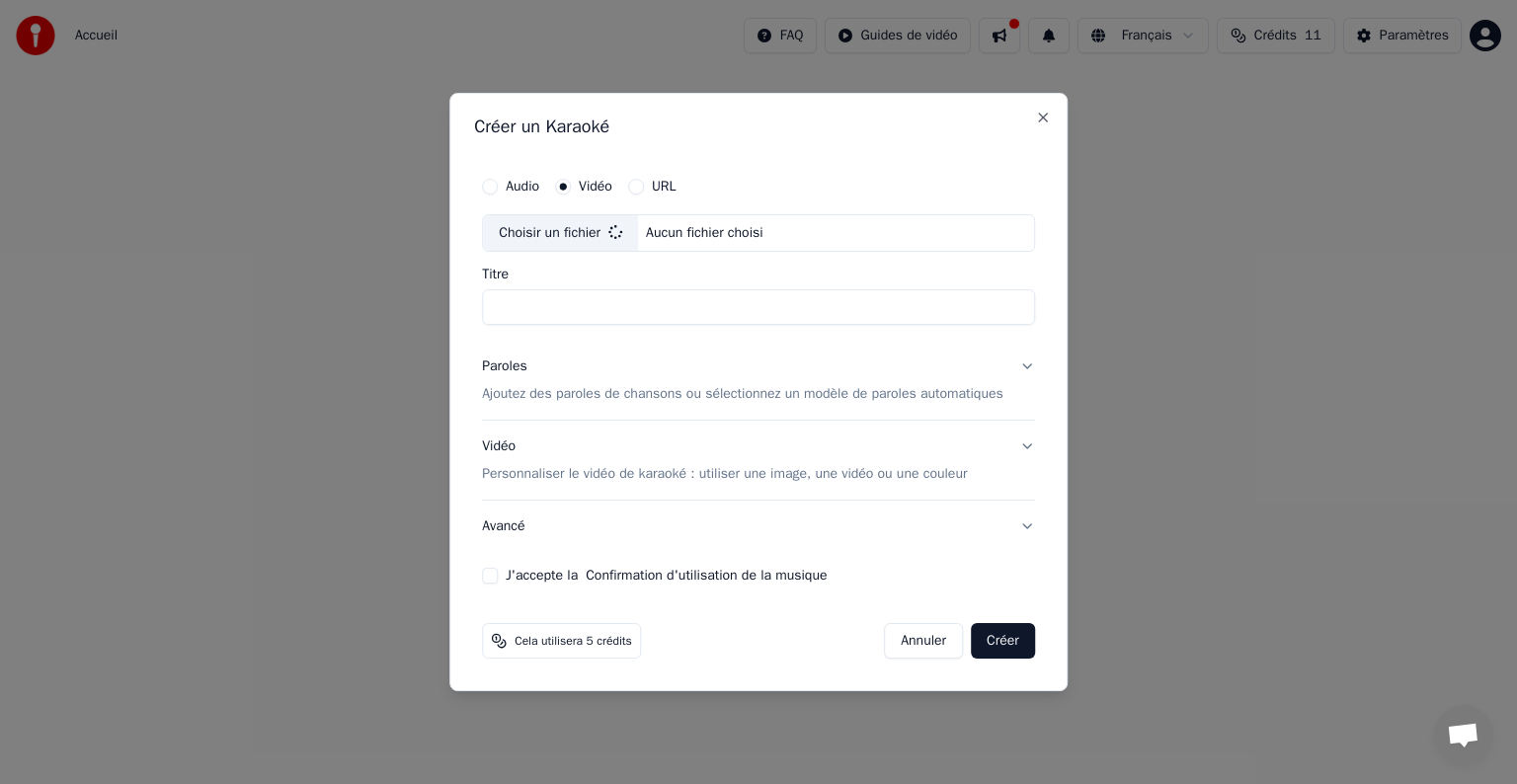 type on "**********" 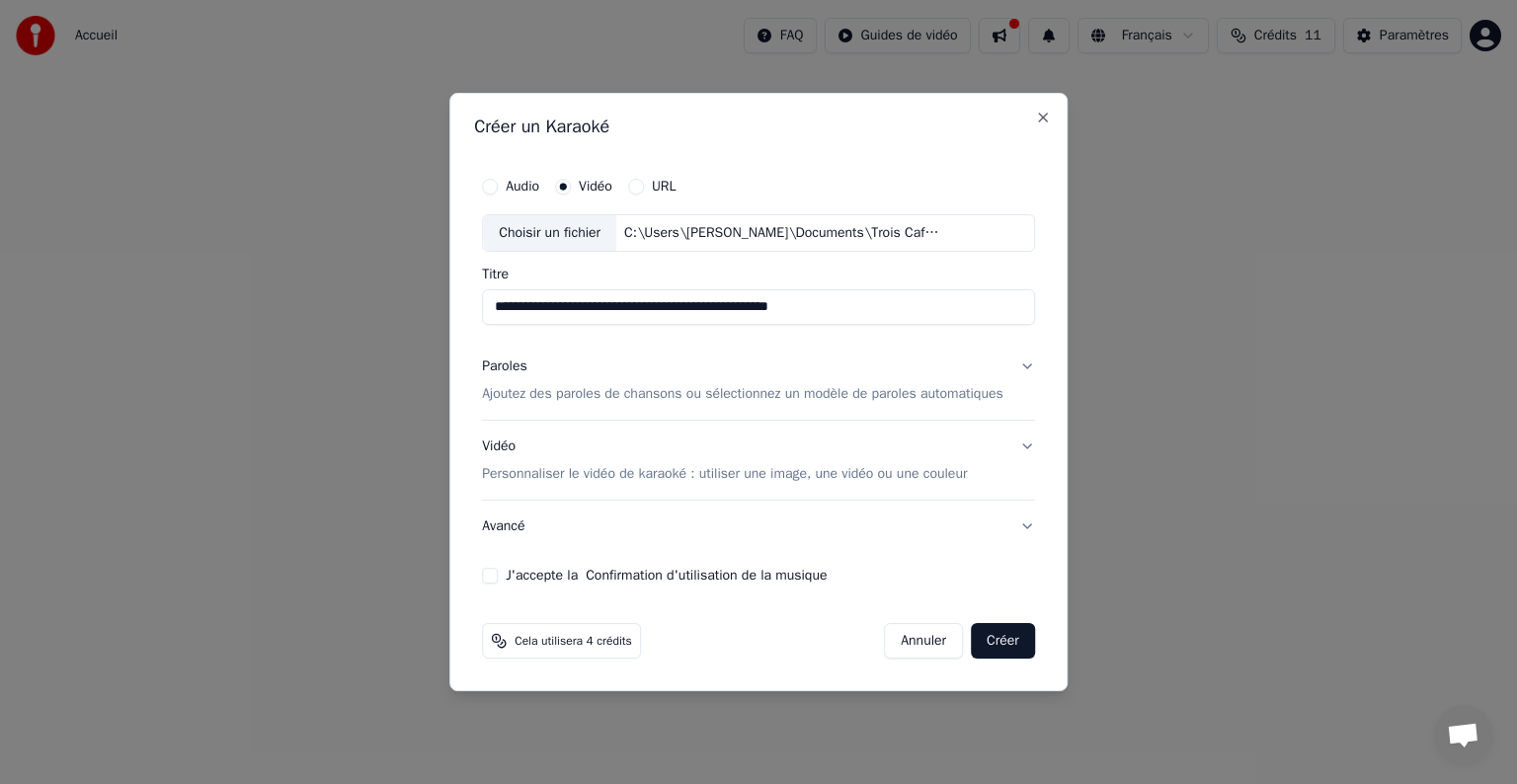 click on "Ajoutez des paroles de chansons ou sélectionnez un modèle de paroles automatiques" at bounding box center (743, 394) 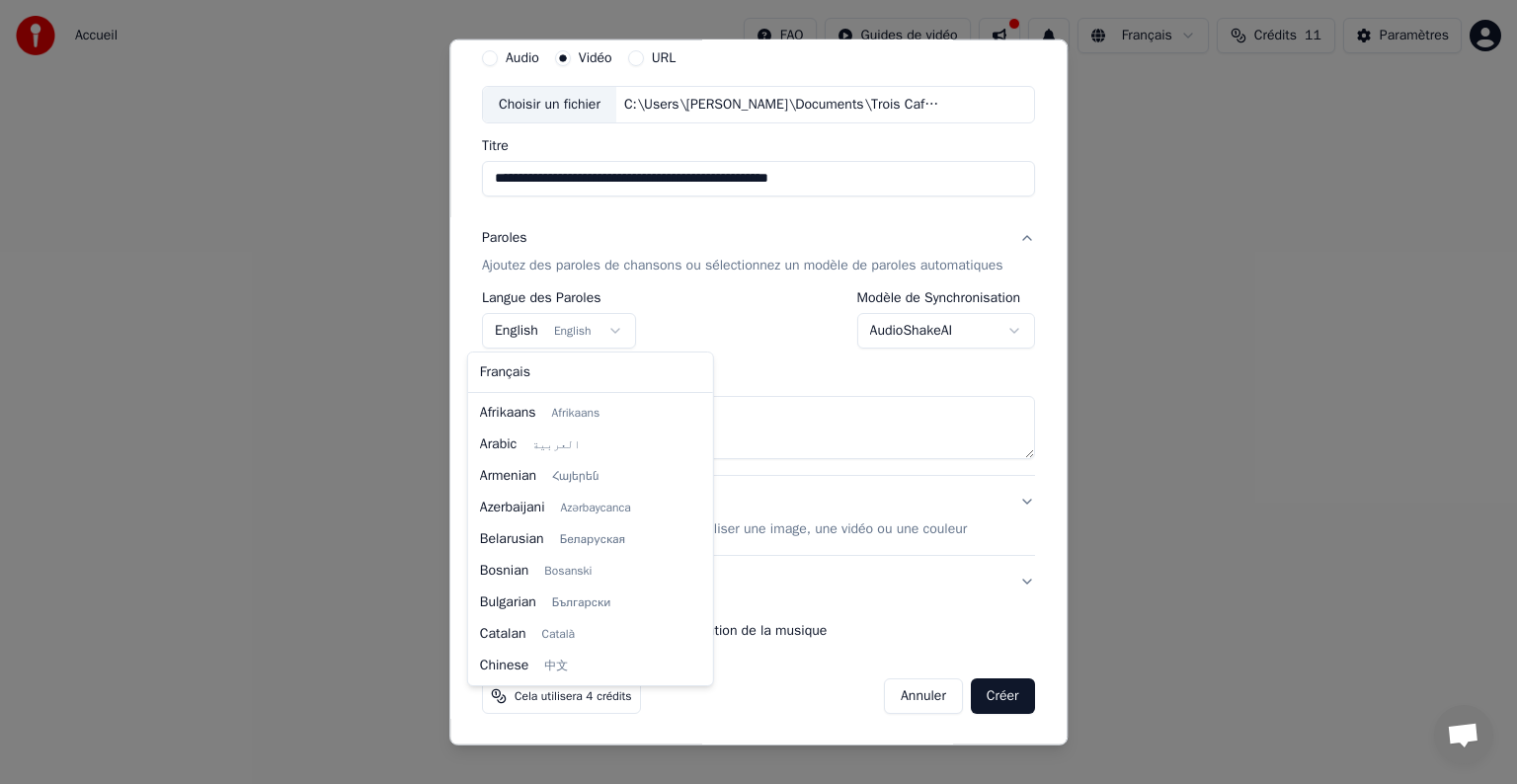 scroll, scrollTop: 158, scrollLeft: 0, axis: vertical 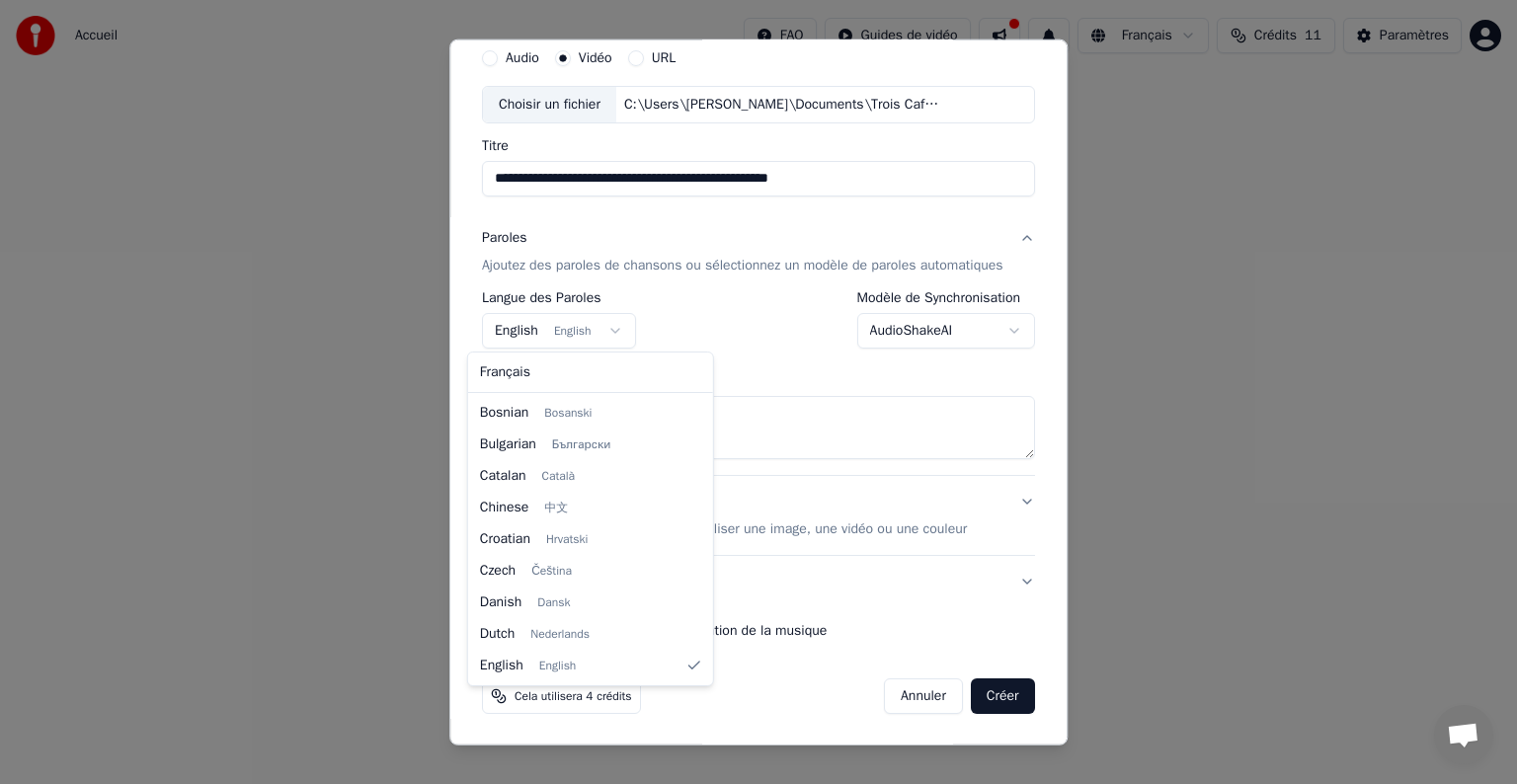 select on "**" 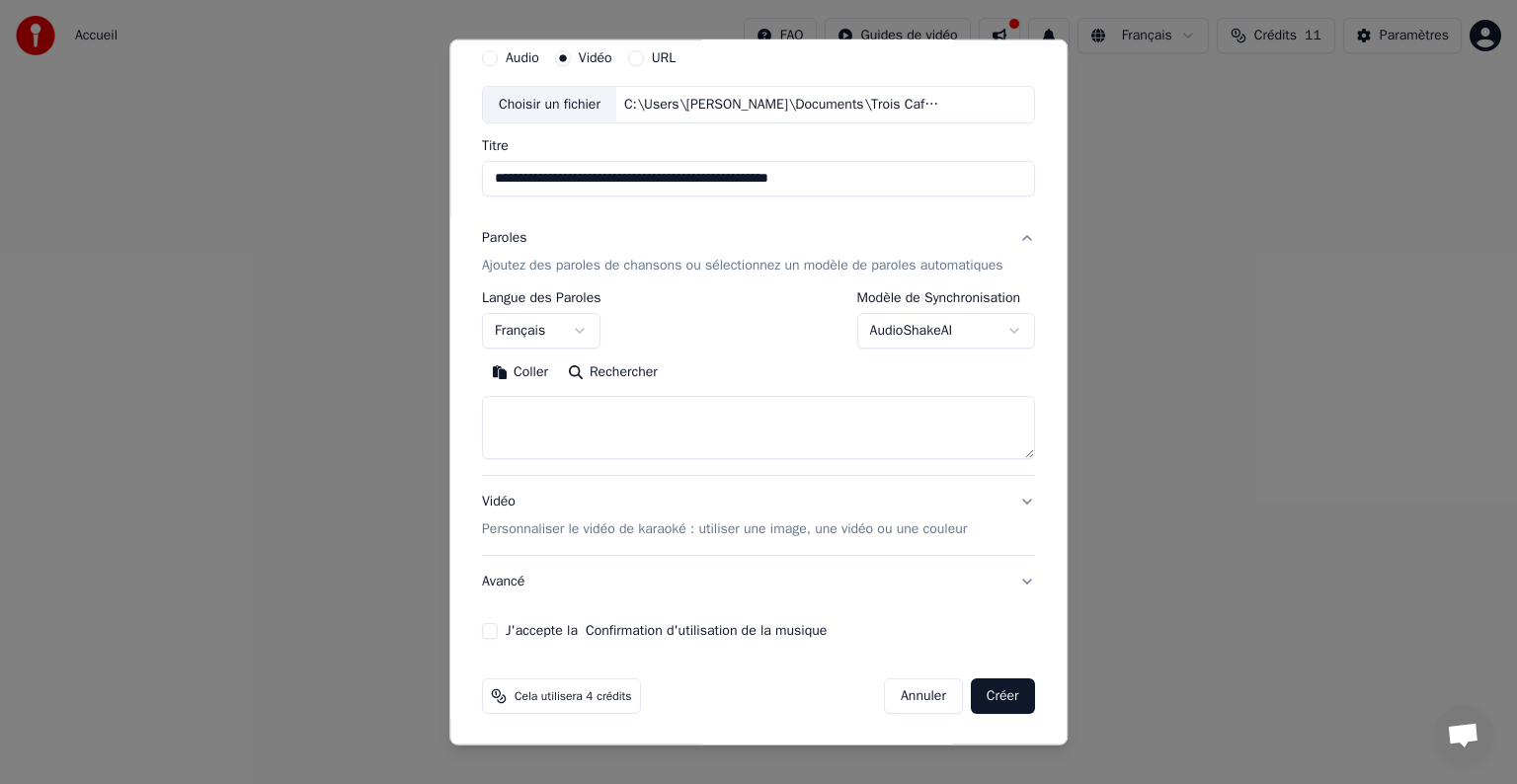 click at bounding box center (758, 428) 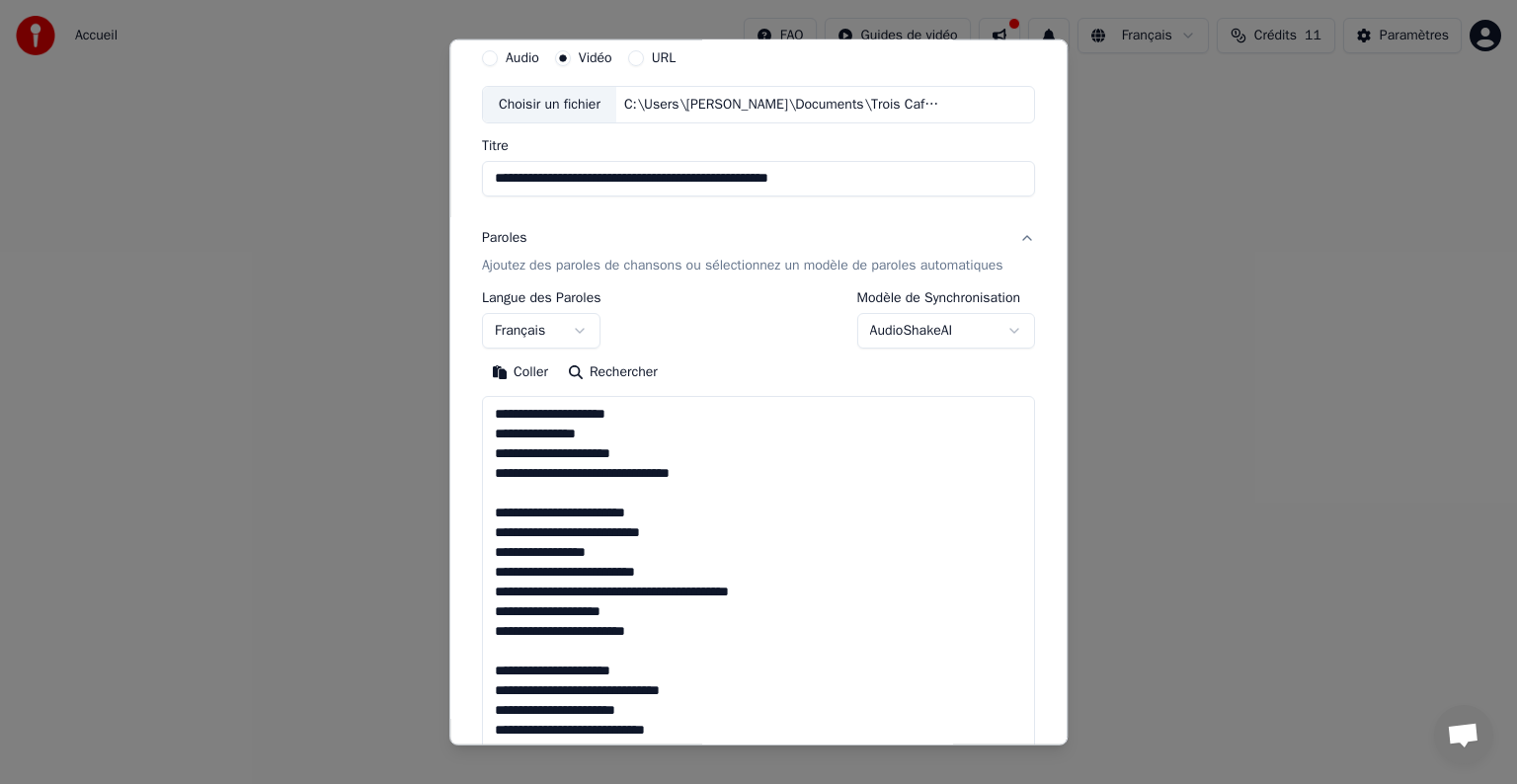 scroll, scrollTop: 1642, scrollLeft: 0, axis: vertical 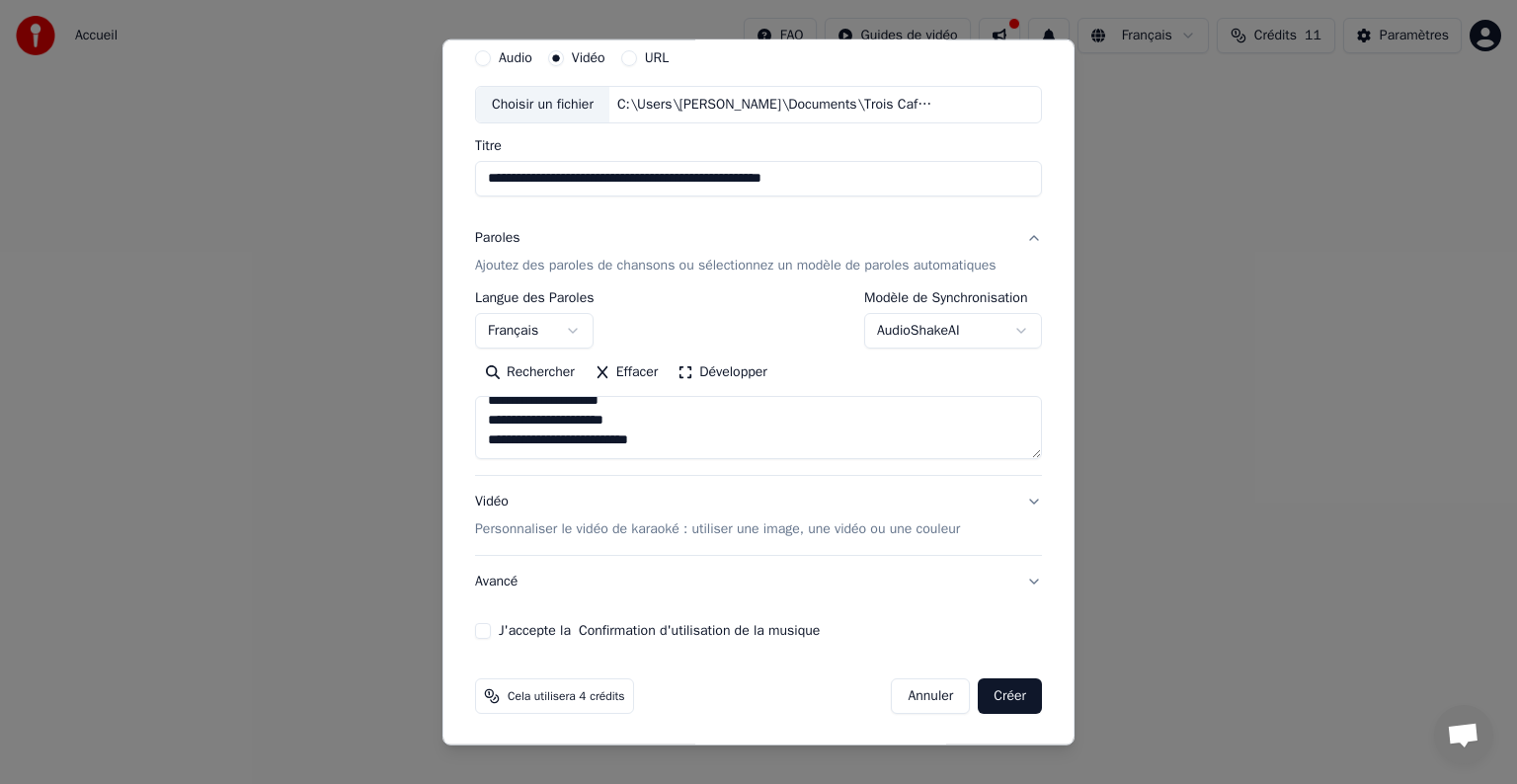 type on "**********" 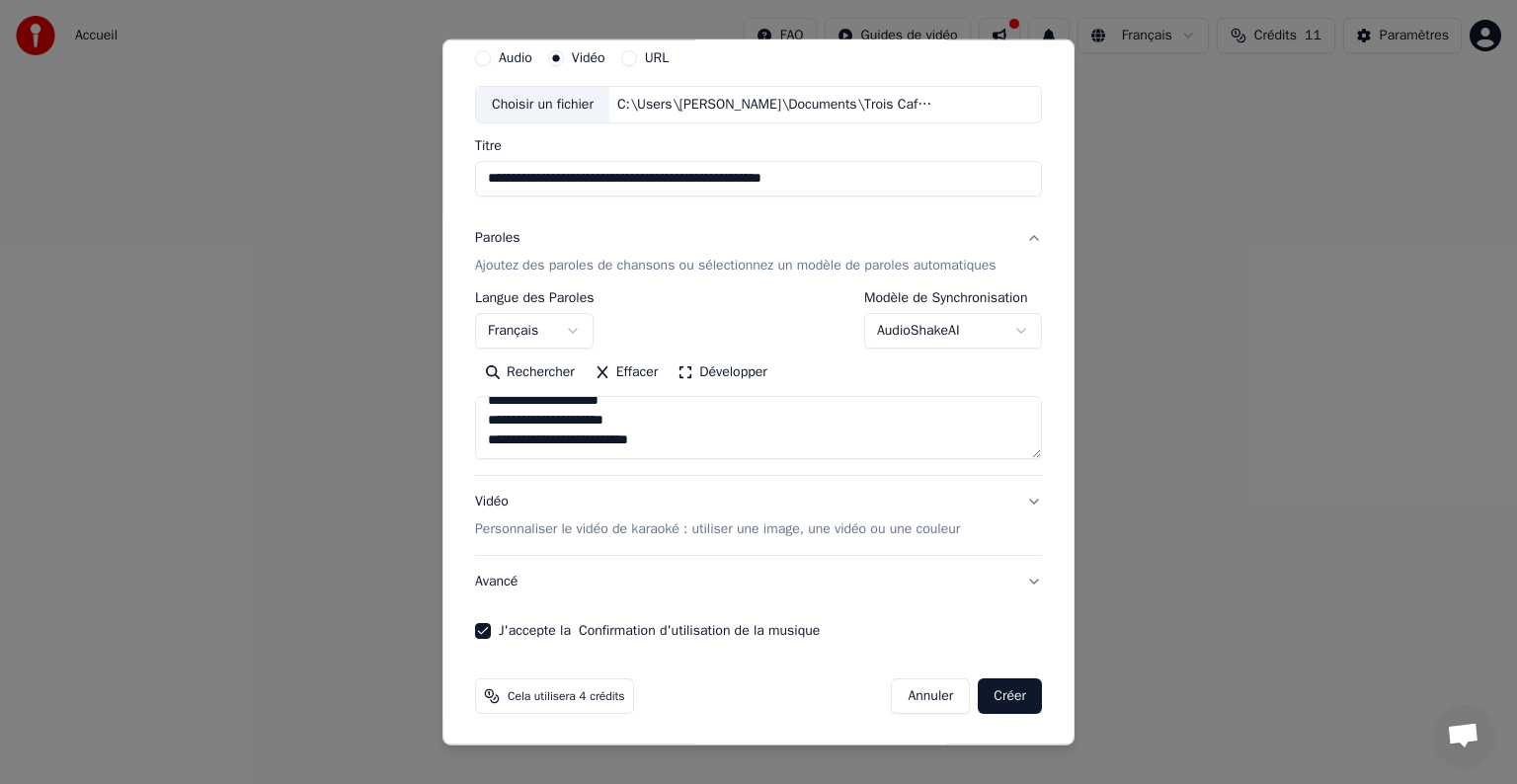 click on "Personnaliser le vidéo de karaoké : utiliser une image, une vidéo ou une couleur" at bounding box center [717, 529] 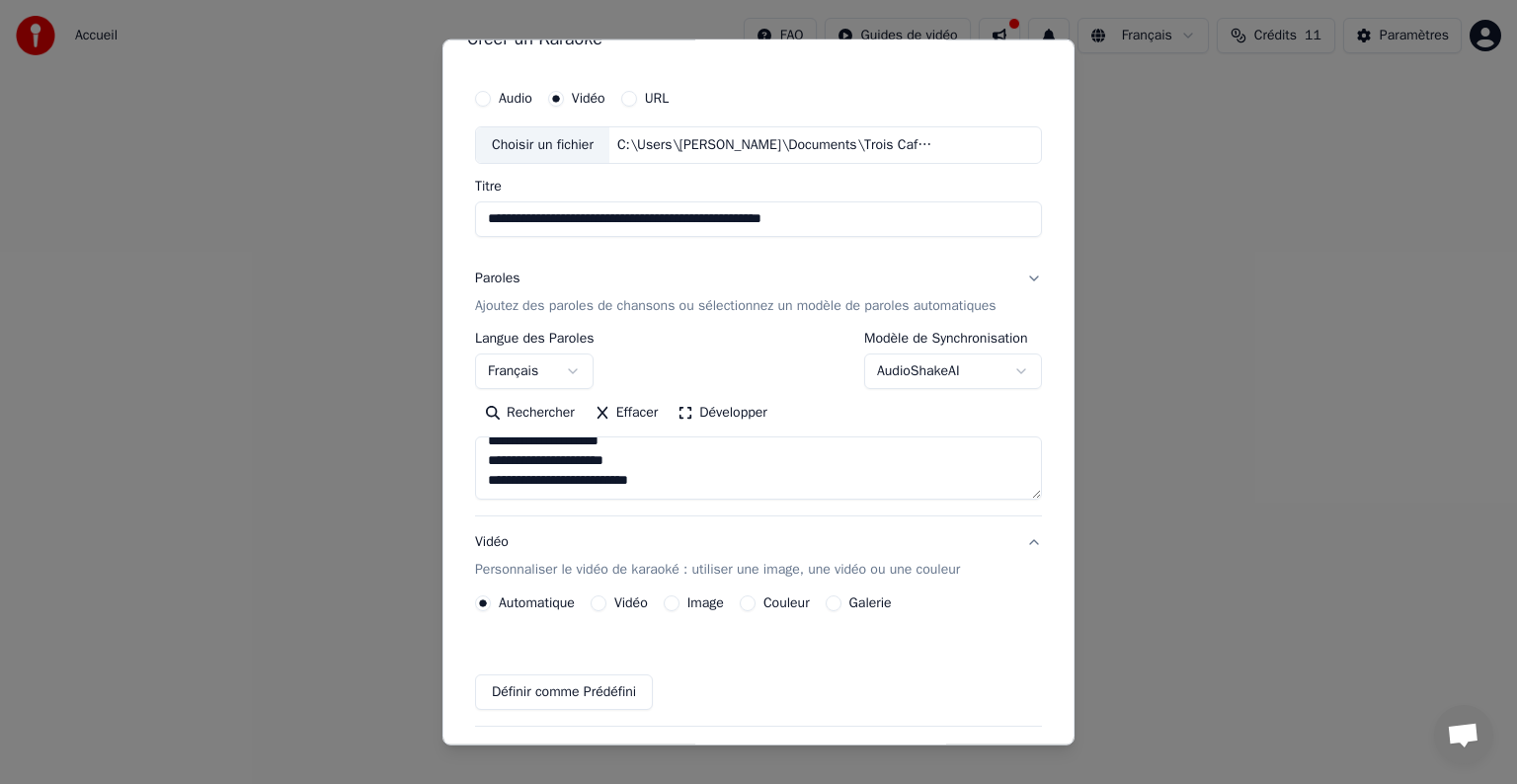 scroll, scrollTop: 22, scrollLeft: 0, axis: vertical 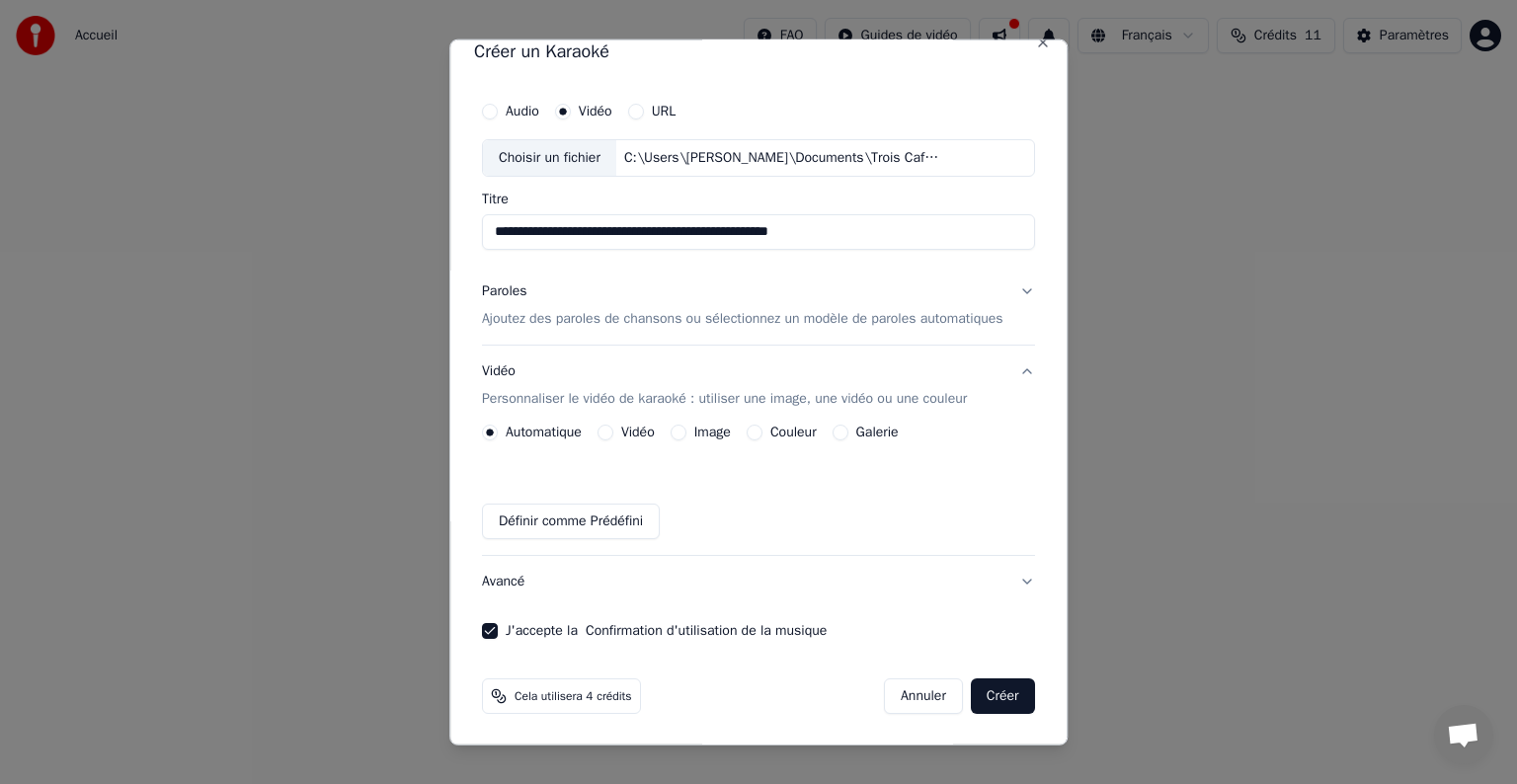click on "Image" at bounding box center [679, 432] 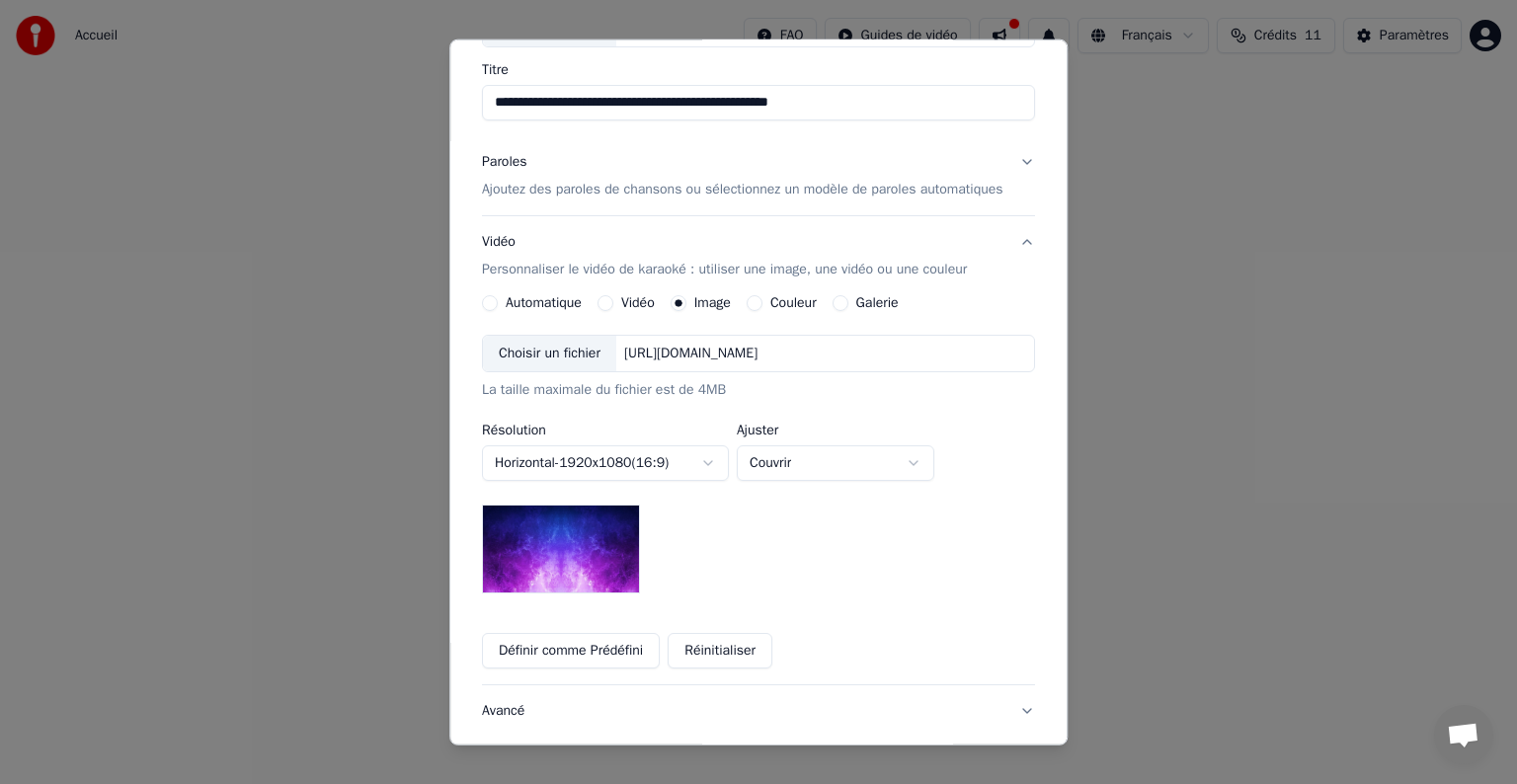 scroll, scrollTop: 179, scrollLeft: 0, axis: vertical 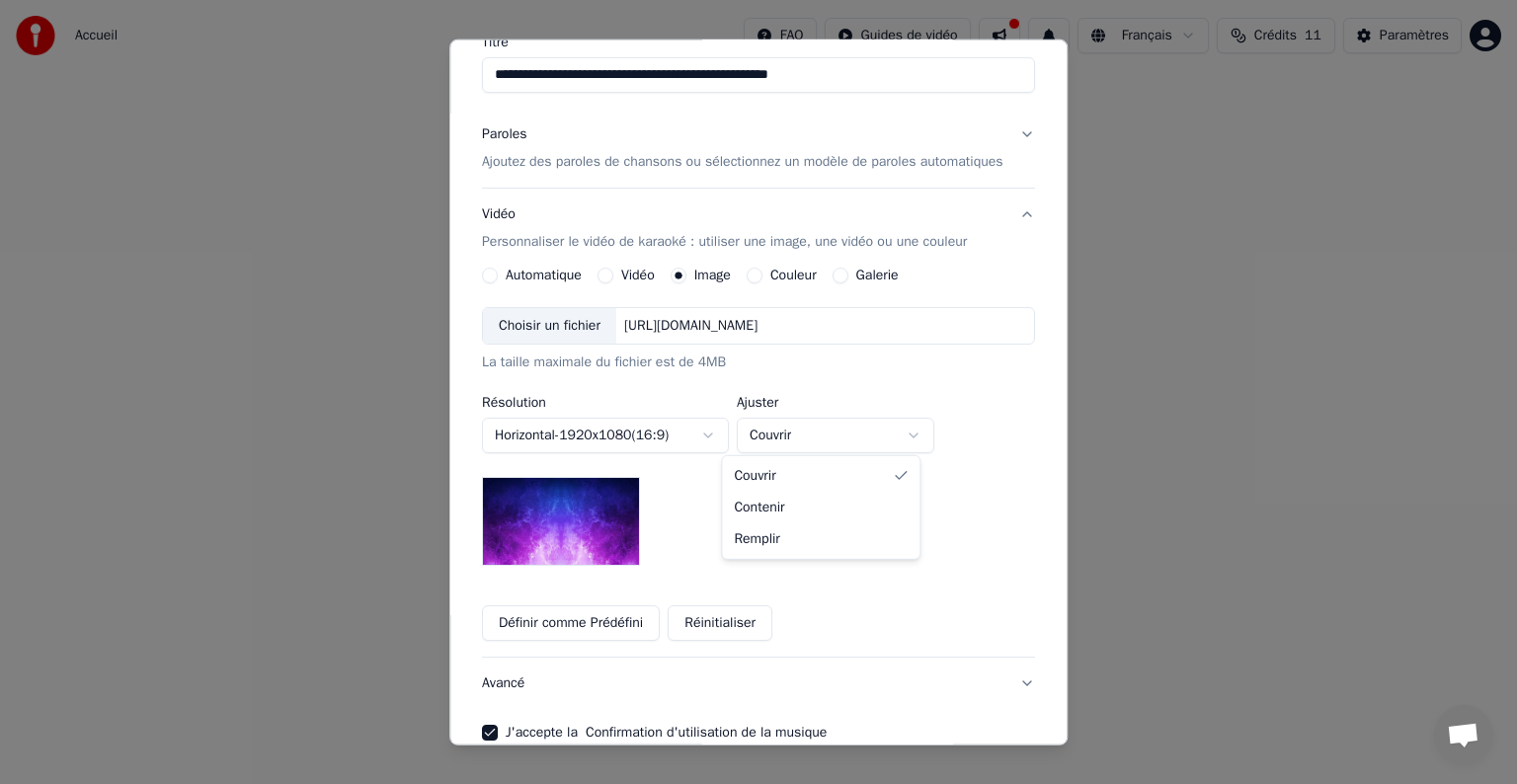 click on "**********" at bounding box center [758, 296] 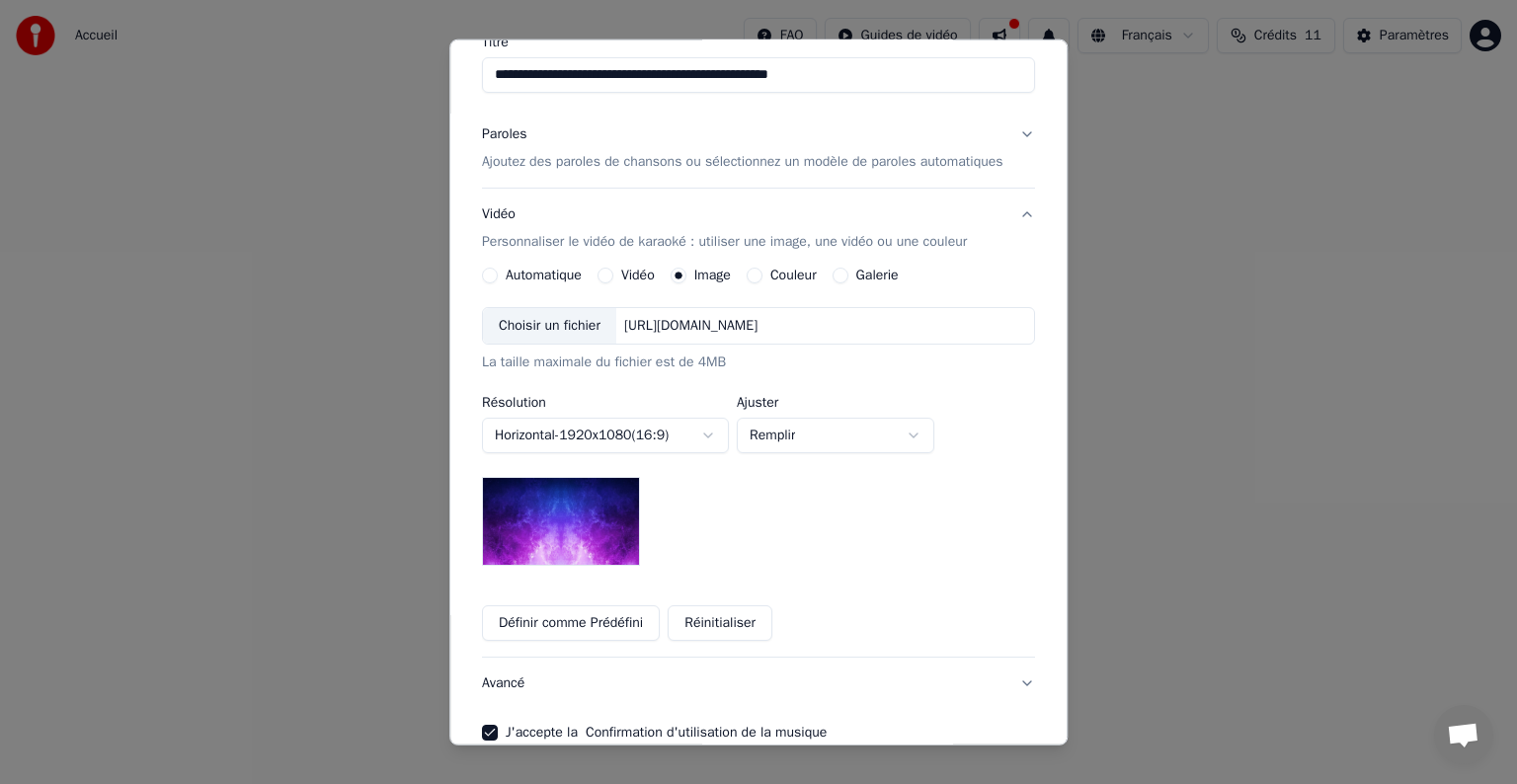 click on "**********" at bounding box center [758, 296] 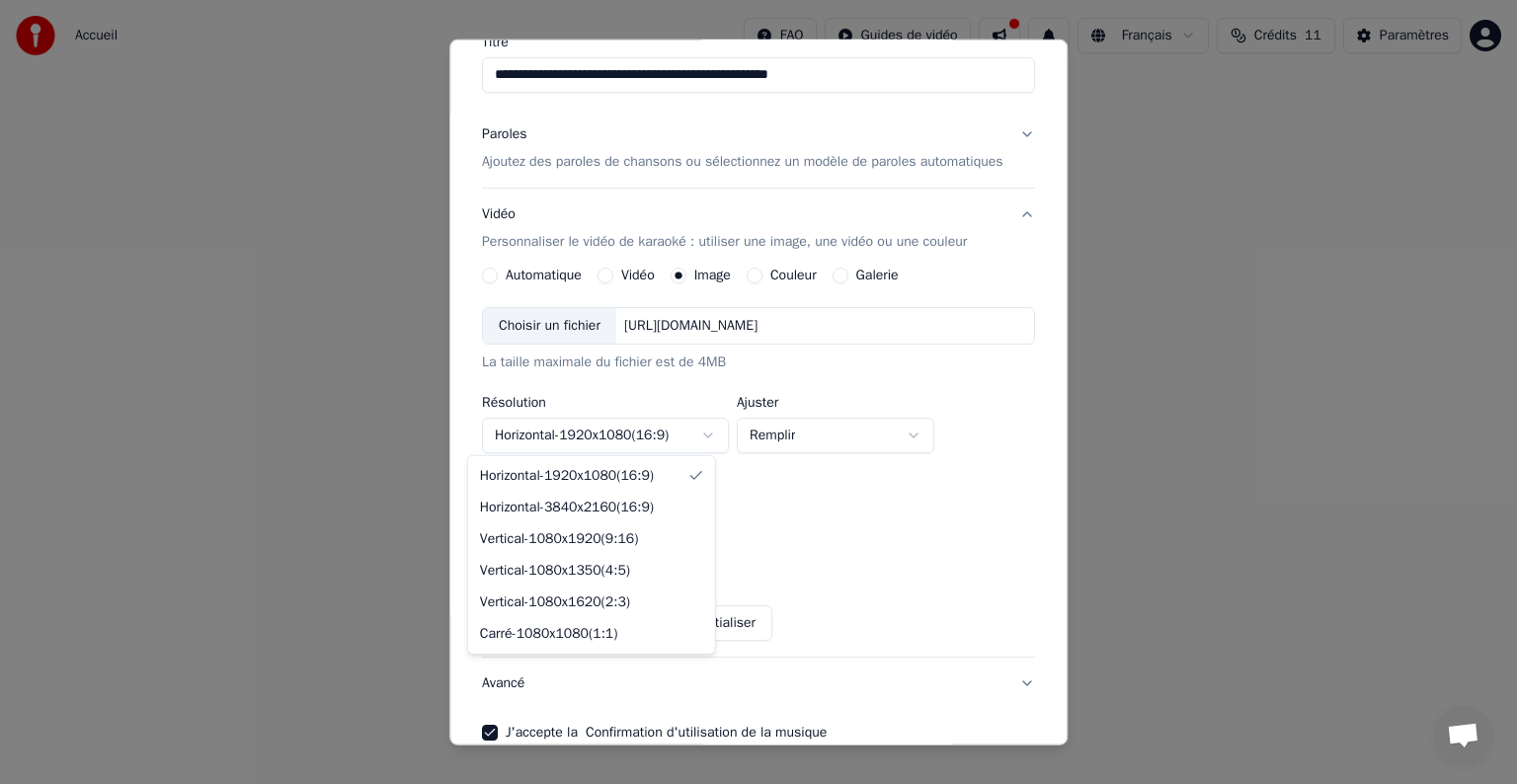 click on "**********" at bounding box center (758, 296) 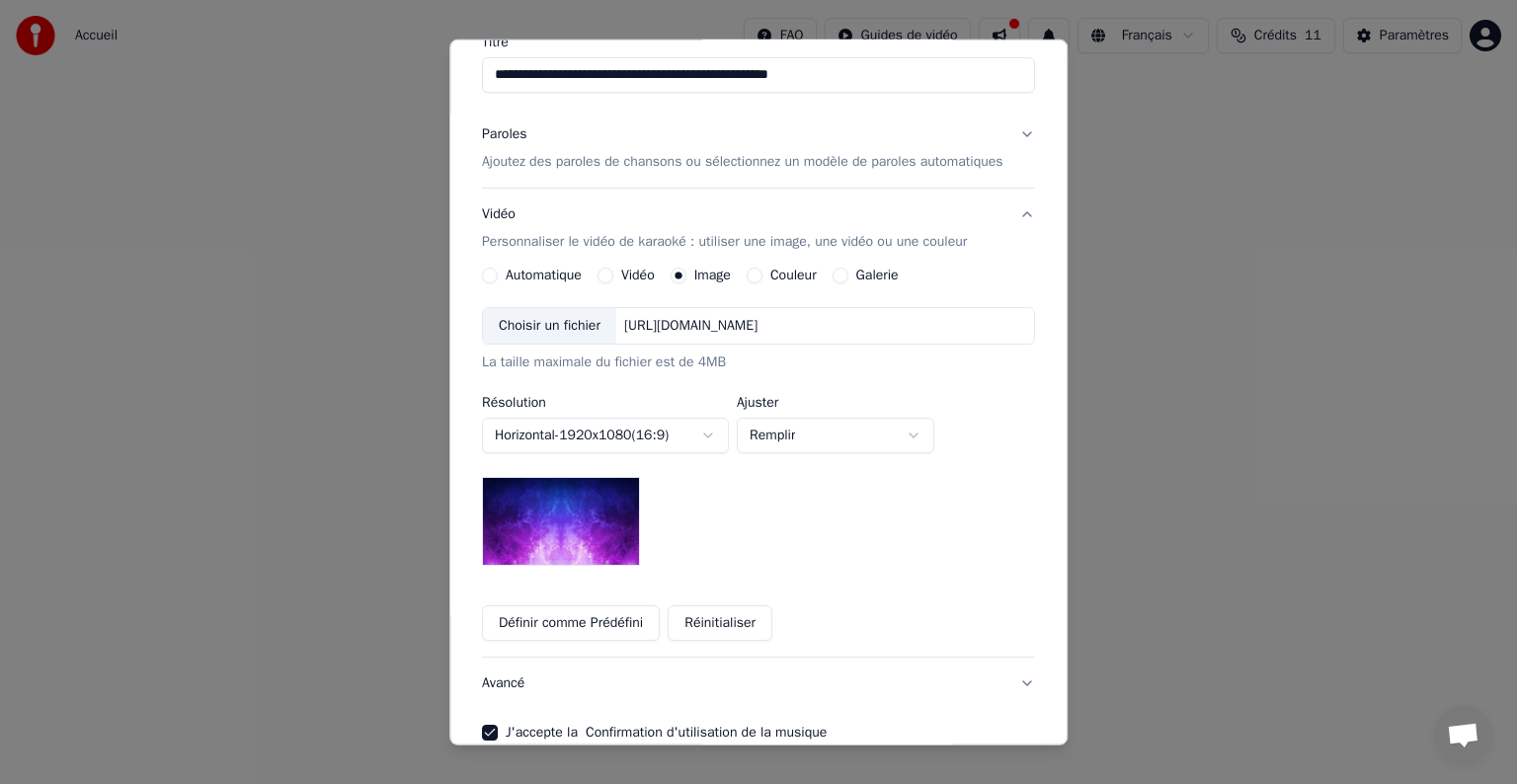 click on "**********" at bounding box center (758, 296) 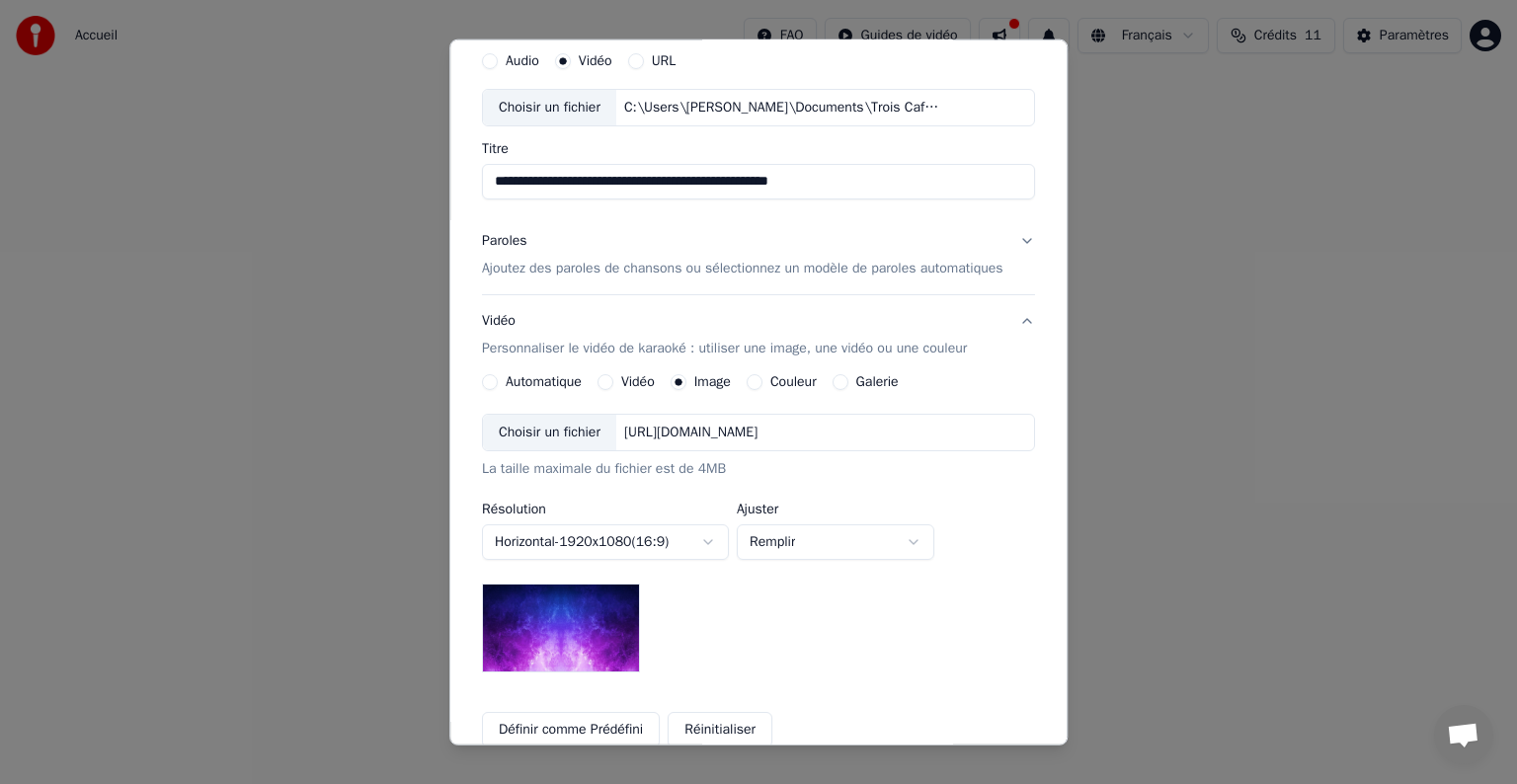 scroll, scrollTop: 44, scrollLeft: 0, axis: vertical 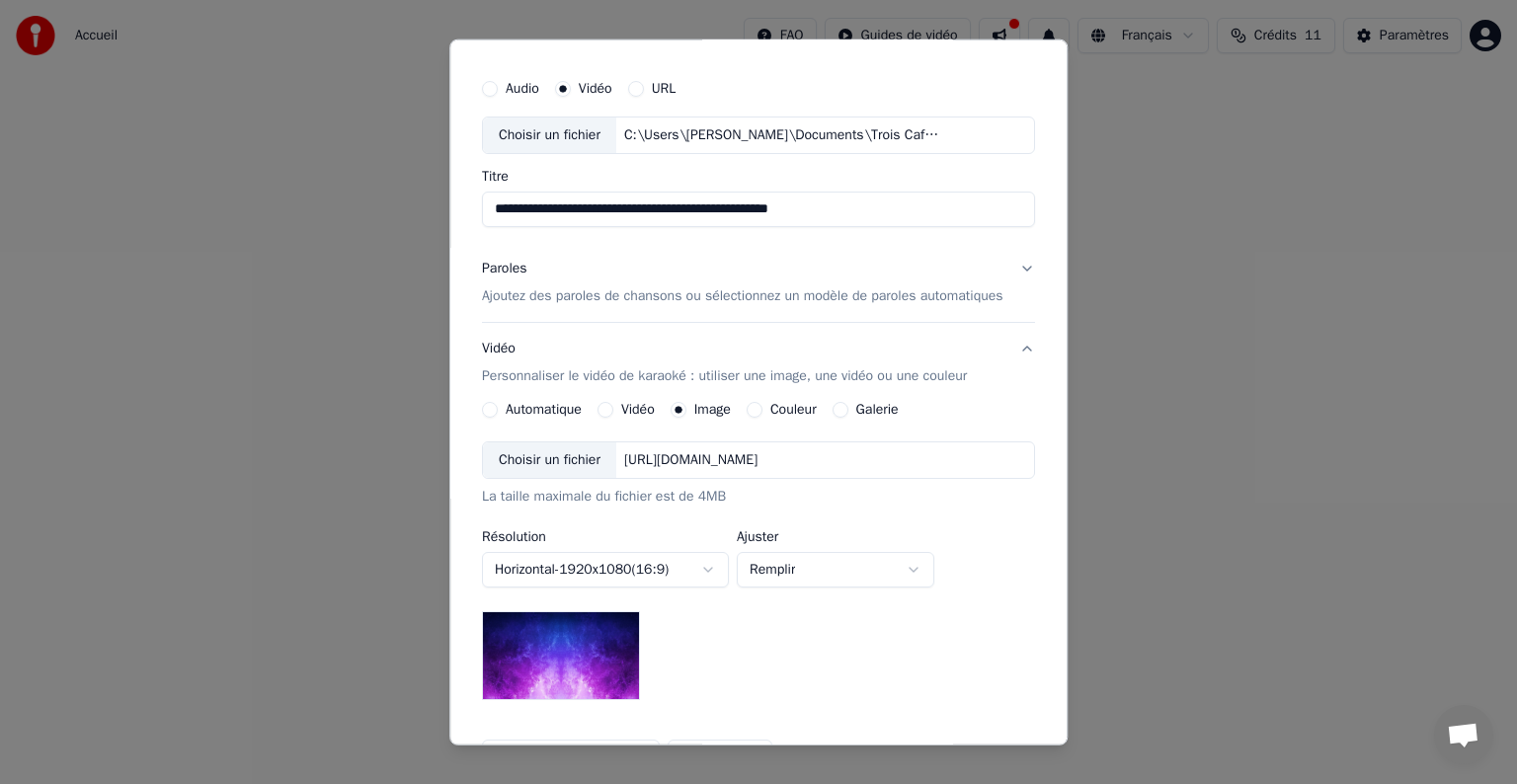 click on "Choisir un fichier" at bounding box center [549, 460] 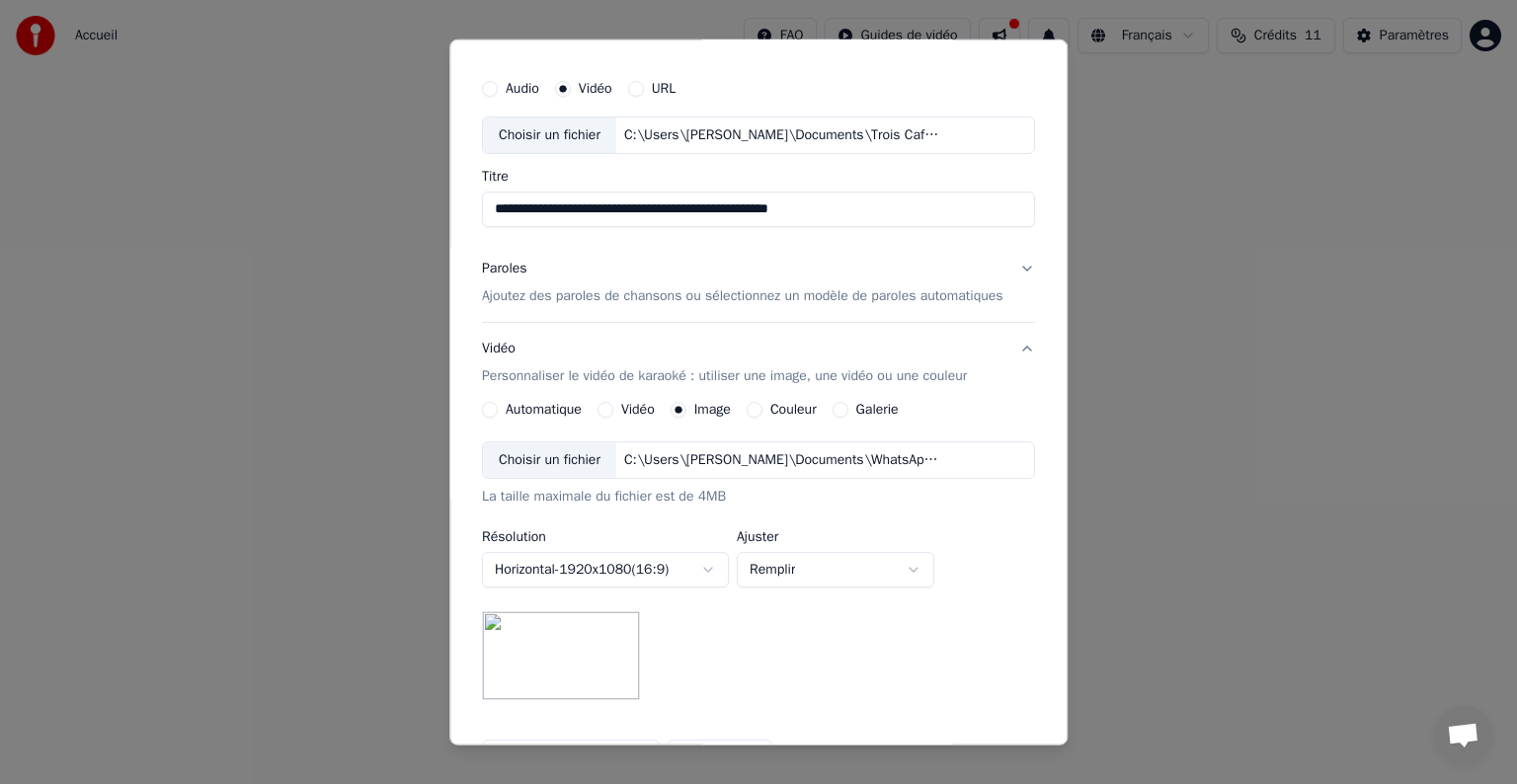 scroll, scrollTop: 280, scrollLeft: 0, axis: vertical 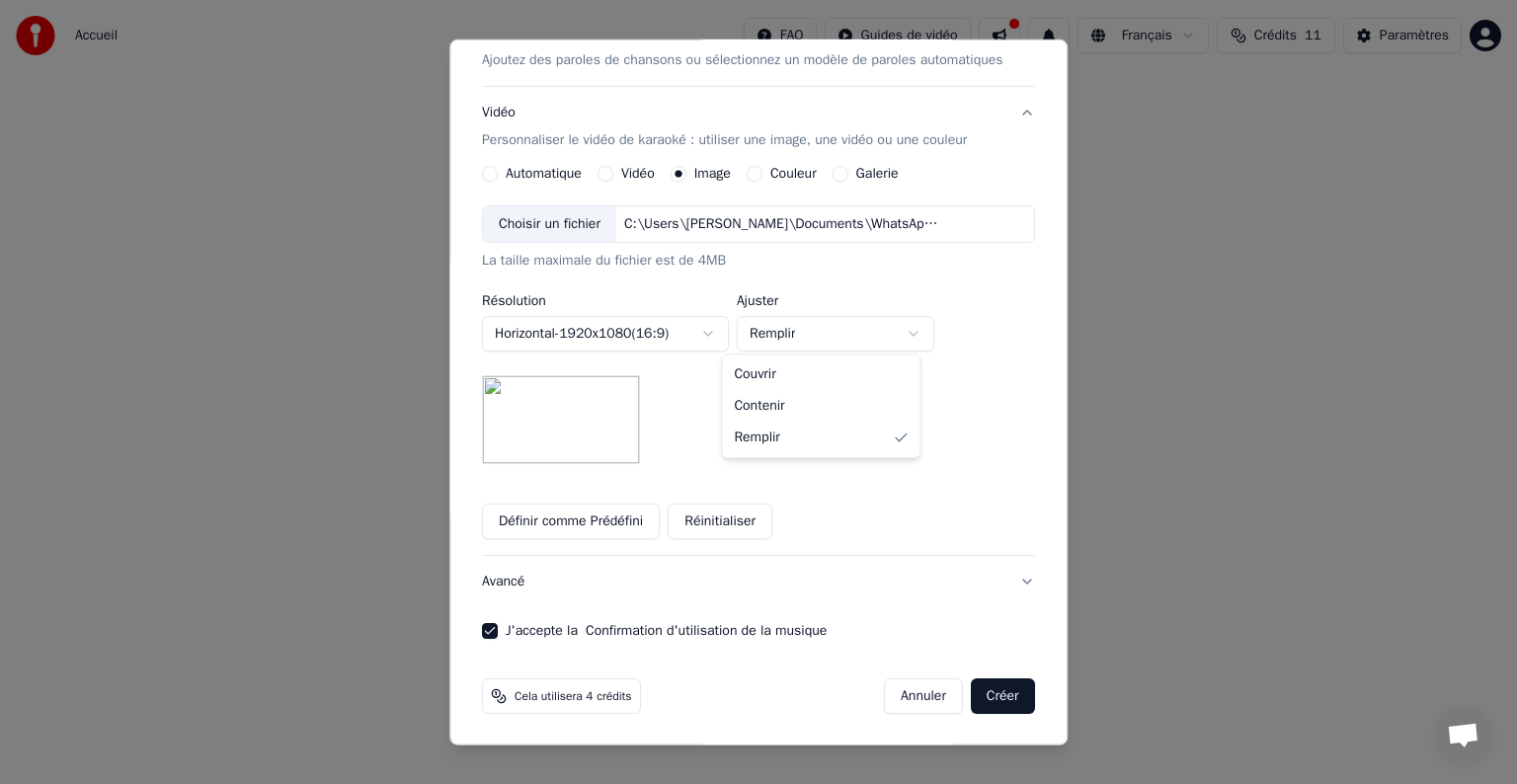click on "**********" at bounding box center [758, 296] 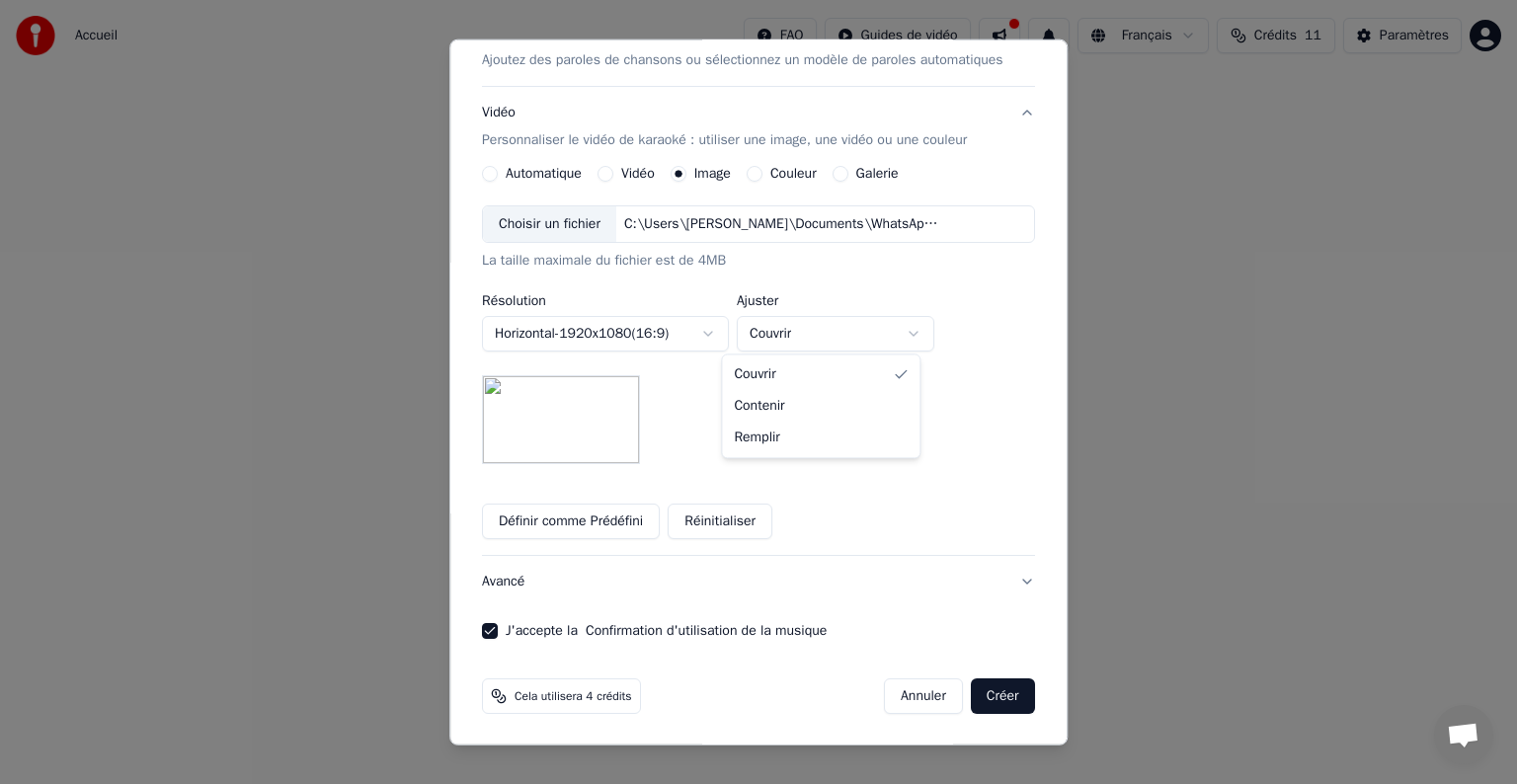 click on "**********" at bounding box center [758, 296] 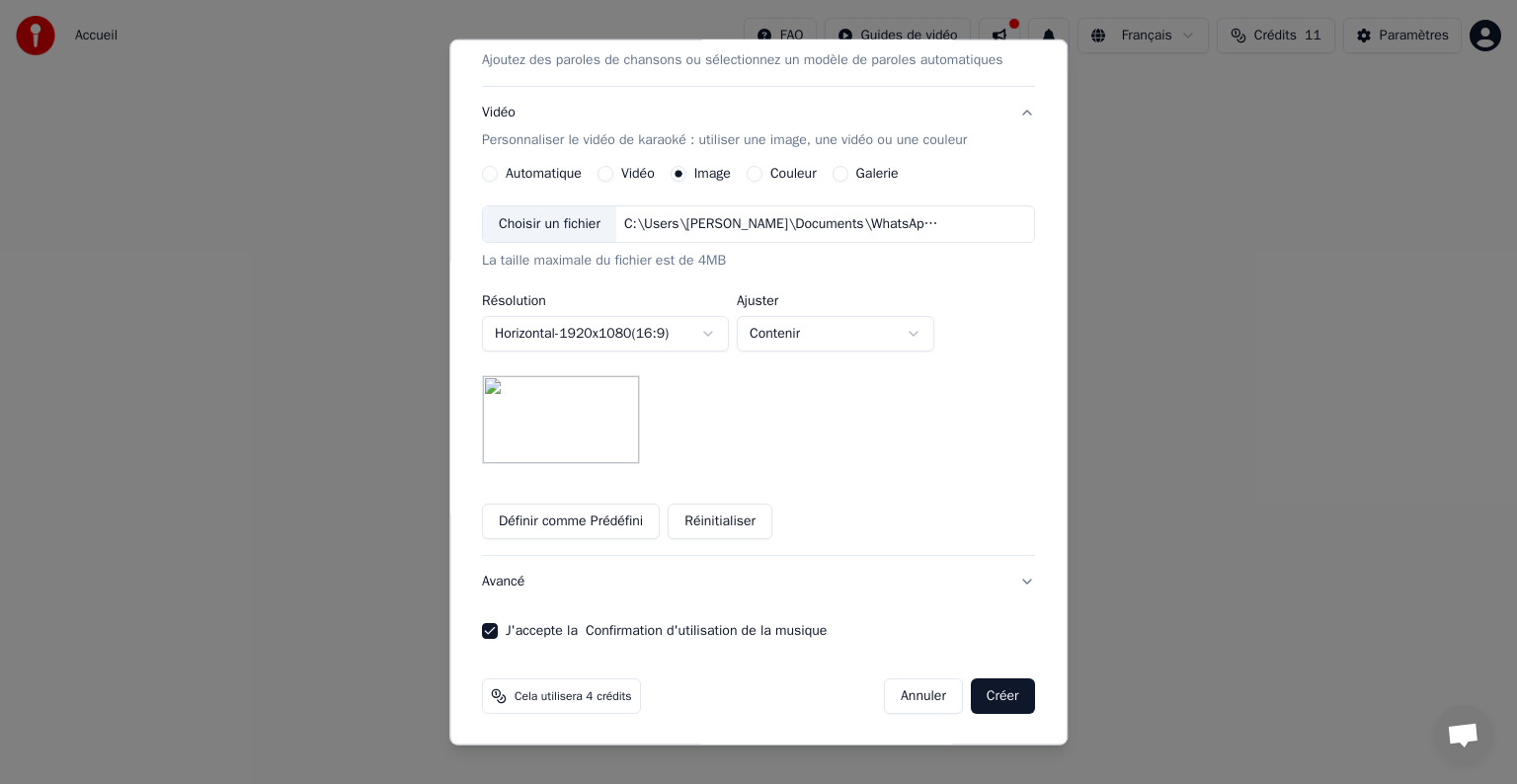click on "**********" at bounding box center [758, 296] 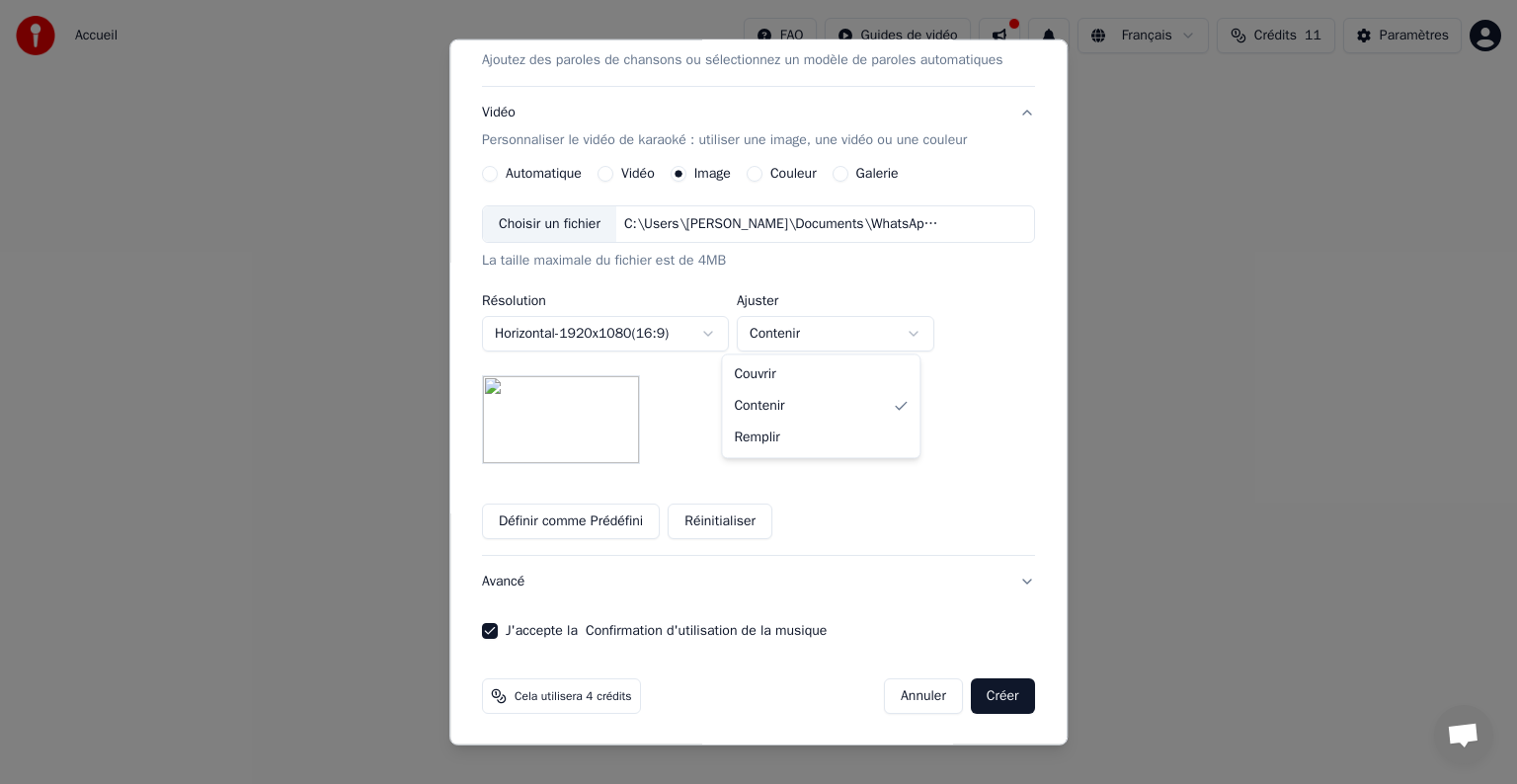 select on "*****" 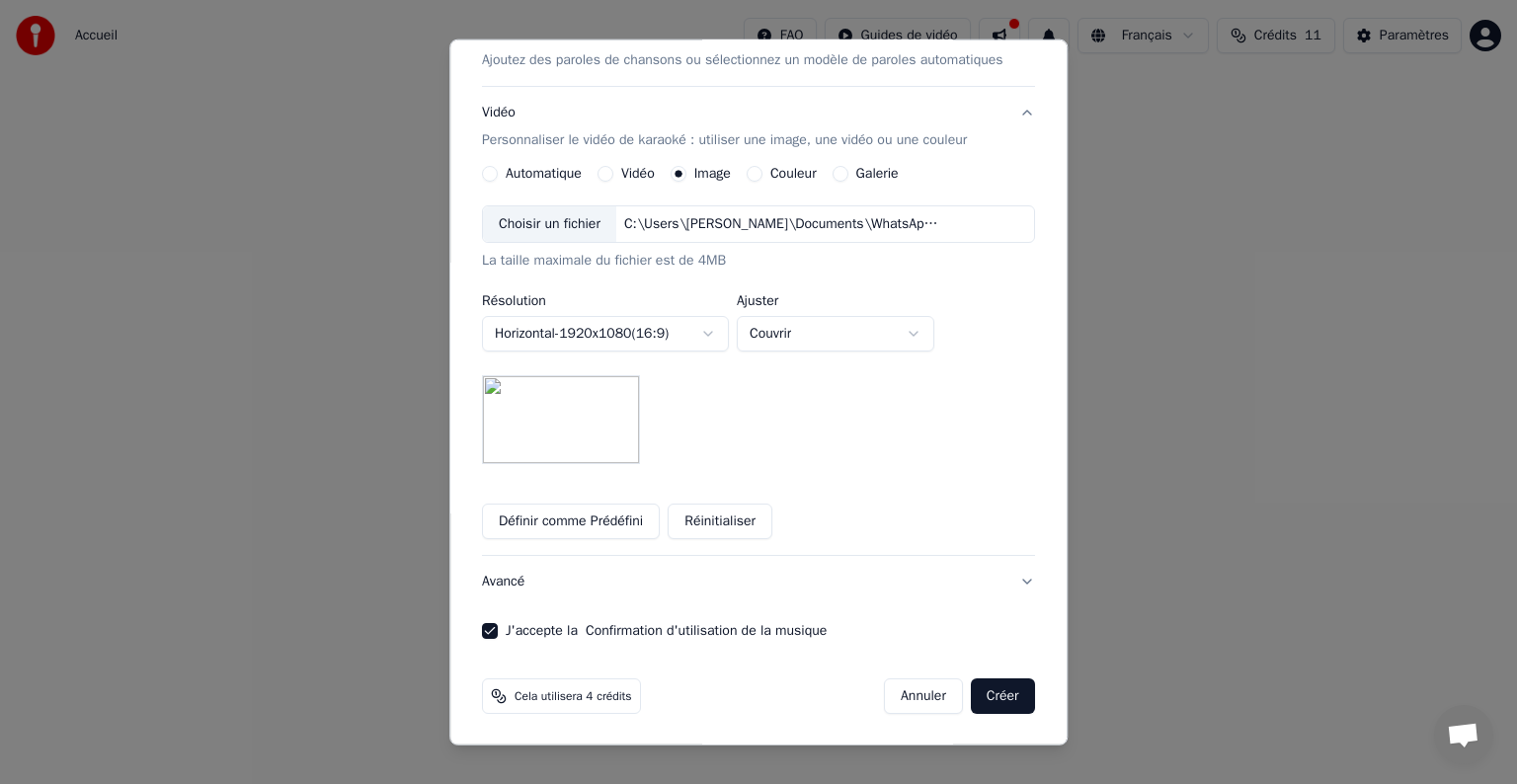 click on "Créer" at bounding box center [1002, 696] 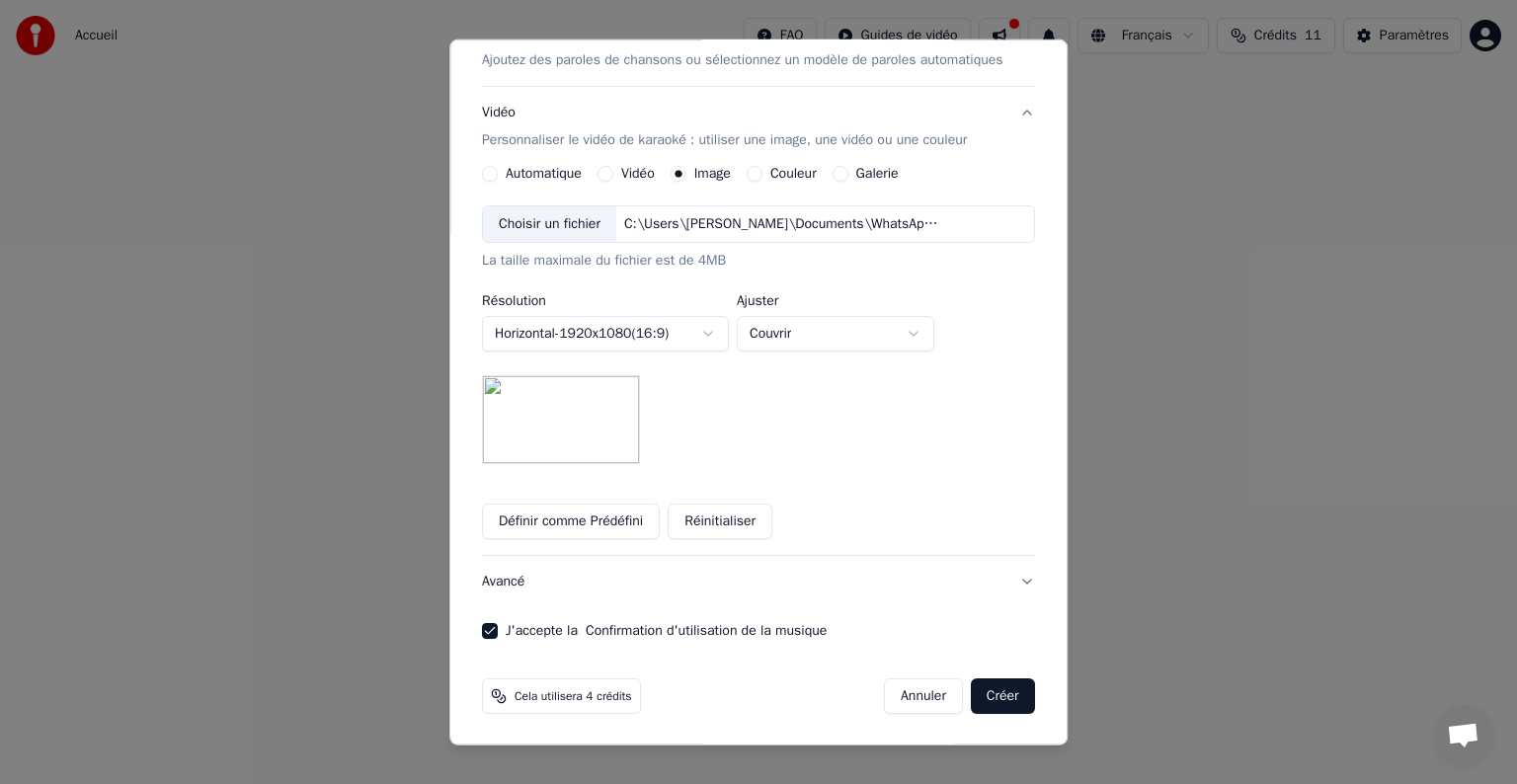 click on "Créer" at bounding box center (1002, 696) 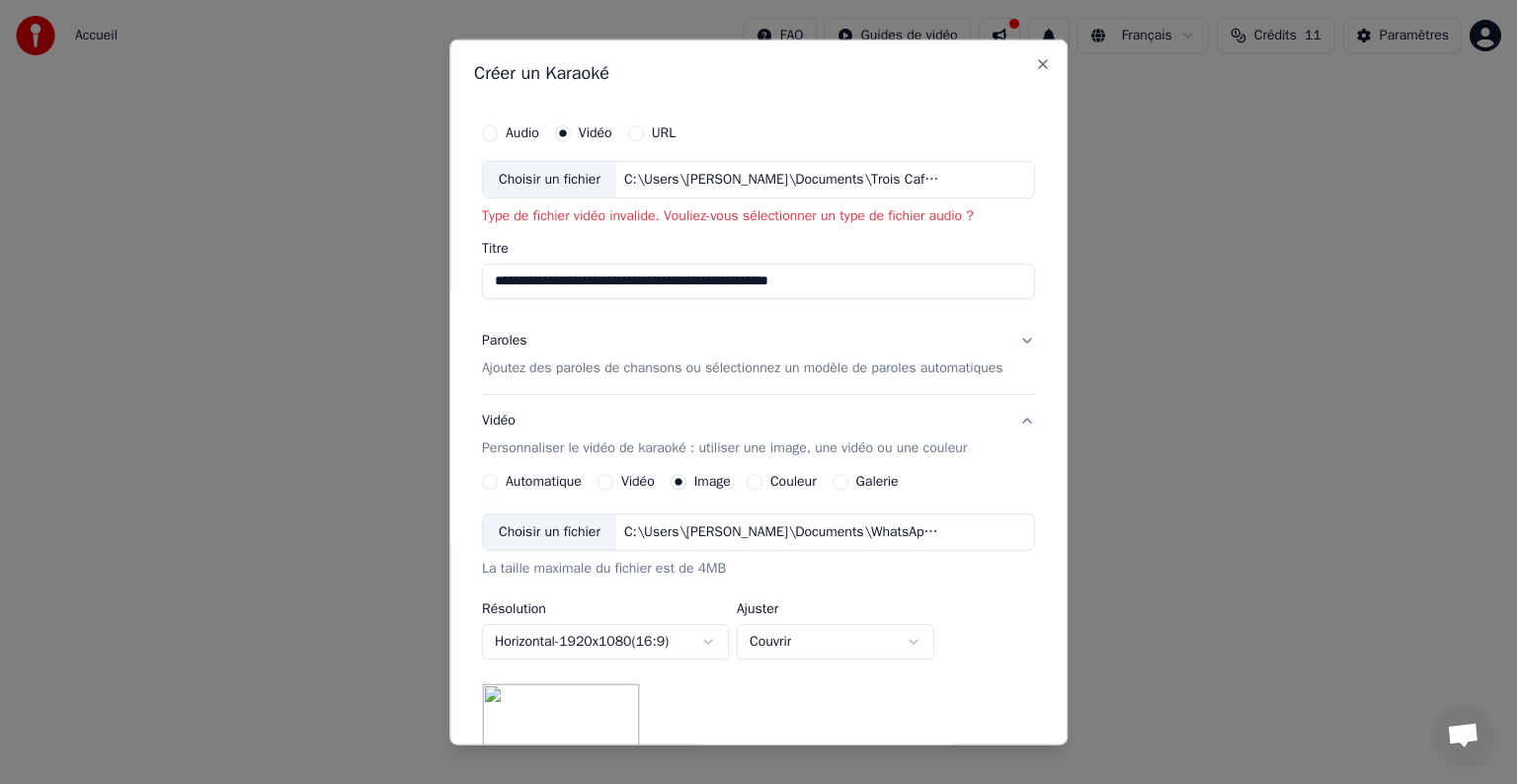 click on "Audio" at bounding box center (490, 133) 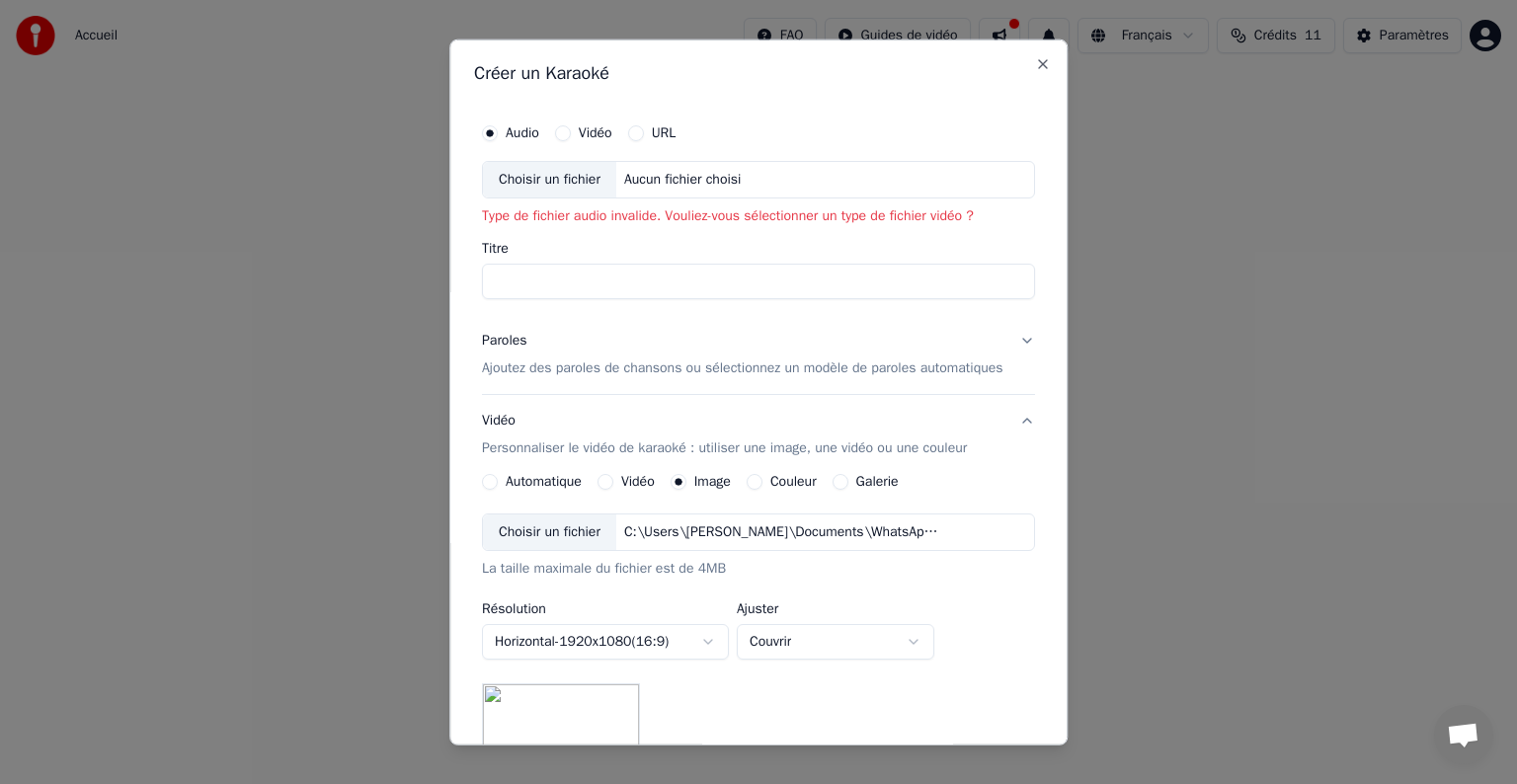 click on "Choisir un fichier" at bounding box center [549, 180] 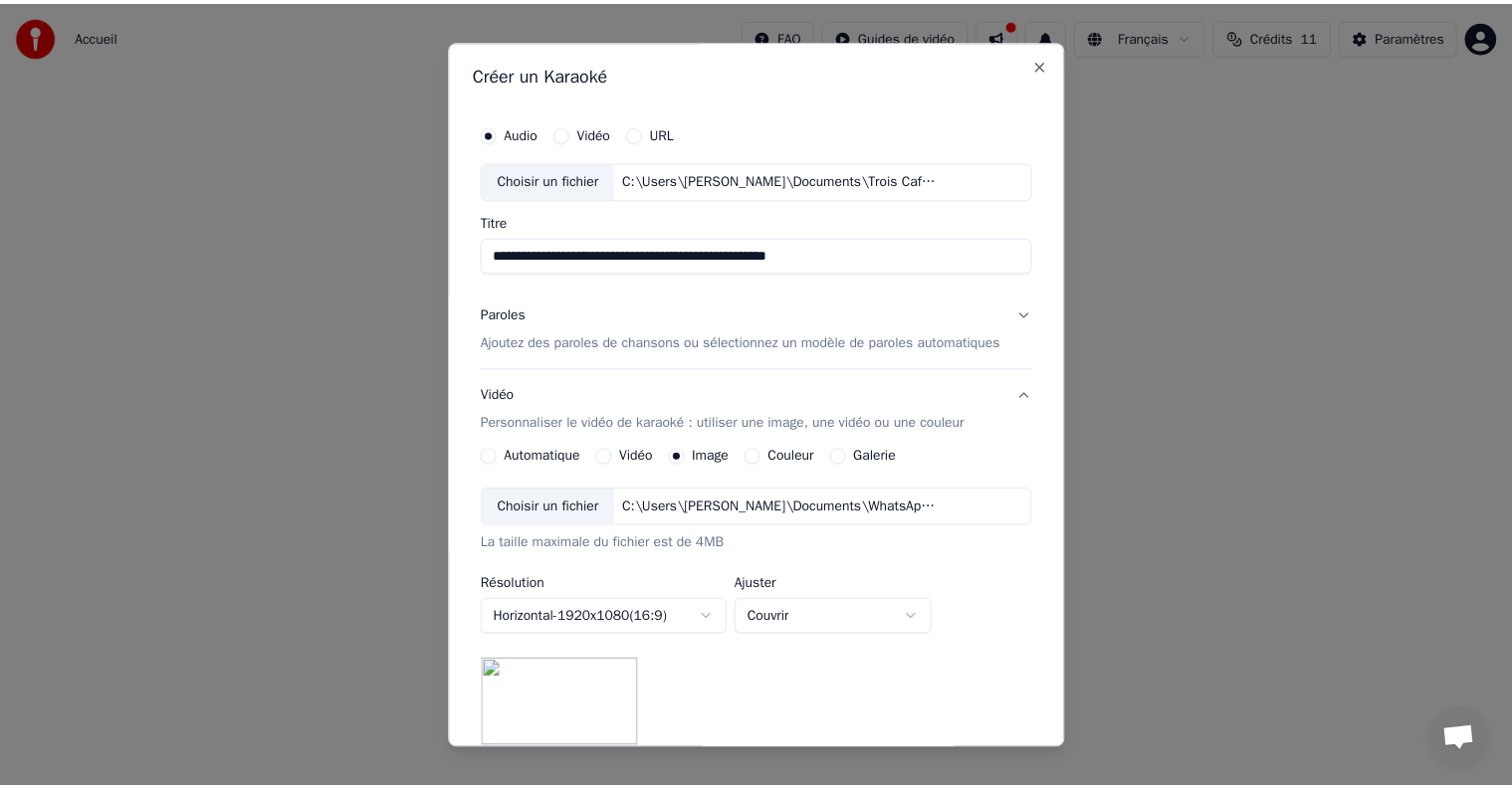 scroll, scrollTop: 283, scrollLeft: 0, axis: vertical 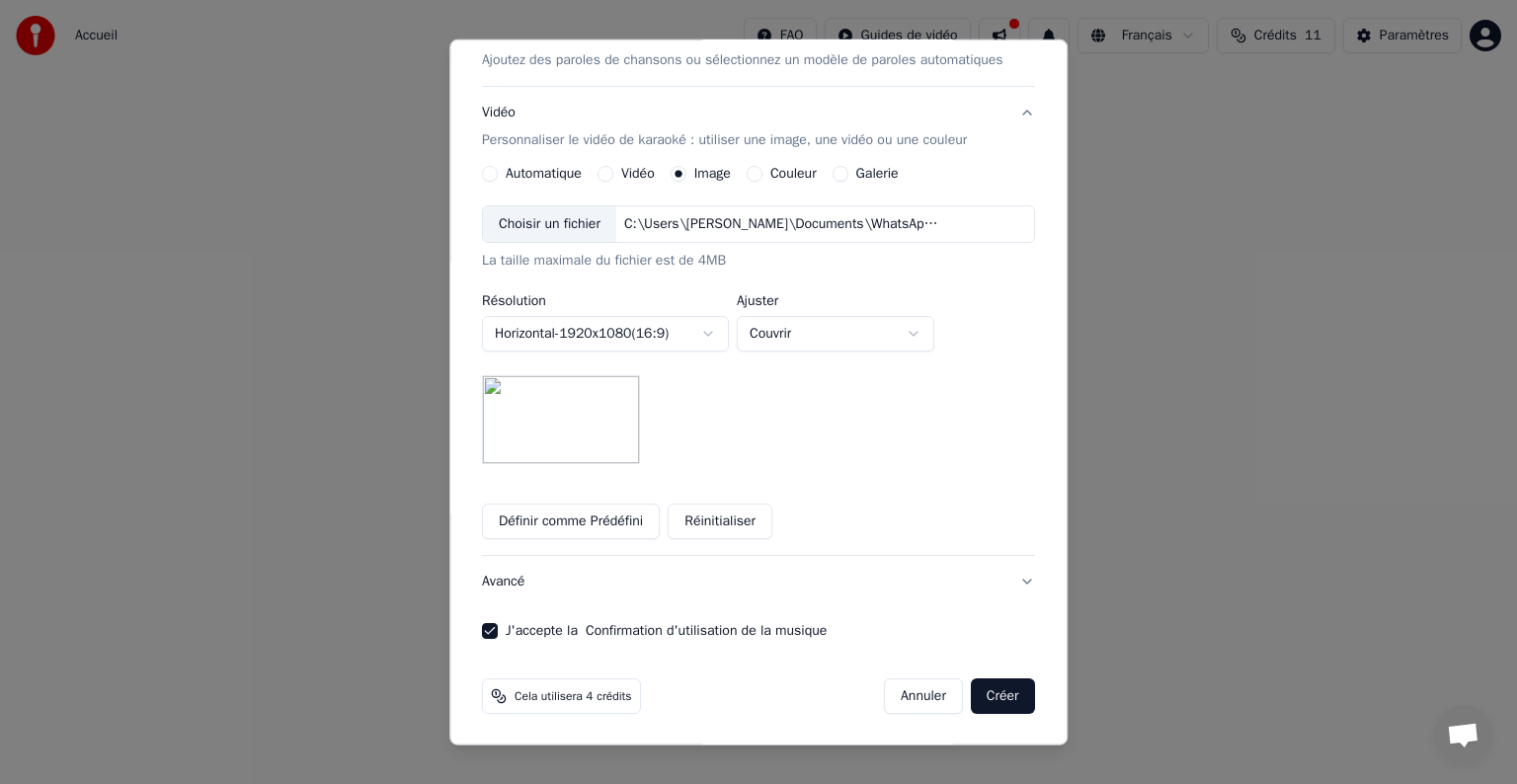 click on "Créer" at bounding box center (1002, 696) 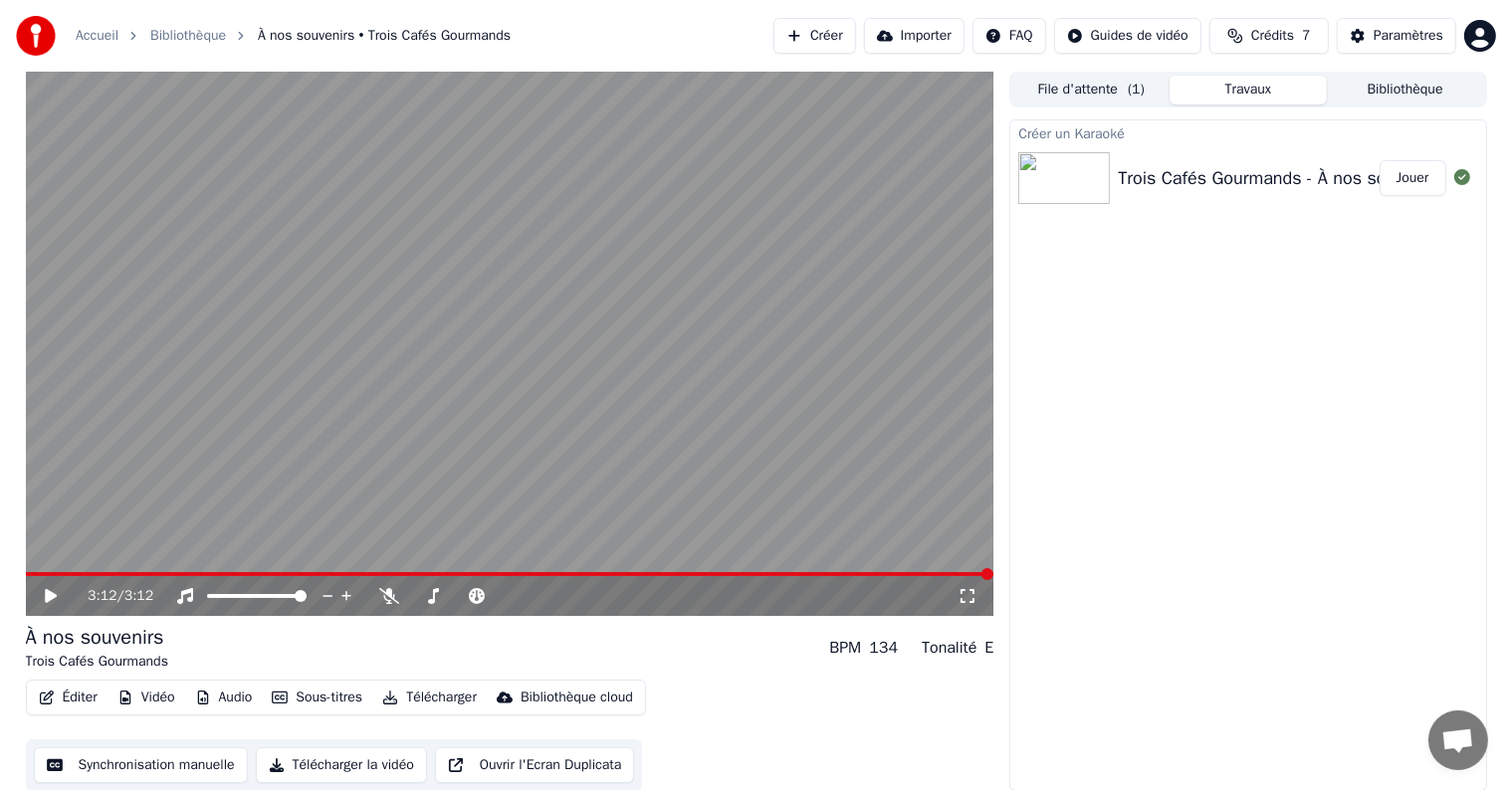 click 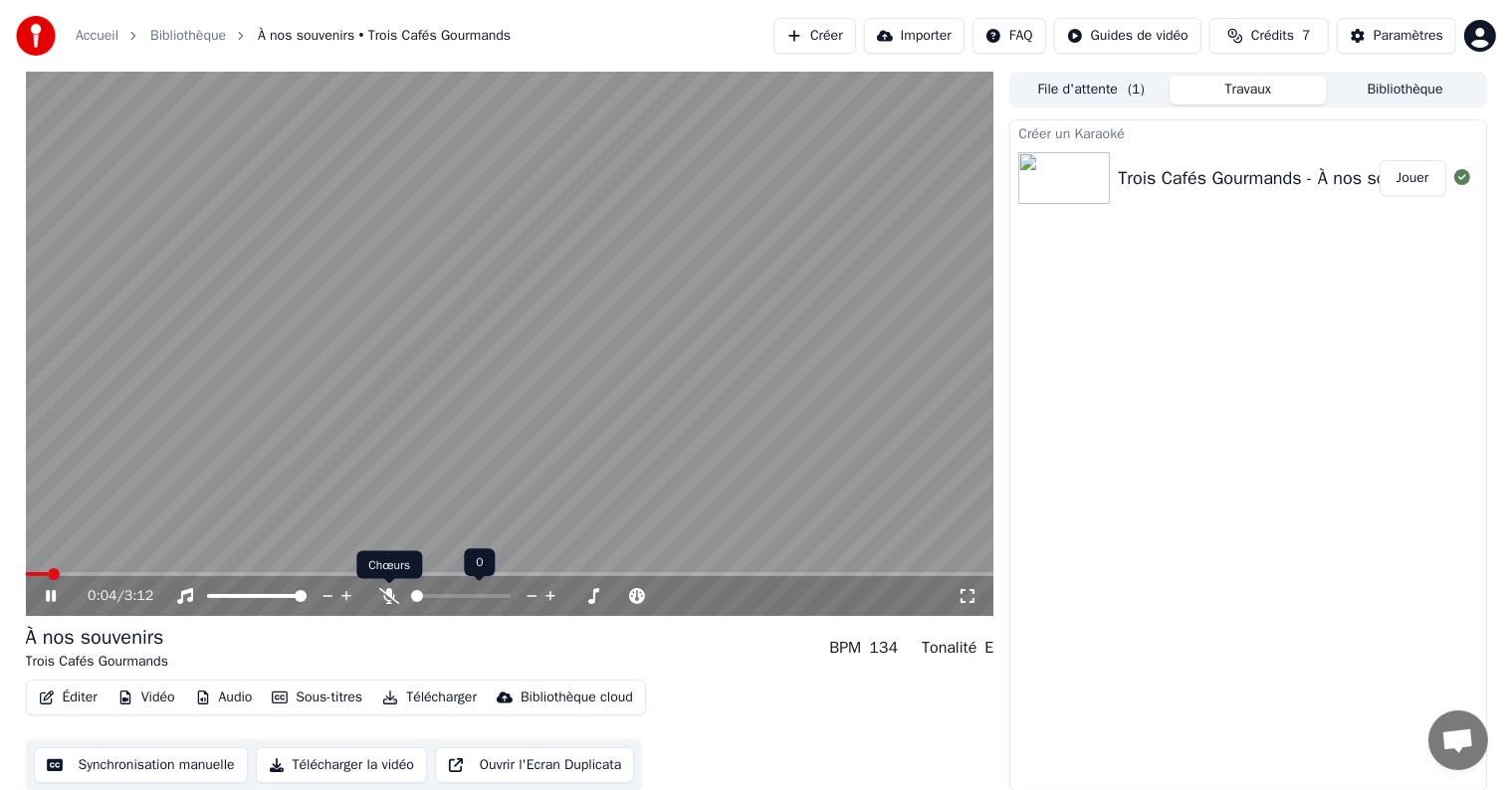 click 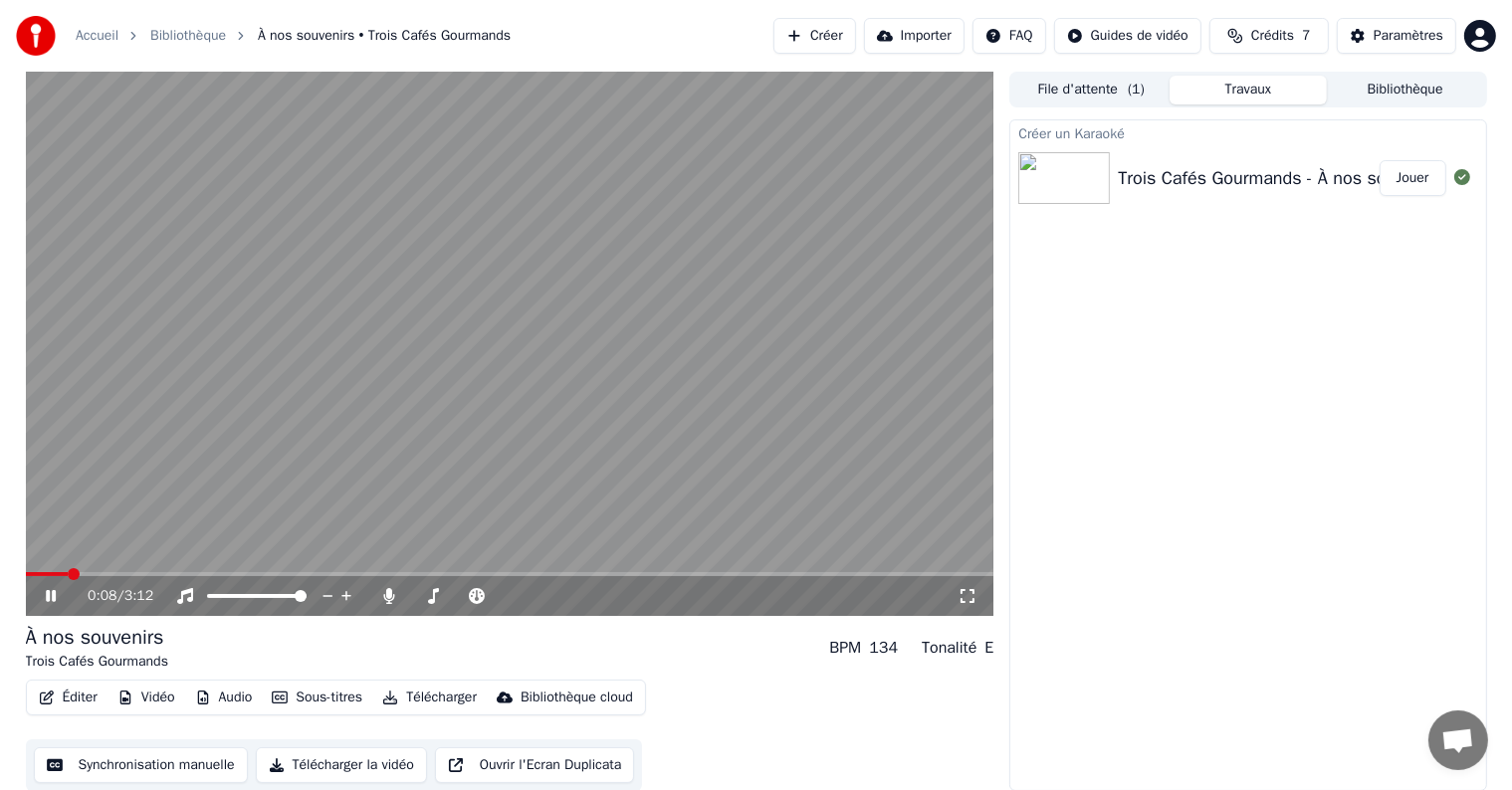 click 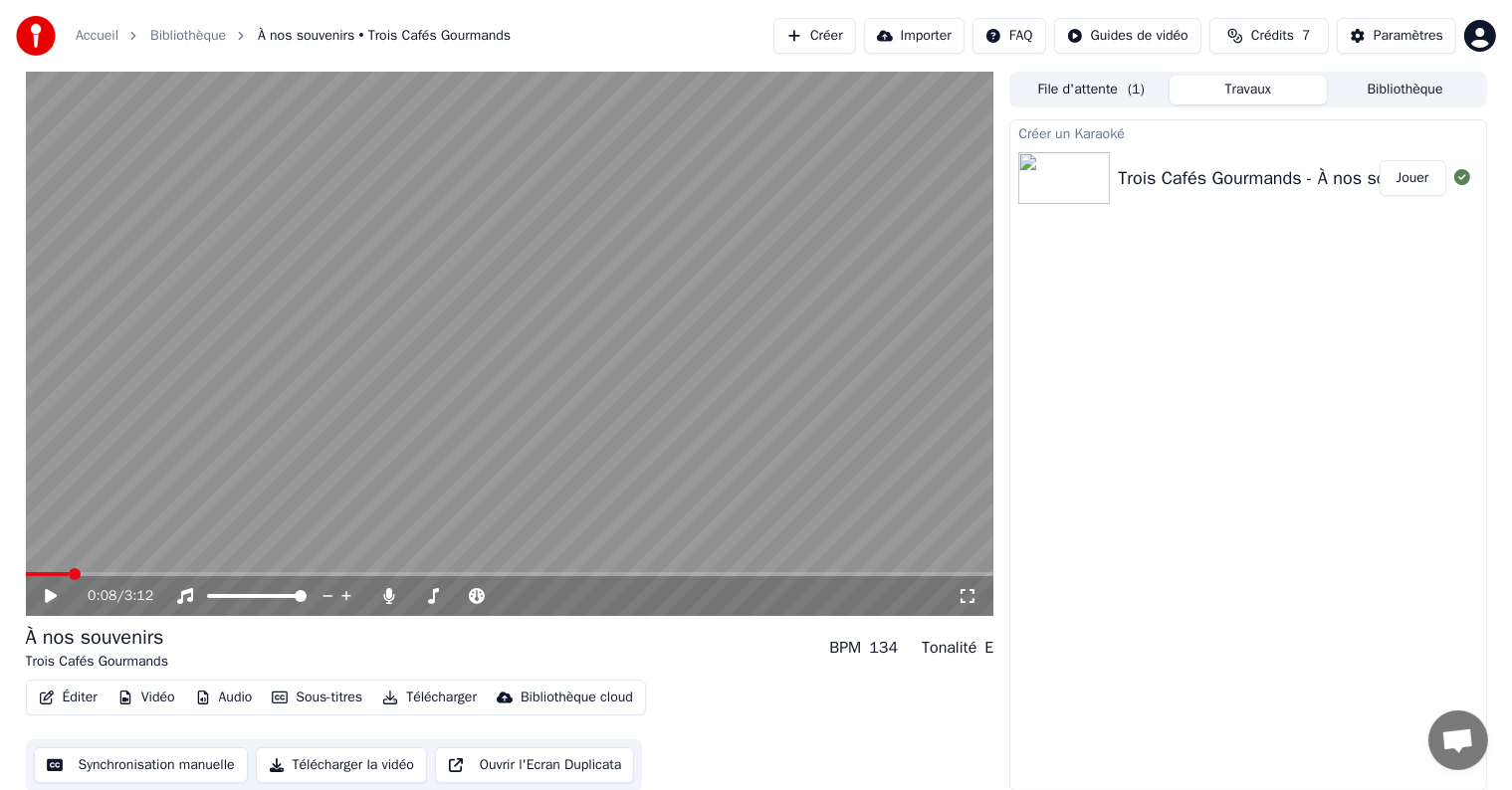 scroll, scrollTop: 1, scrollLeft: 0, axis: vertical 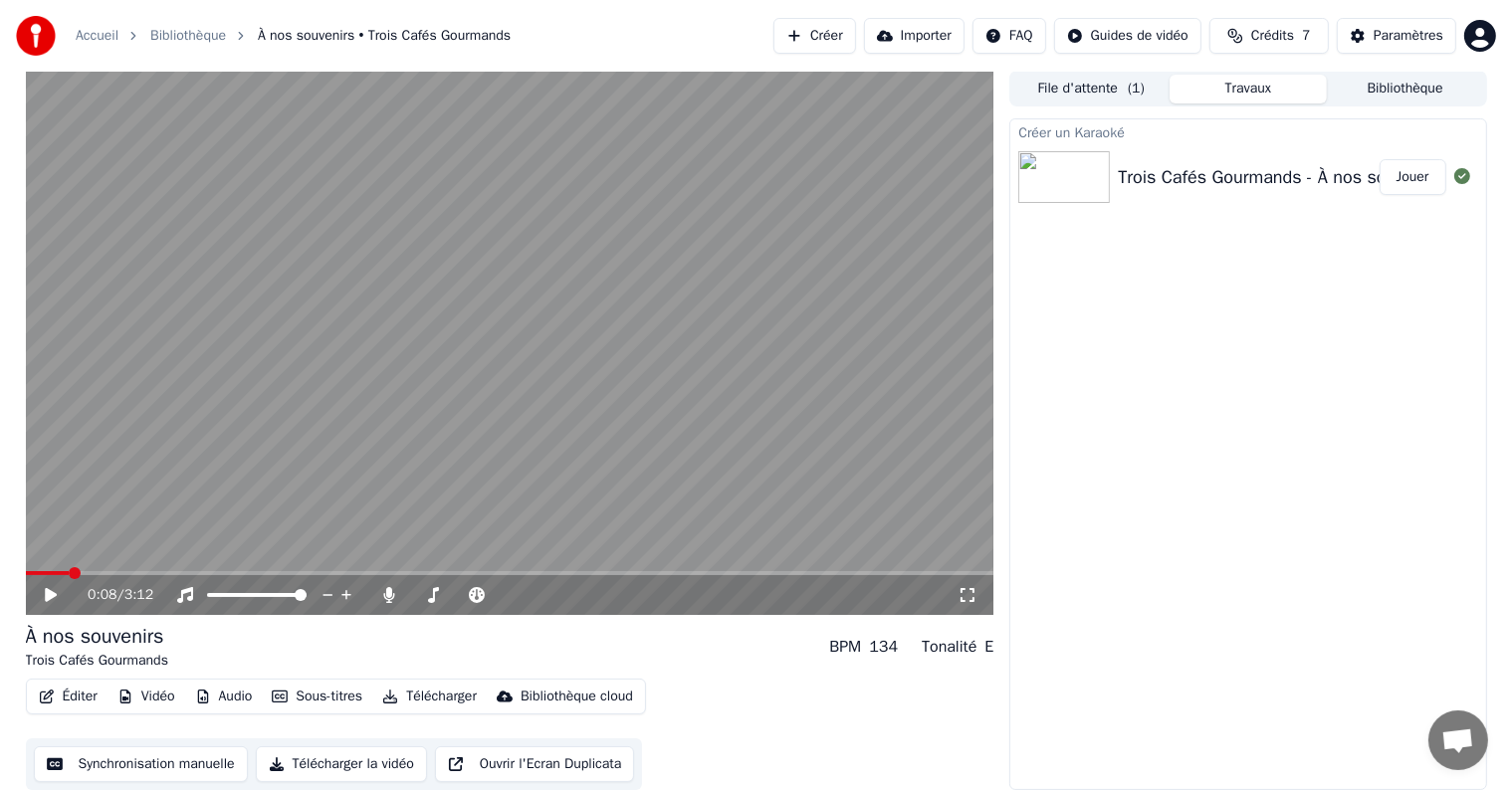 click on "Synchronisation manuelle" at bounding box center (140, 764) 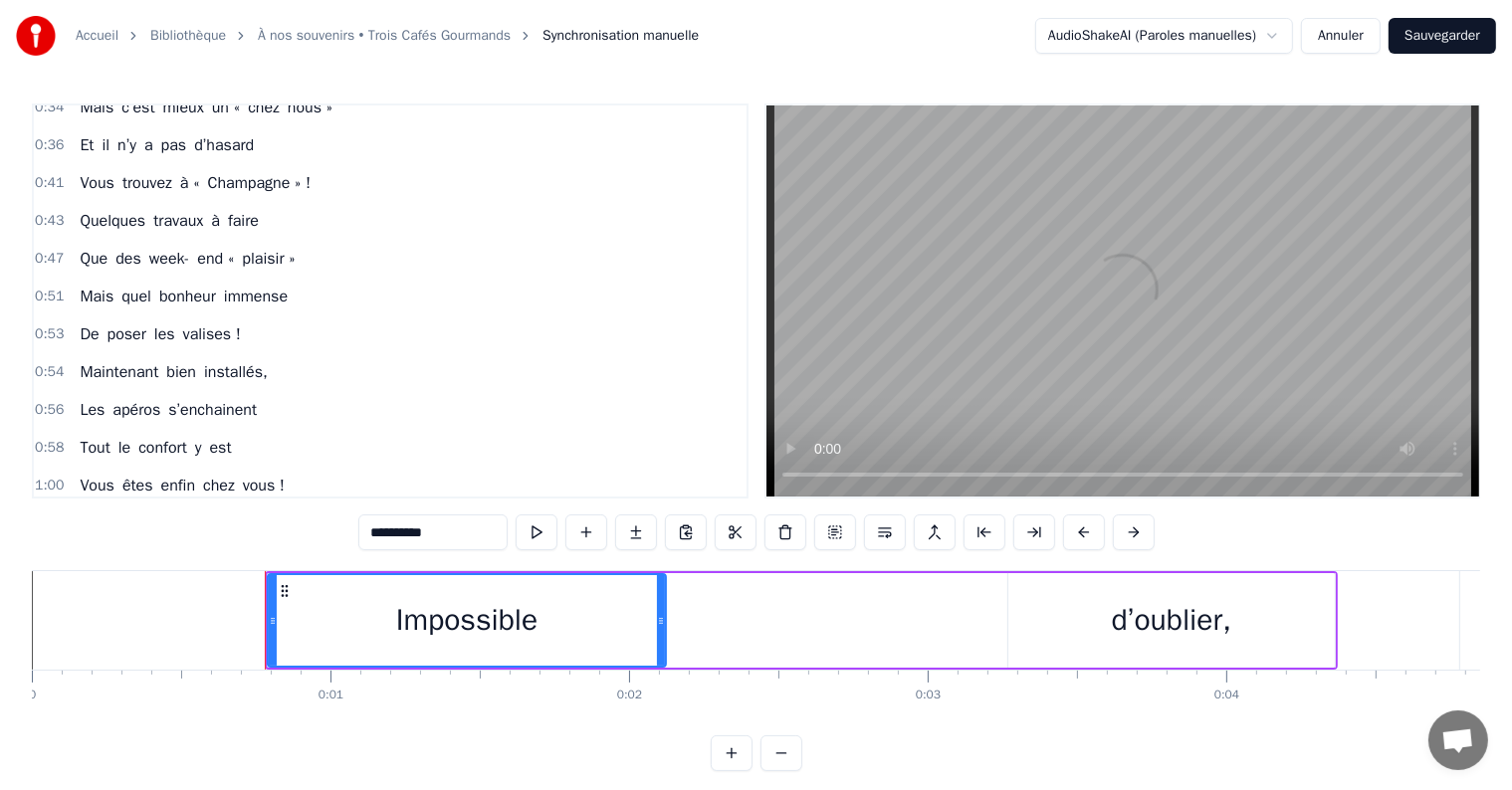 scroll, scrollTop: 0, scrollLeft: 0, axis: both 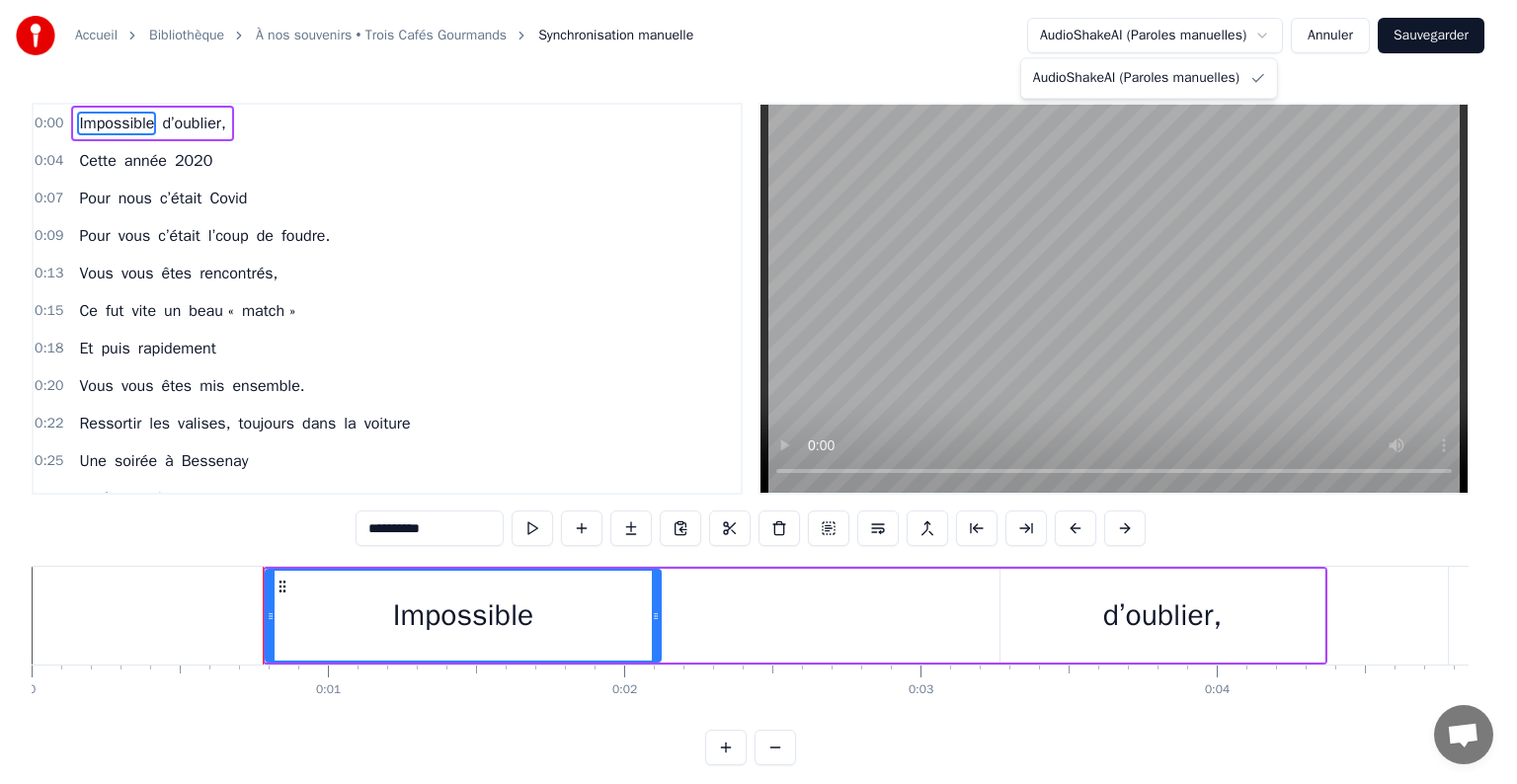 click on "Accueil Bibliothèque À nos souvenirs • Trois Cafés Gourmands Synchronisation manuelle AudioShakeAI (Paroles manuelles) Annuler Sauvegarder 0:00 Impossible d’oublier, 0:04 Cette année 2020 0:07 Pour nous c’était Covid 0:09 Pour vous c’était l’coup de foudre. 0:13 Vous vous êtes rencontrés, 0:15 Ce fut vite un beau « match » 0:18 Et puis rapidement 0:20 Vous vous êtes mis ensemble. 0:22 Ressortir les valises, toujours dans la voiture 0:25 Une soirée à Bessenay 0:27 Et l’autre, à Balan beach. 0:31 C’est sympa les colocs 0:34 Mais c’est mieux un « chez nous » 0:36 Et il n’y a pas d’hasard 0:41 Vous trouvez à « Champagne » ! 0:43 Quelques travaux à faire 0:47 Que des week- end « plaisir » 0:51 Mais quel bonheur immense 0:53 De poser les valises ! 0:54 Maintenant bien installés, 0:56 Les apéros s’enchainent 0:58 Tout le confort y est 1:00 Vous êtes enfin chez vous ! 1:02 Les valises sont rangées, 1:04 Enfin jamais longtemps, 1:06 Vous aimez trop vos proches 1:09 Et Le" at bounding box center [758, 398] 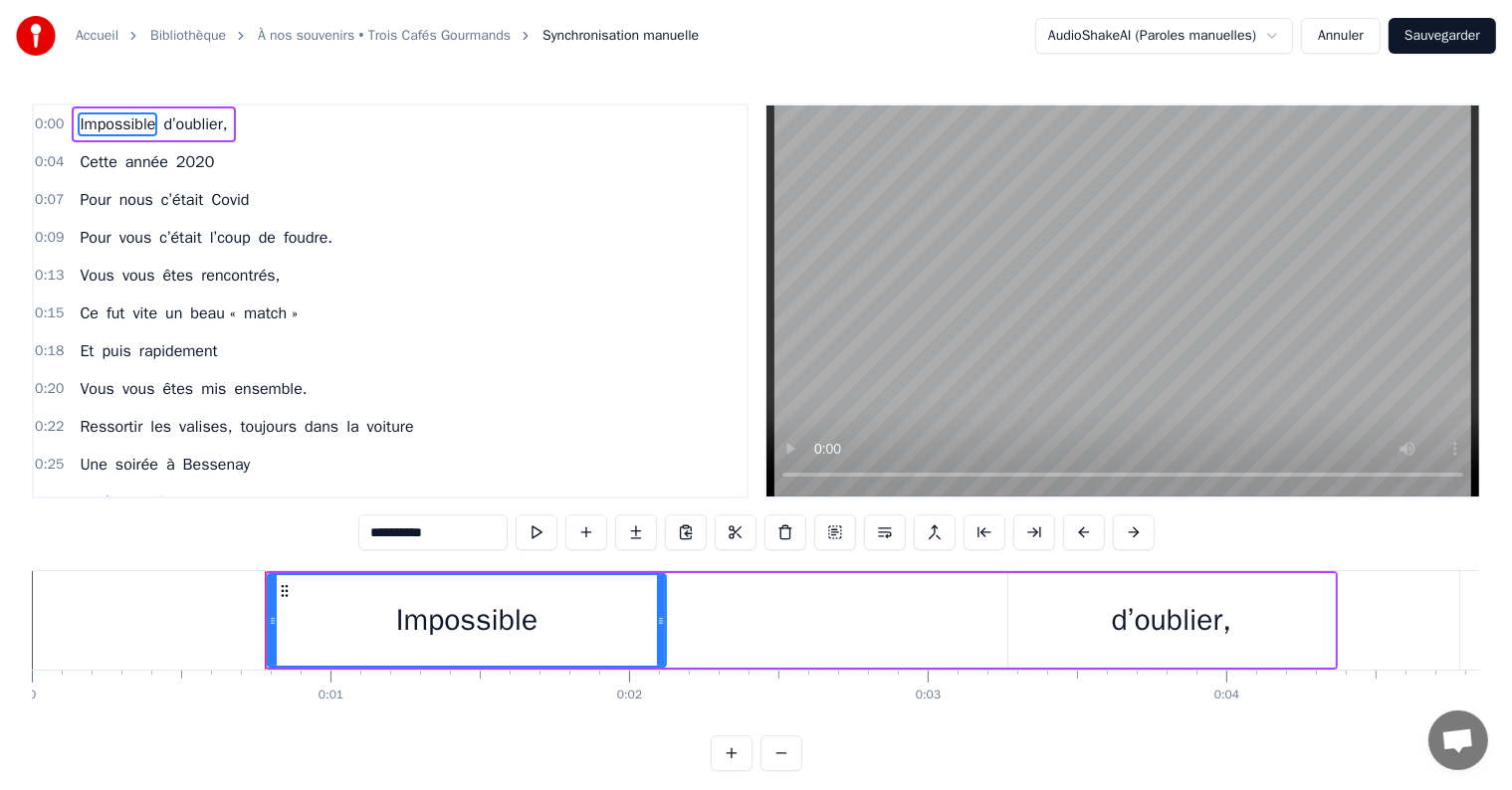 click on "Accueil Bibliothèque À nos souvenirs • Trois Cafés Gourmands Synchronisation manuelle AudioShakeAI (Paroles manuelles) Annuler Sauvegarder 0:00 Impossible d’oublier, 0:04 Cette année 2020 0:07 Pour nous c’était Covid 0:09 Pour vous c’était l’coup de foudre. 0:13 Vous vous êtes rencontrés, 0:15 Ce fut vite un beau « match » 0:18 Et puis rapidement 0:20 Vous vous êtes mis ensemble. 0:22 Ressortir les valises, toujours dans la voiture 0:25 Une soirée à Bessenay 0:27 Et l’autre, à Balan beach. 0:31 C’est sympa les colocs 0:34 Mais c’est mieux un « chez nous » 0:36 Et il n’y a pas d’hasard 0:41 Vous trouvez à « Champagne » ! 0:43 Quelques travaux à faire 0:47 Que des week- end « plaisir » 0:51 Mais quel bonheur immense 0:53 De poser les valises ! 0:54 Maintenant bien installés, 0:56 Les apéros s’enchainent 0:58 Tout le confort y est 1:00 Vous êtes enfin chez vous ! 1:02 Les valises sont rangées, 1:04 Enfin jamais longtemps, 1:06 Vous aimez trop vos proches 1:09 Et Le" at bounding box center [756, 401] 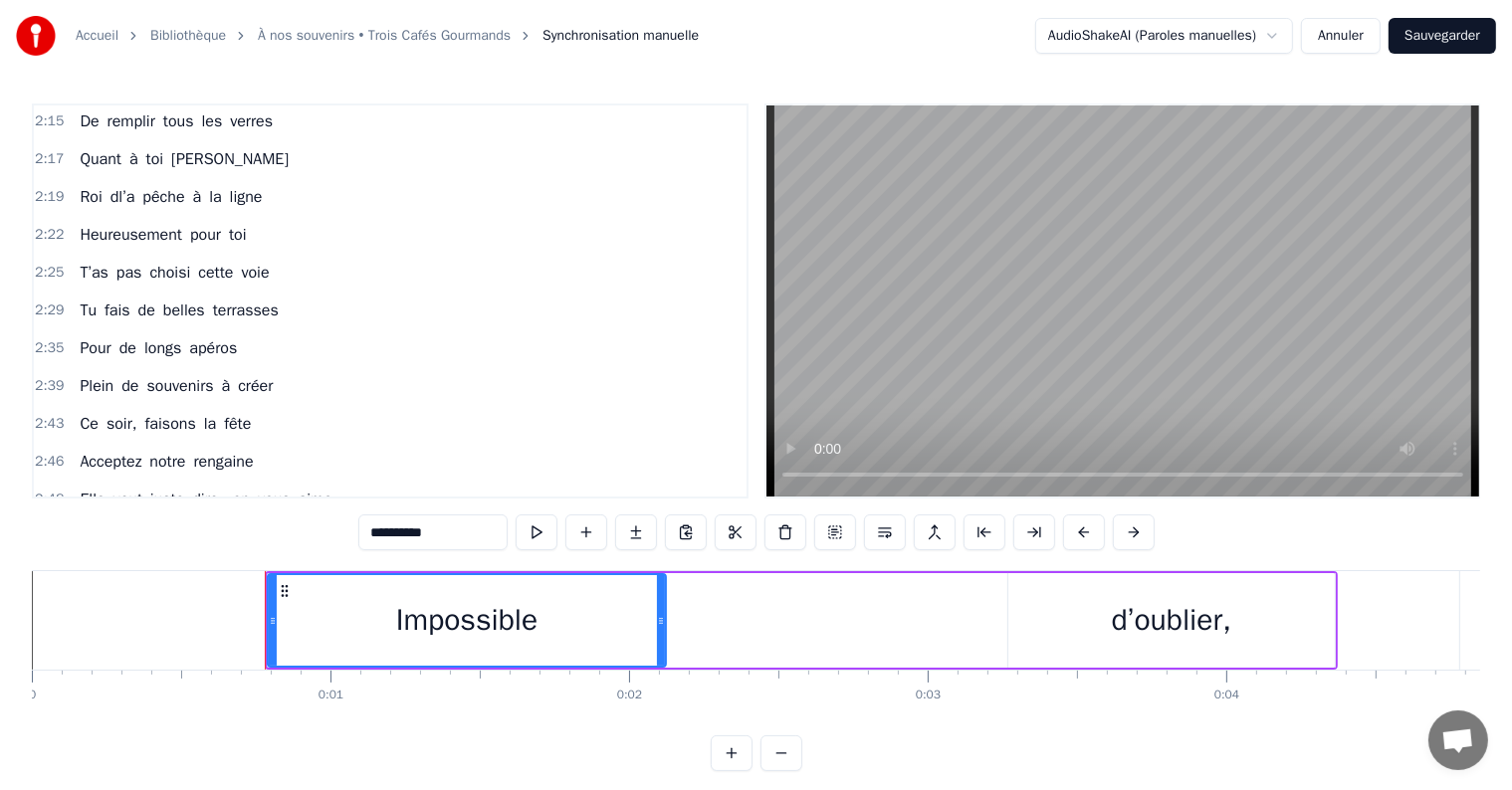 scroll, scrollTop: 2354, scrollLeft: 0, axis: vertical 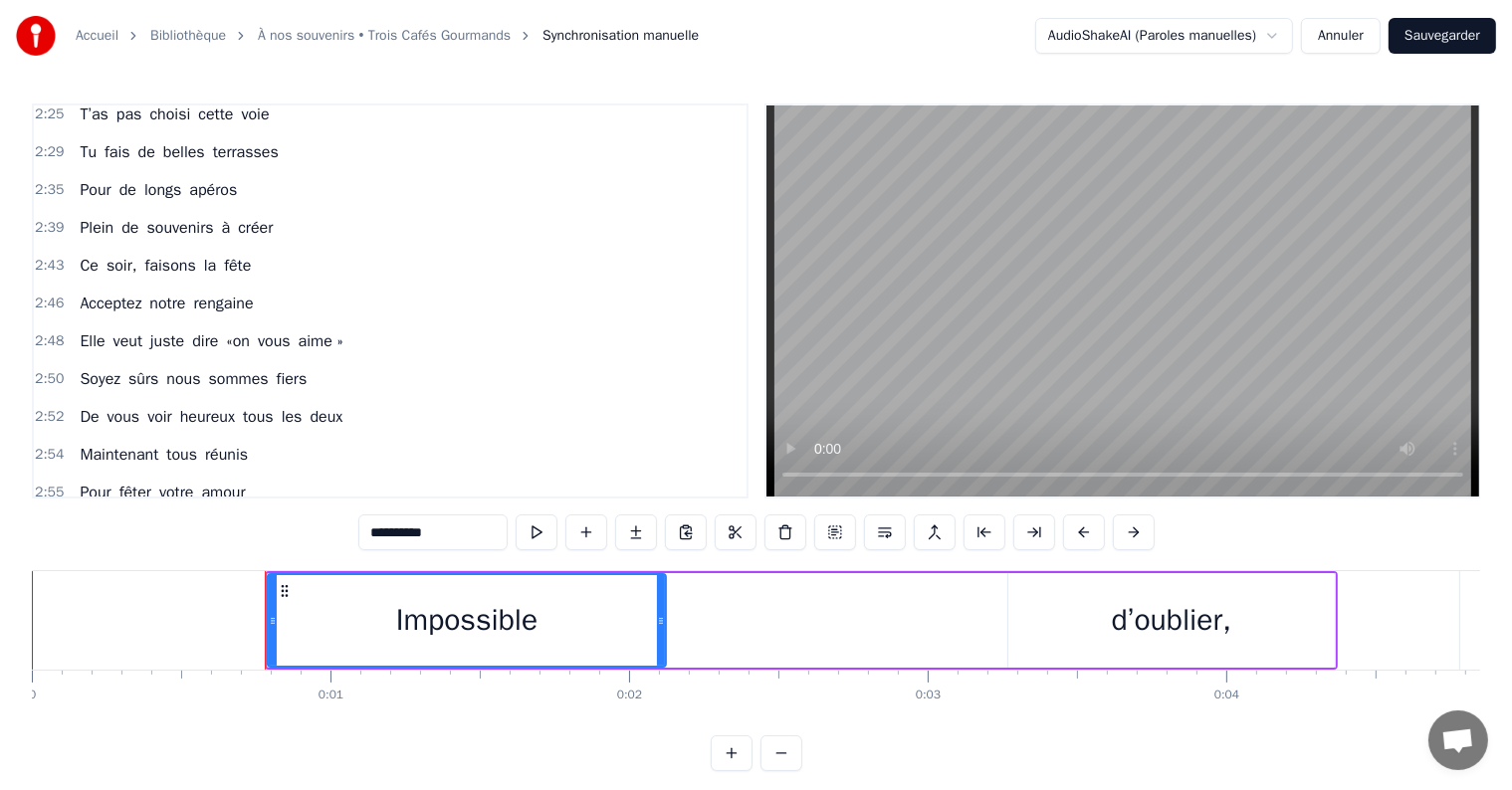 click on "Sauvegarder" at bounding box center (1442, 36) 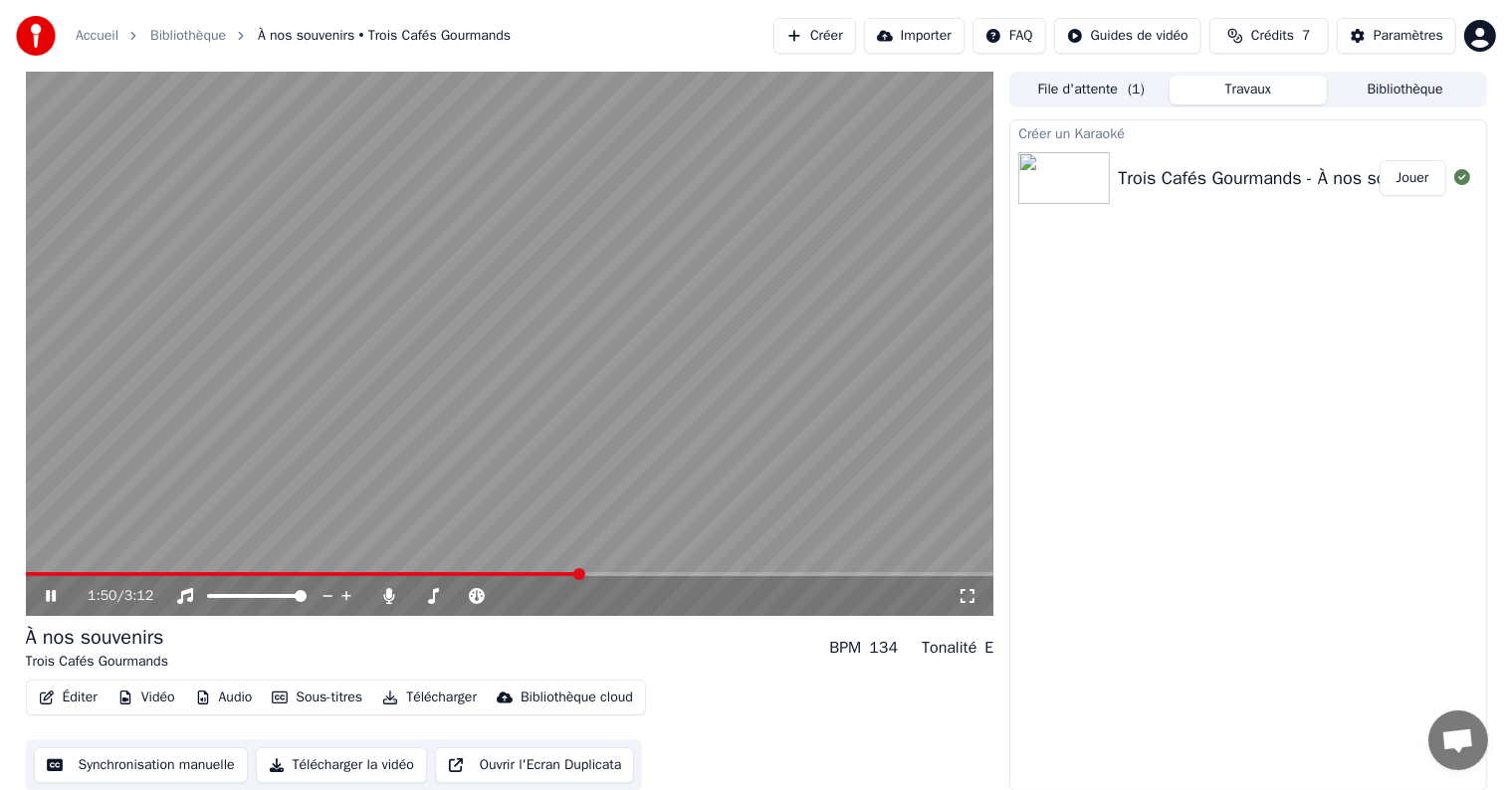 click at bounding box center (510, 343) 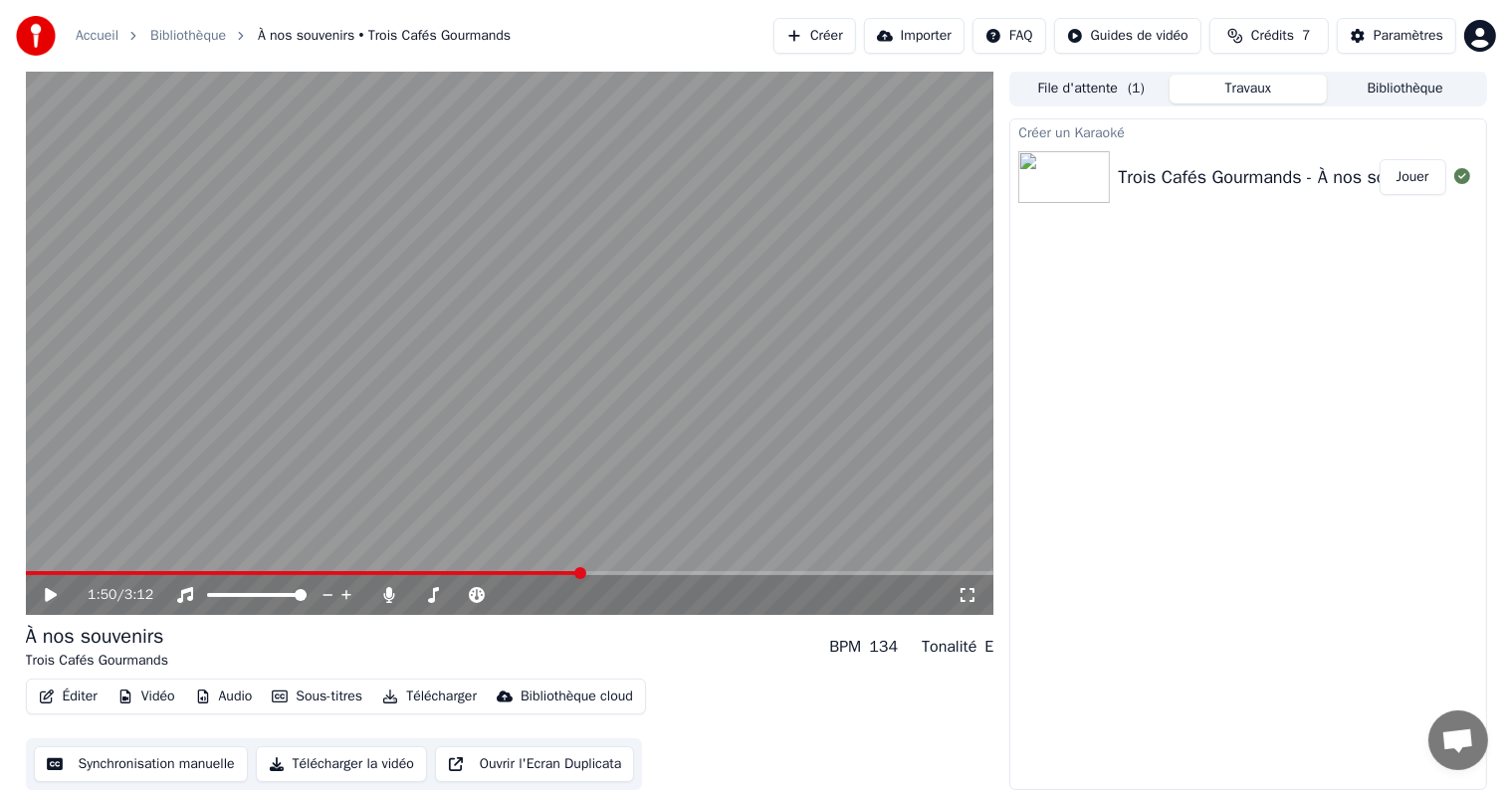 scroll, scrollTop: 0, scrollLeft: 0, axis: both 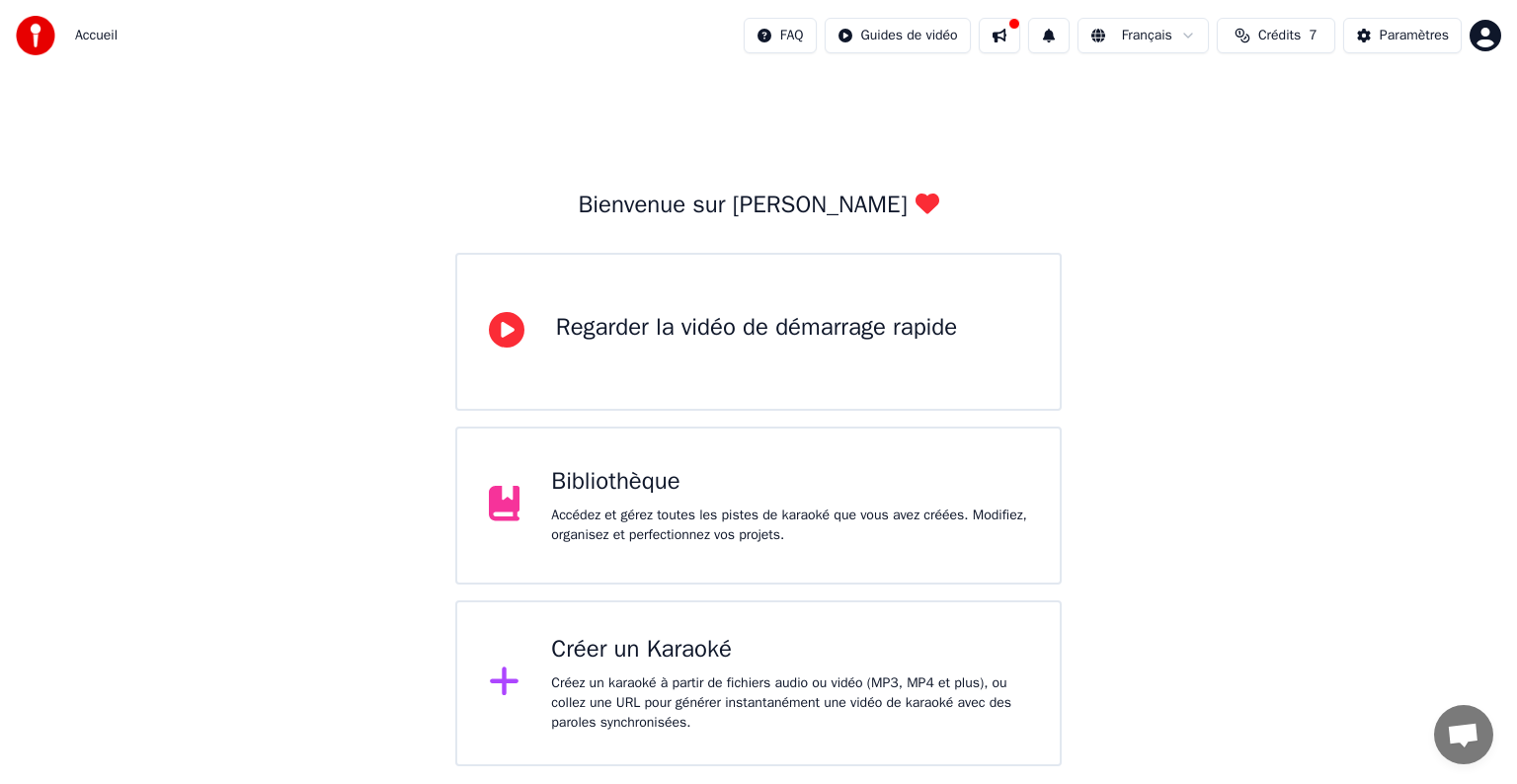 click on "Accédez et gérez toutes les pistes de karaoké que vous avez créées. Modifiez, organisez et perfectionnez vos projets." at bounding box center (789, 525) 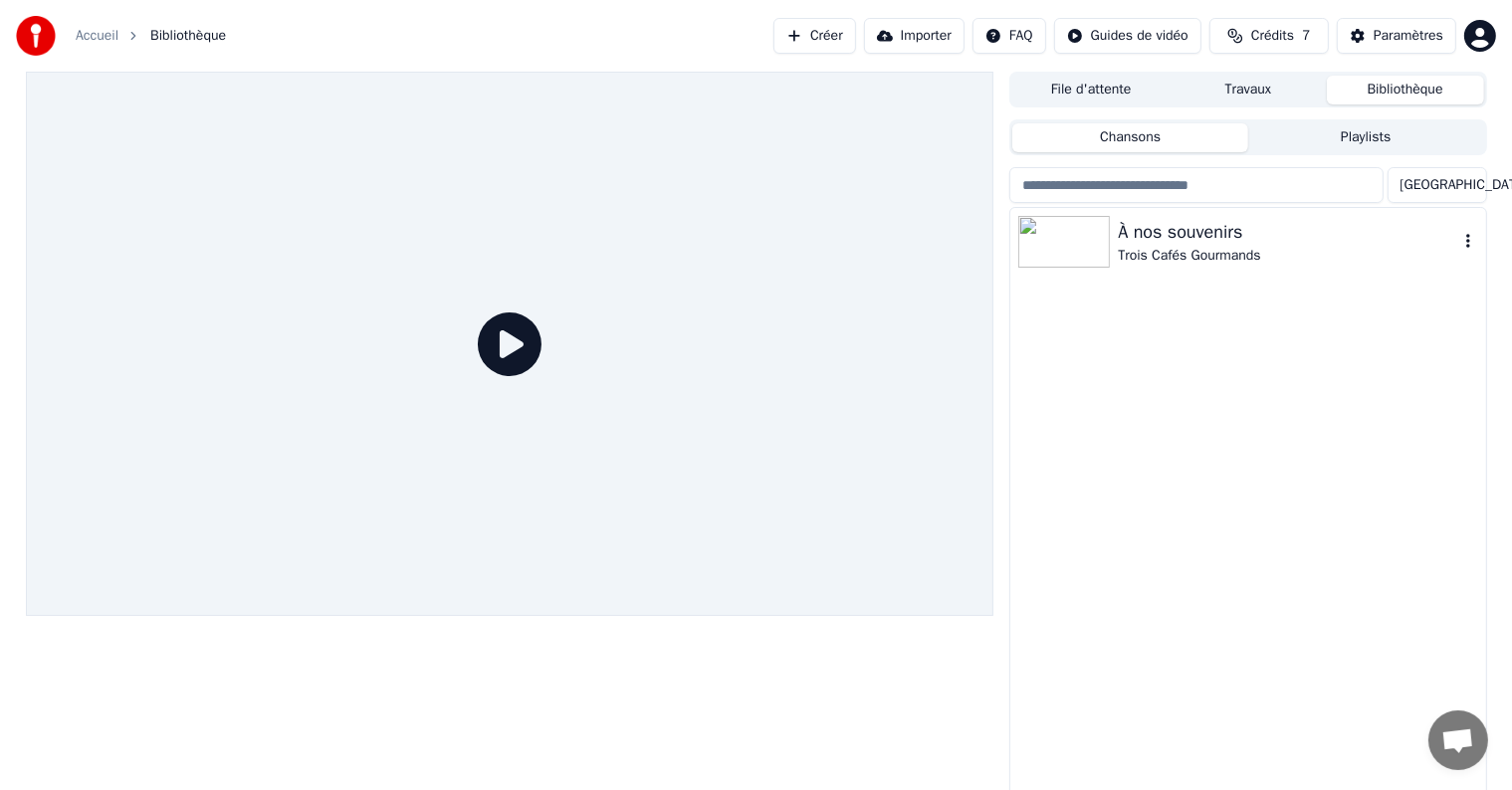 click on "Trois Cafés Gourmands" at bounding box center [1287, 256] 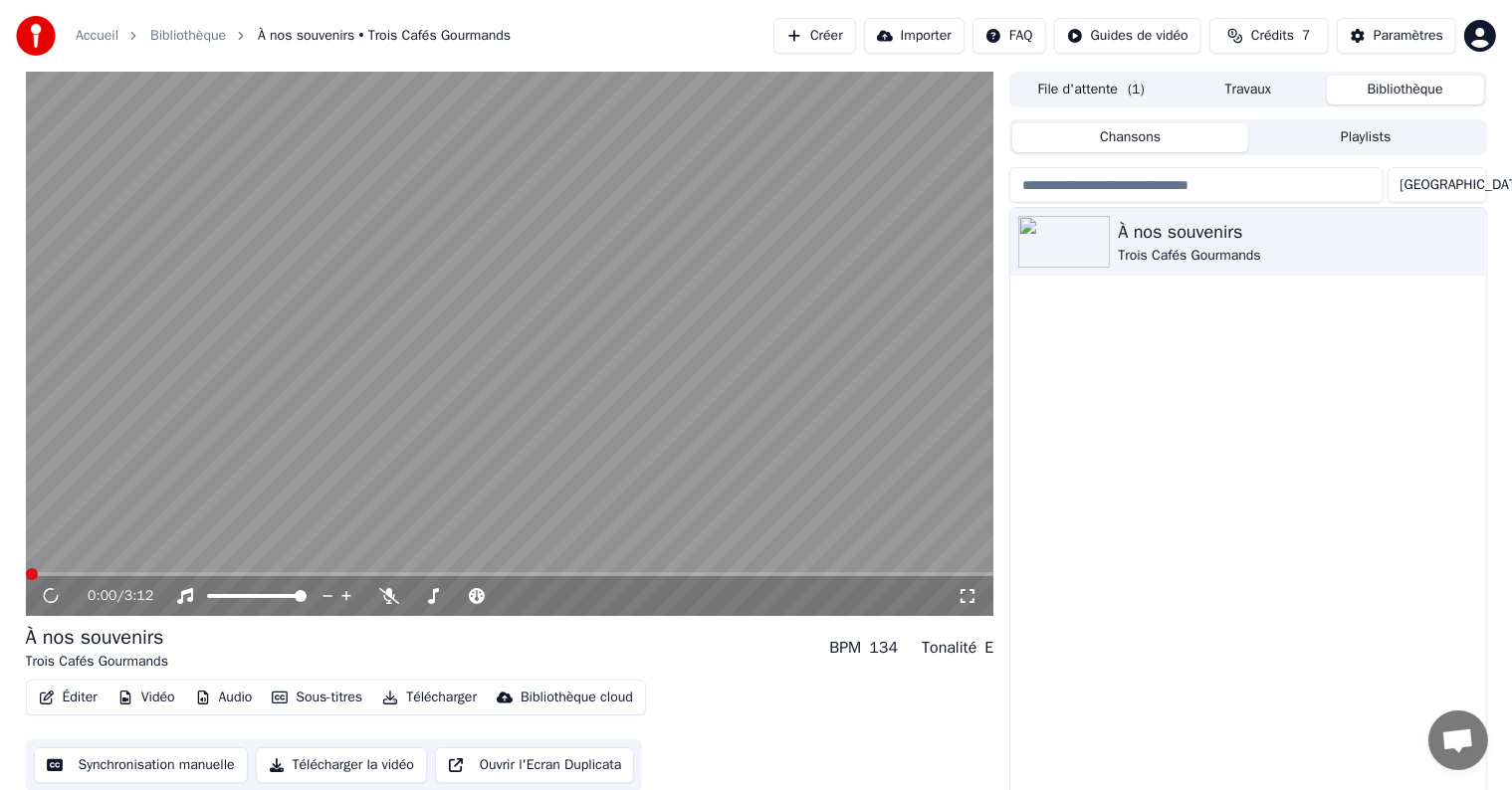 scroll, scrollTop: 9, scrollLeft: 0, axis: vertical 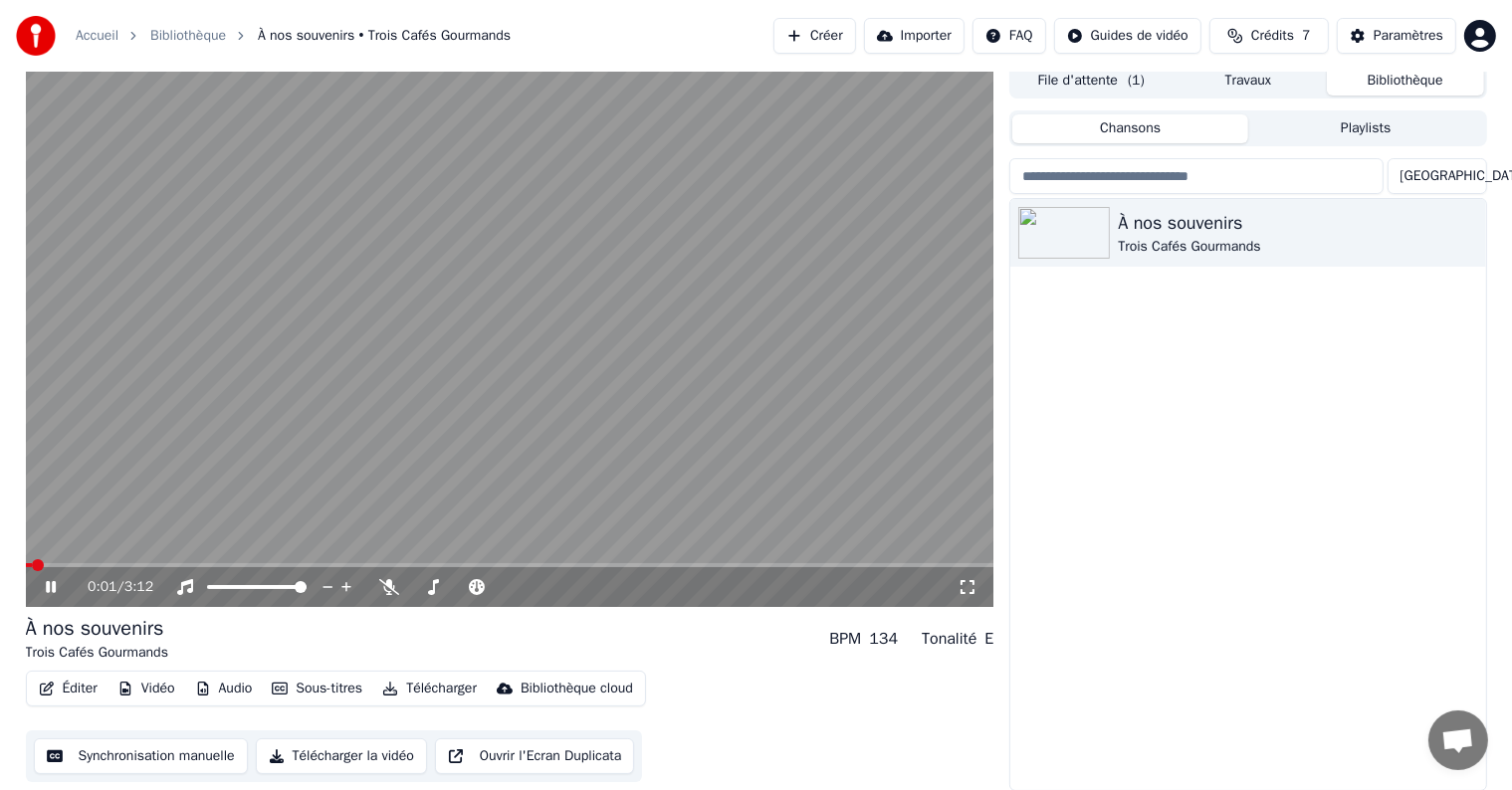 click on "Synchronisation manuelle" at bounding box center (140, 756) 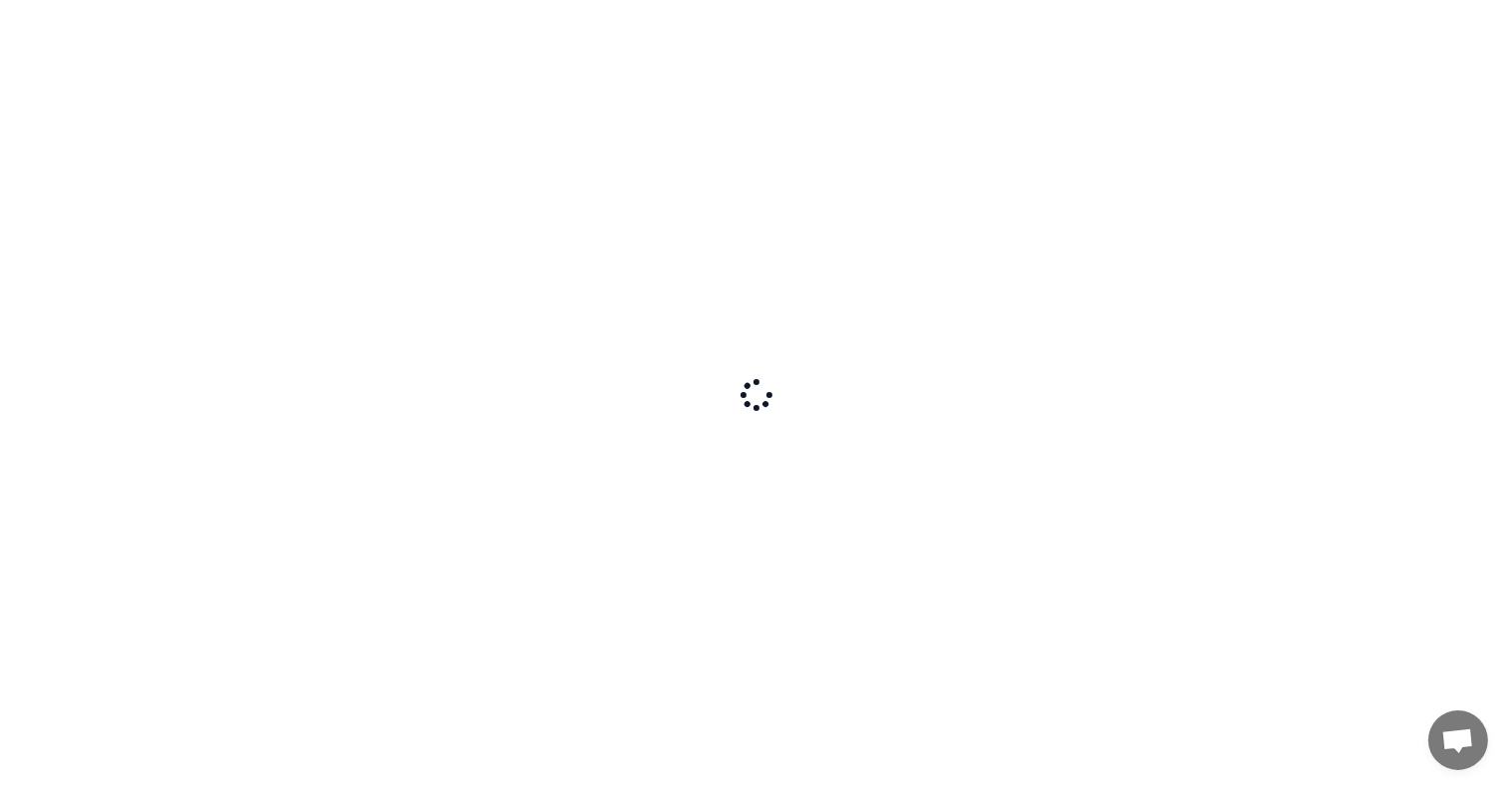 scroll, scrollTop: 0, scrollLeft: 0, axis: both 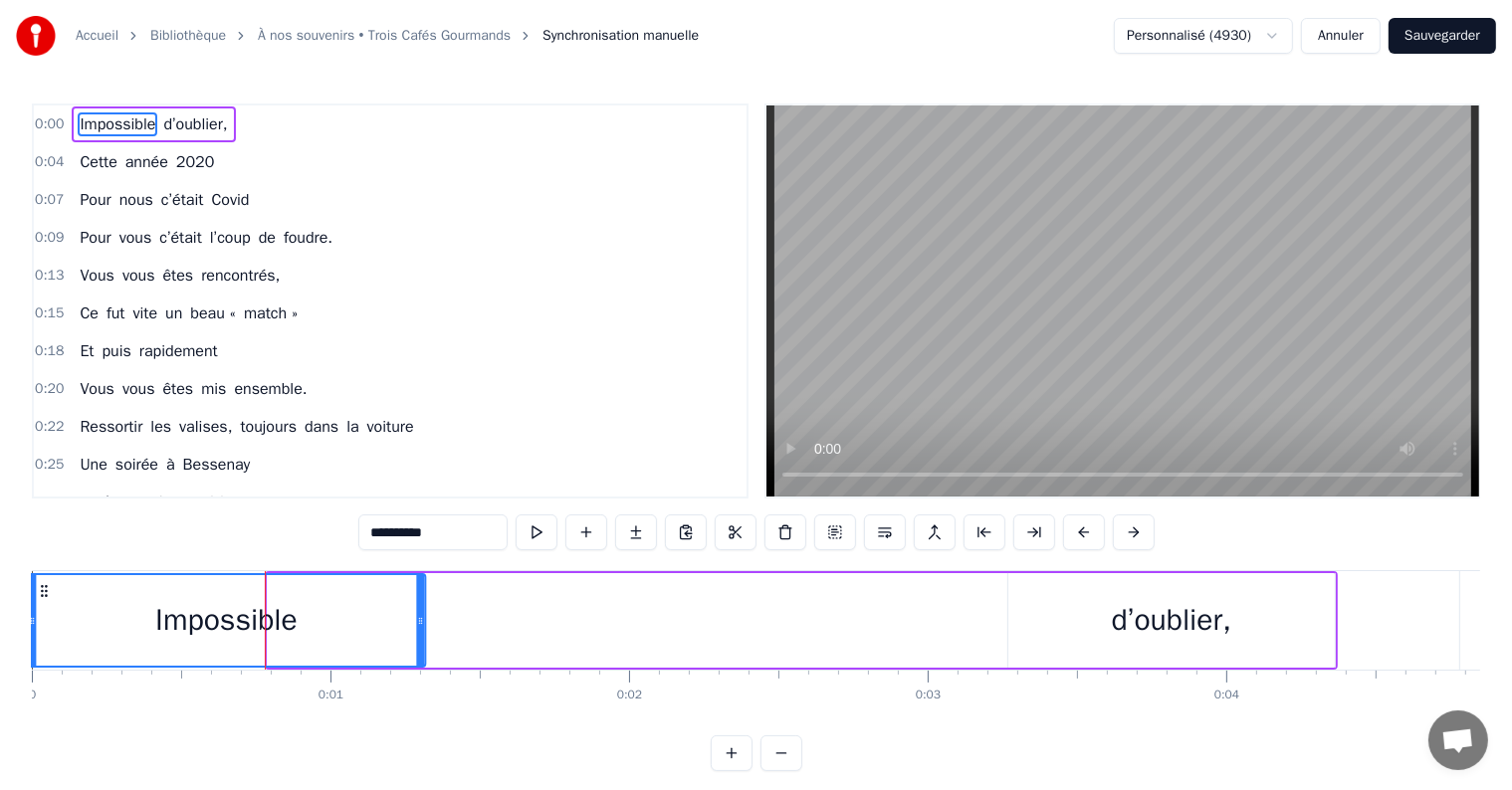 drag, startPoint x: 285, startPoint y: 585, endPoint x: 44, endPoint y: 579, distance: 241.07468 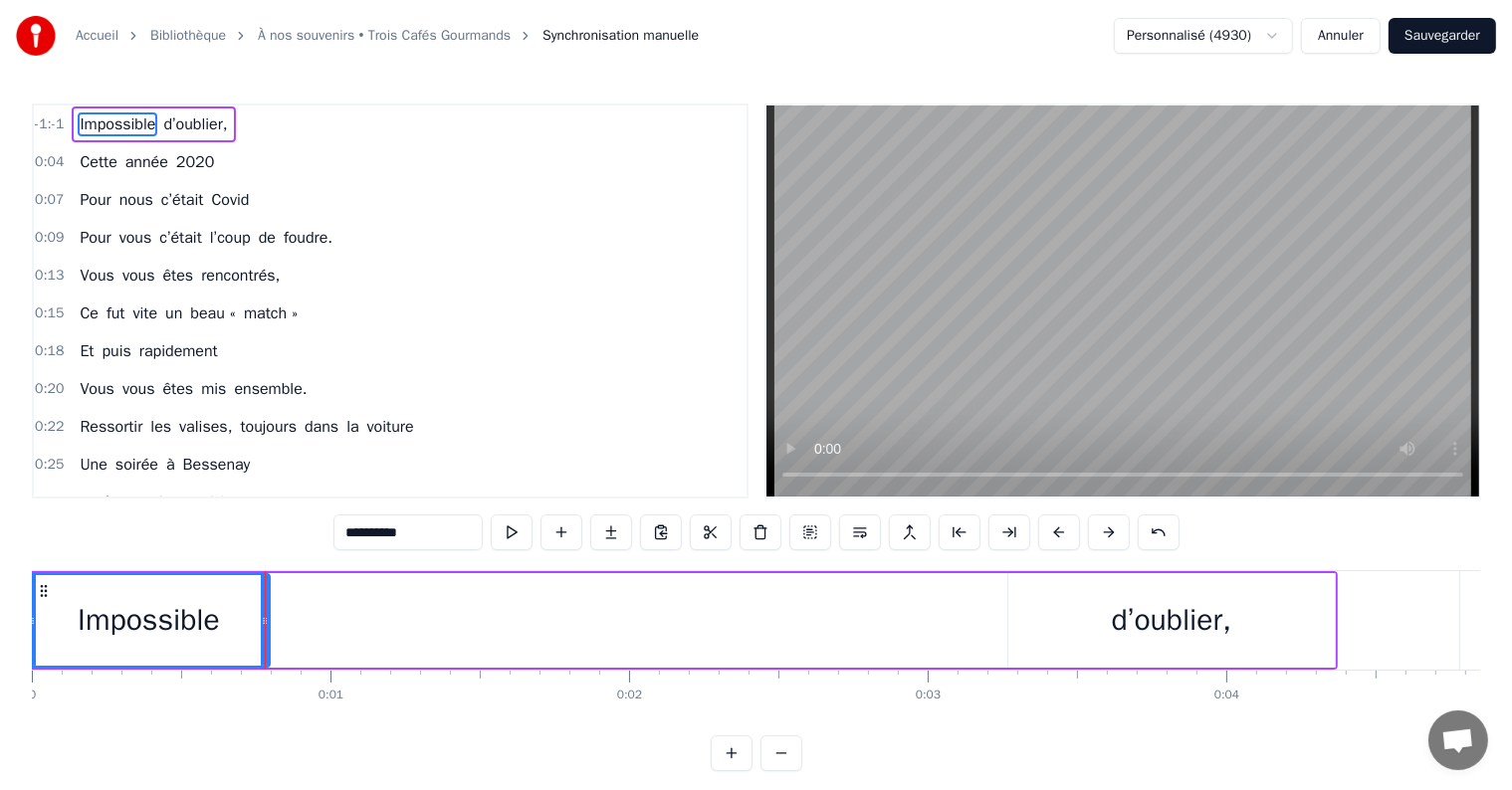 drag, startPoint x: 422, startPoint y: 619, endPoint x: 264, endPoint y: 614, distance: 158.0791 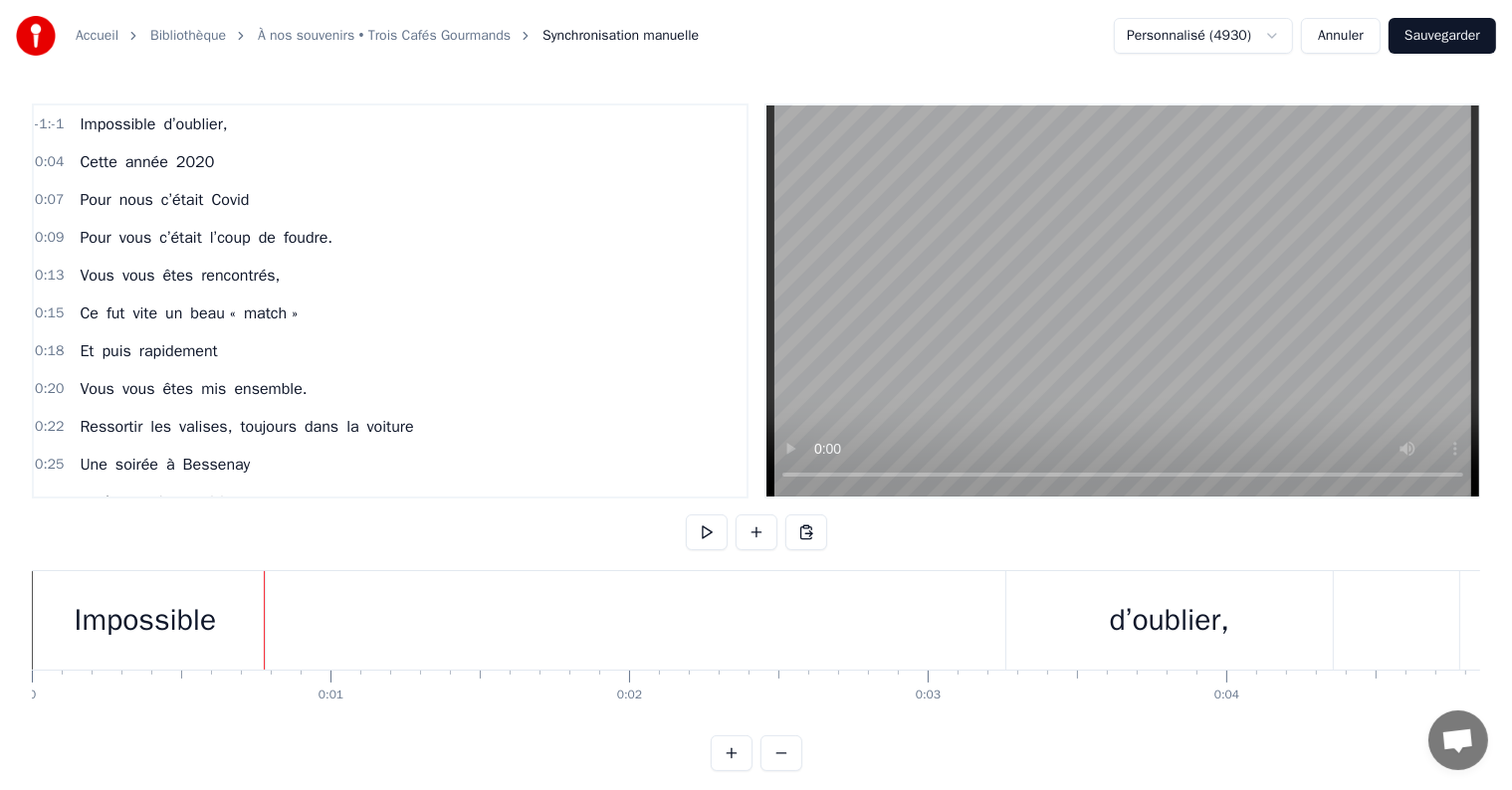 drag, startPoint x: 60, startPoint y: 585, endPoint x: 127, endPoint y: 579, distance: 67.26812 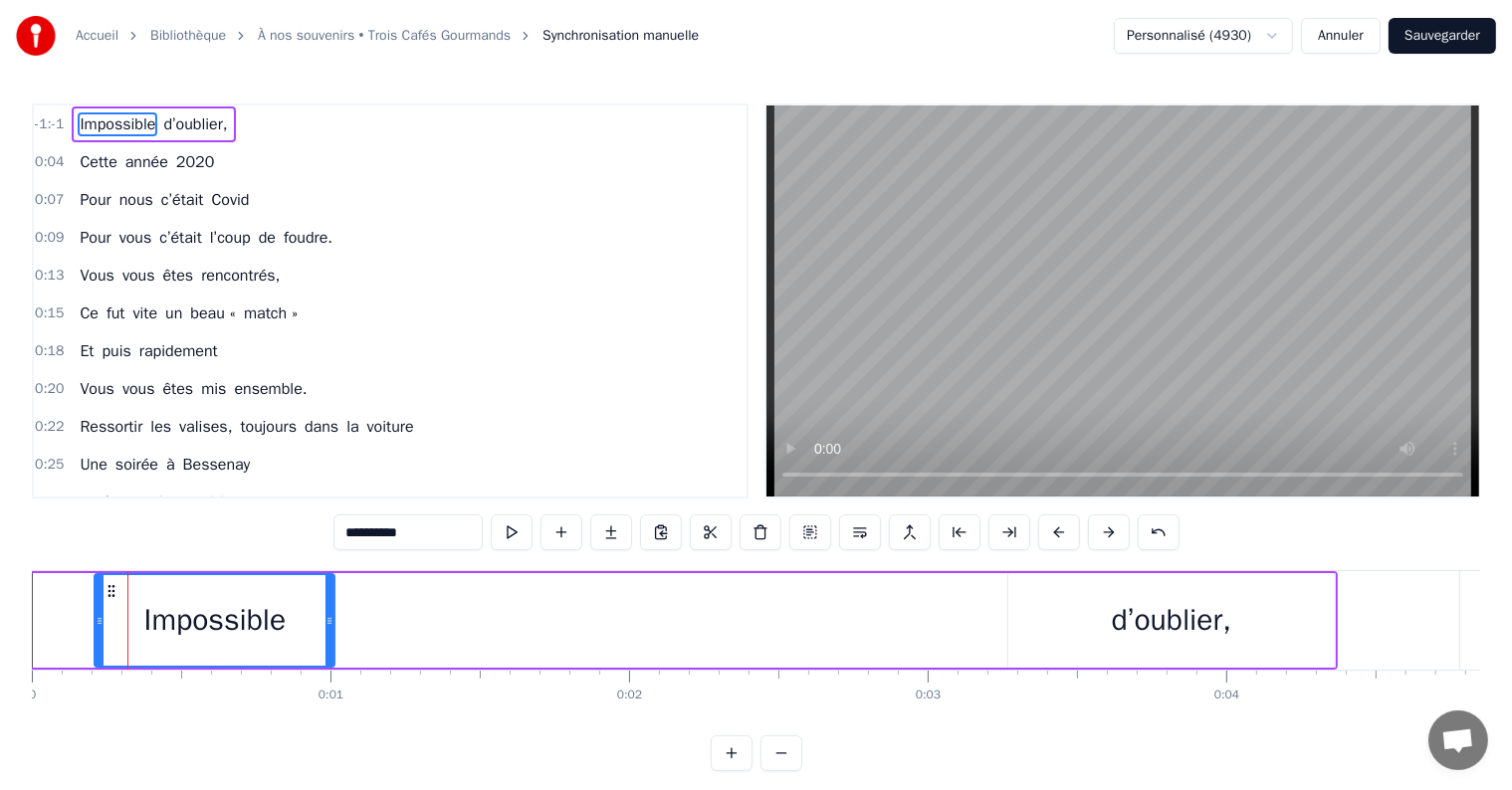 drag, startPoint x: 40, startPoint y: 589, endPoint x: 108, endPoint y: 601, distance: 69.050706 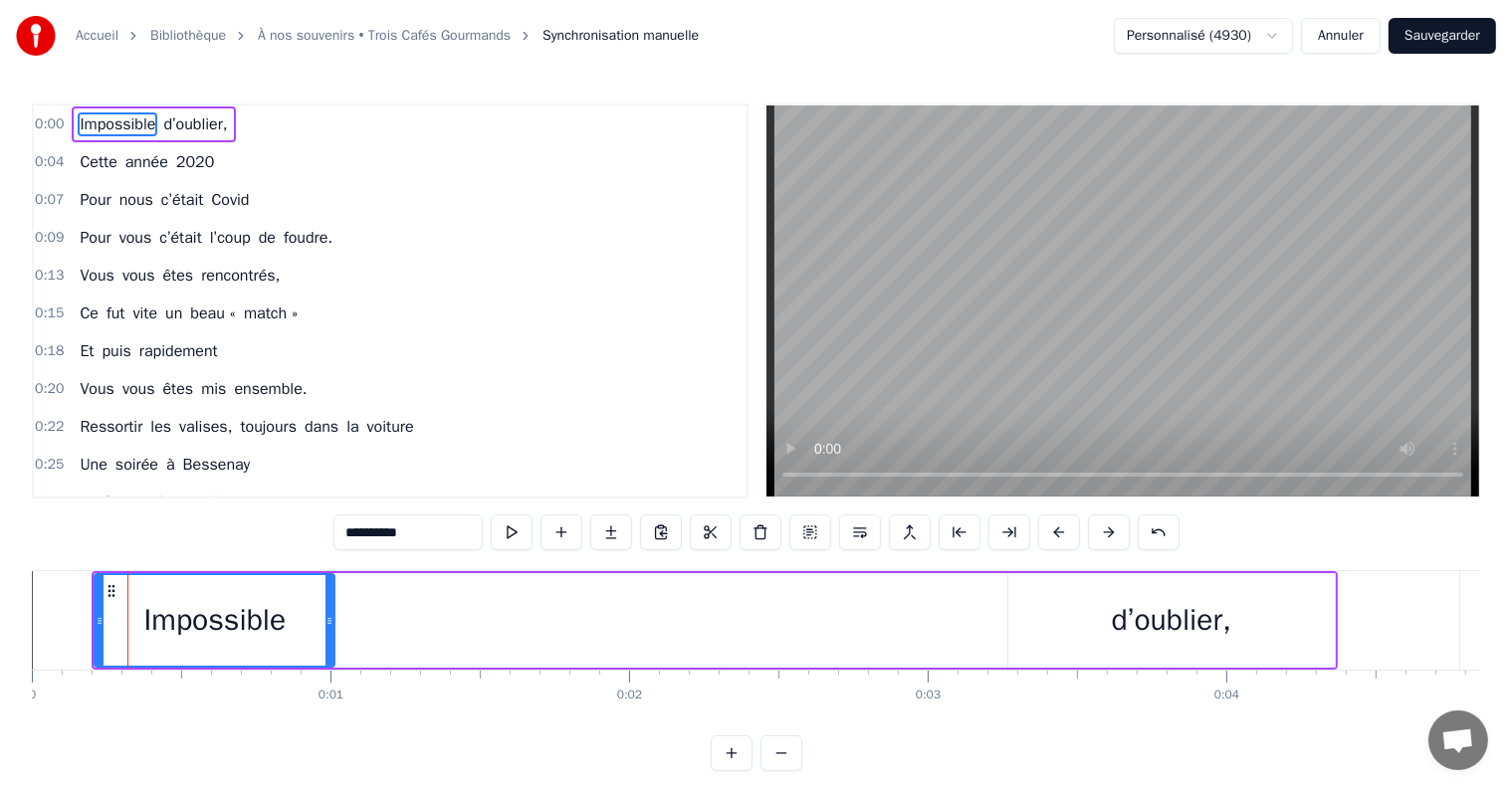 click on "d’oublier," at bounding box center [1172, 620] 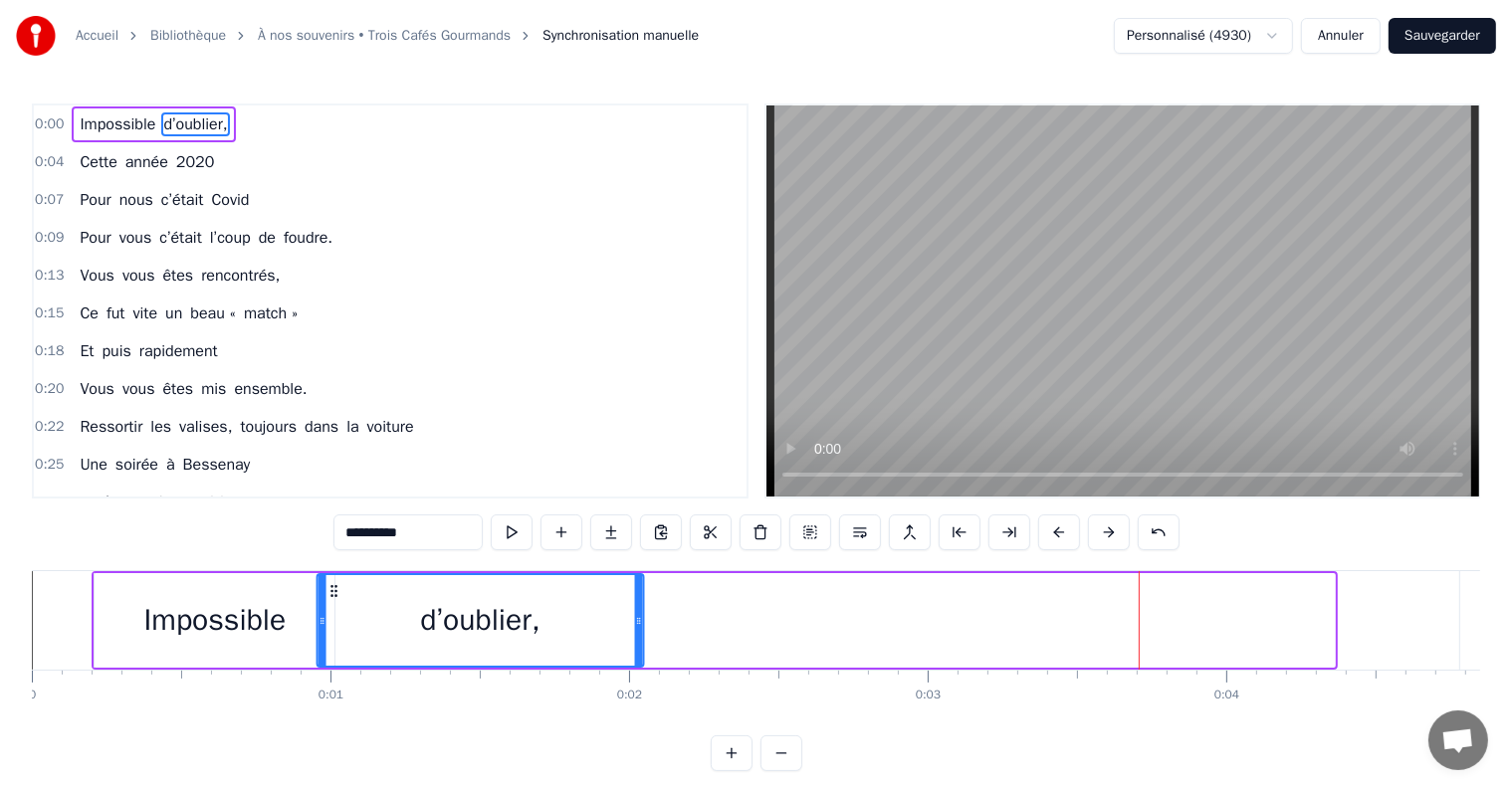 drag, startPoint x: 1025, startPoint y: 586, endPoint x: 331, endPoint y: 571, distance: 694.1621 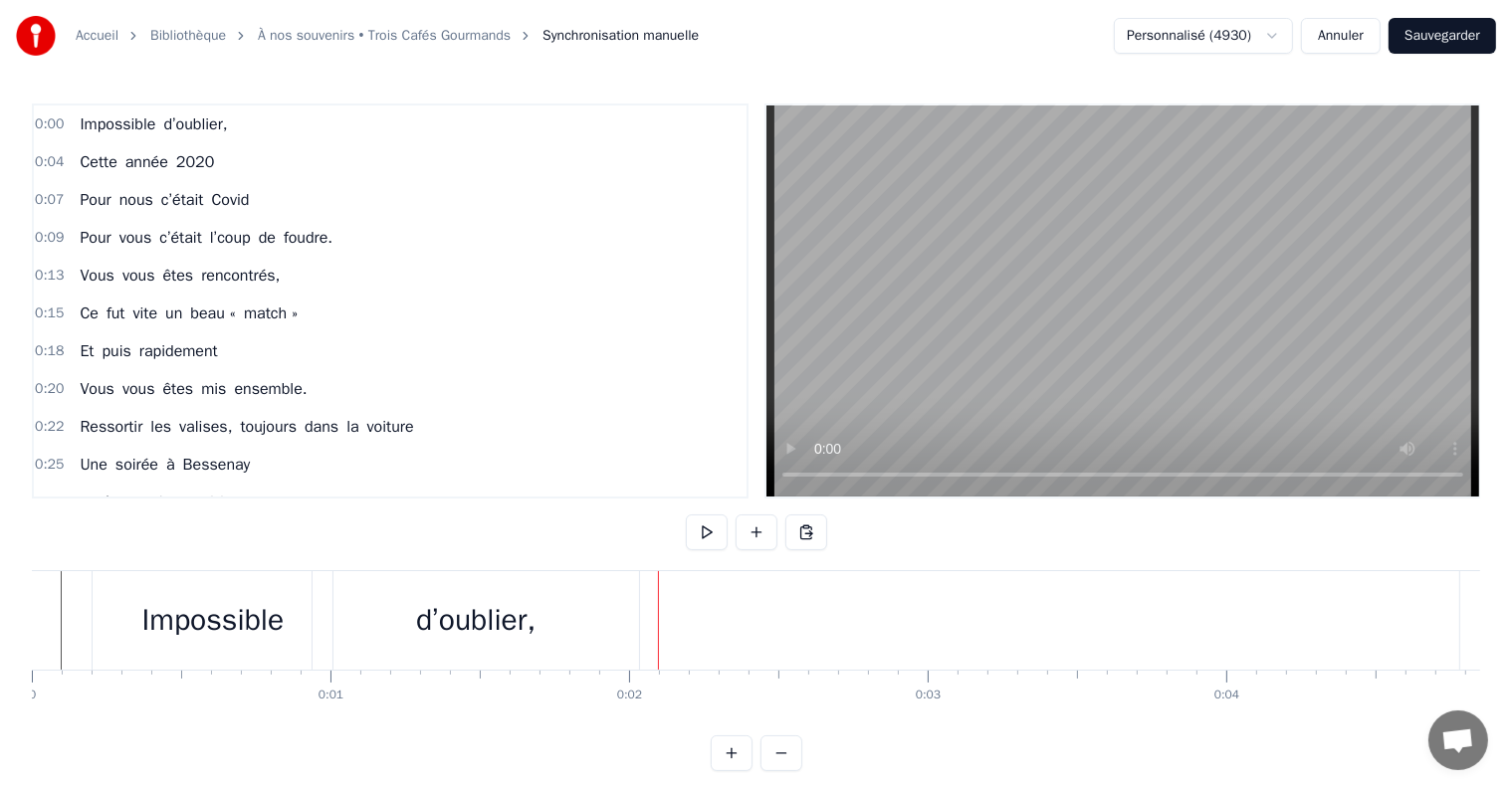 click on "d’oublier," at bounding box center (476, 620) 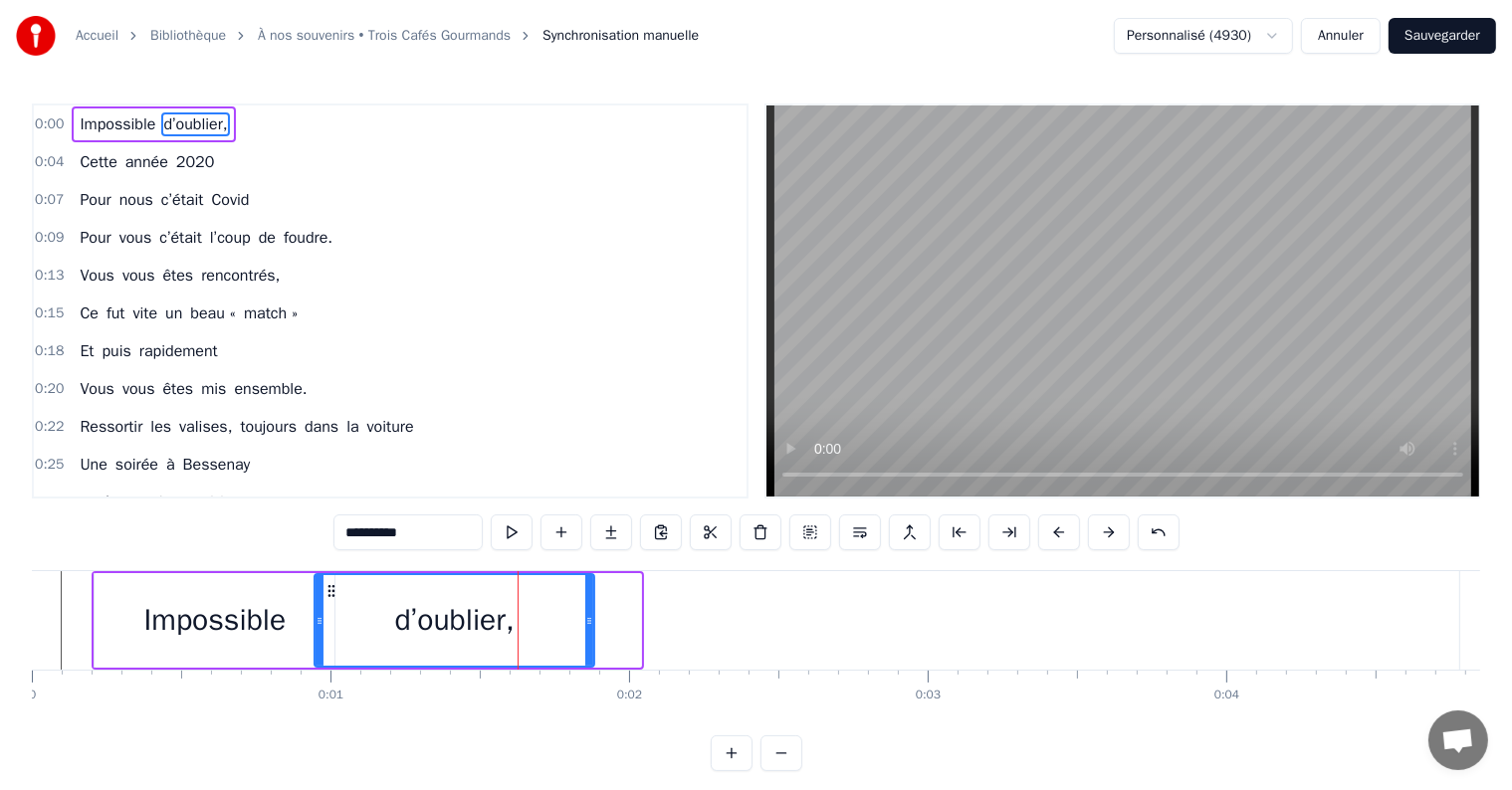drag, startPoint x: 637, startPoint y: 617, endPoint x: 590, endPoint y: 621, distance: 47.169906 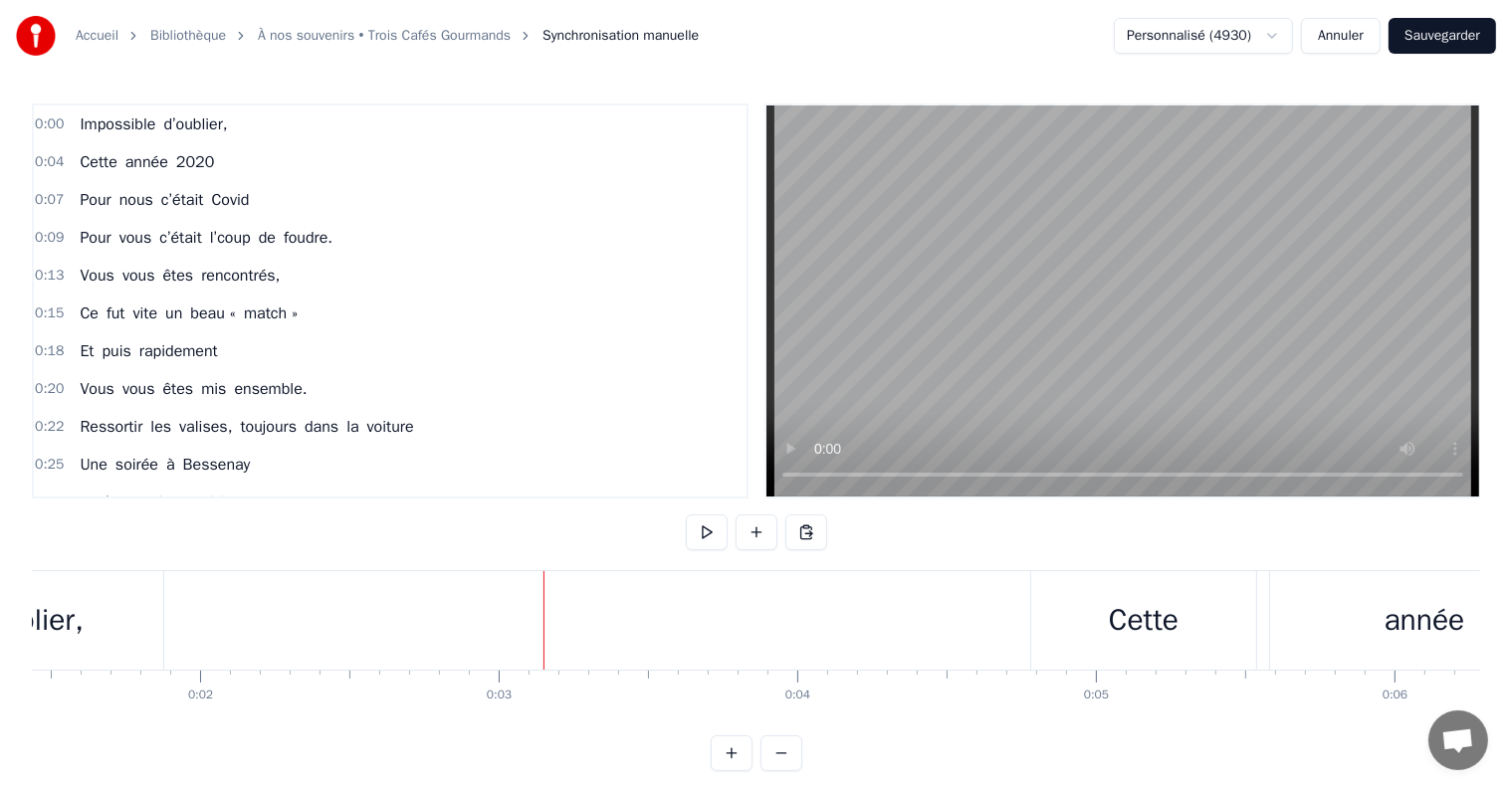 scroll, scrollTop: 0, scrollLeft: 430, axis: horizontal 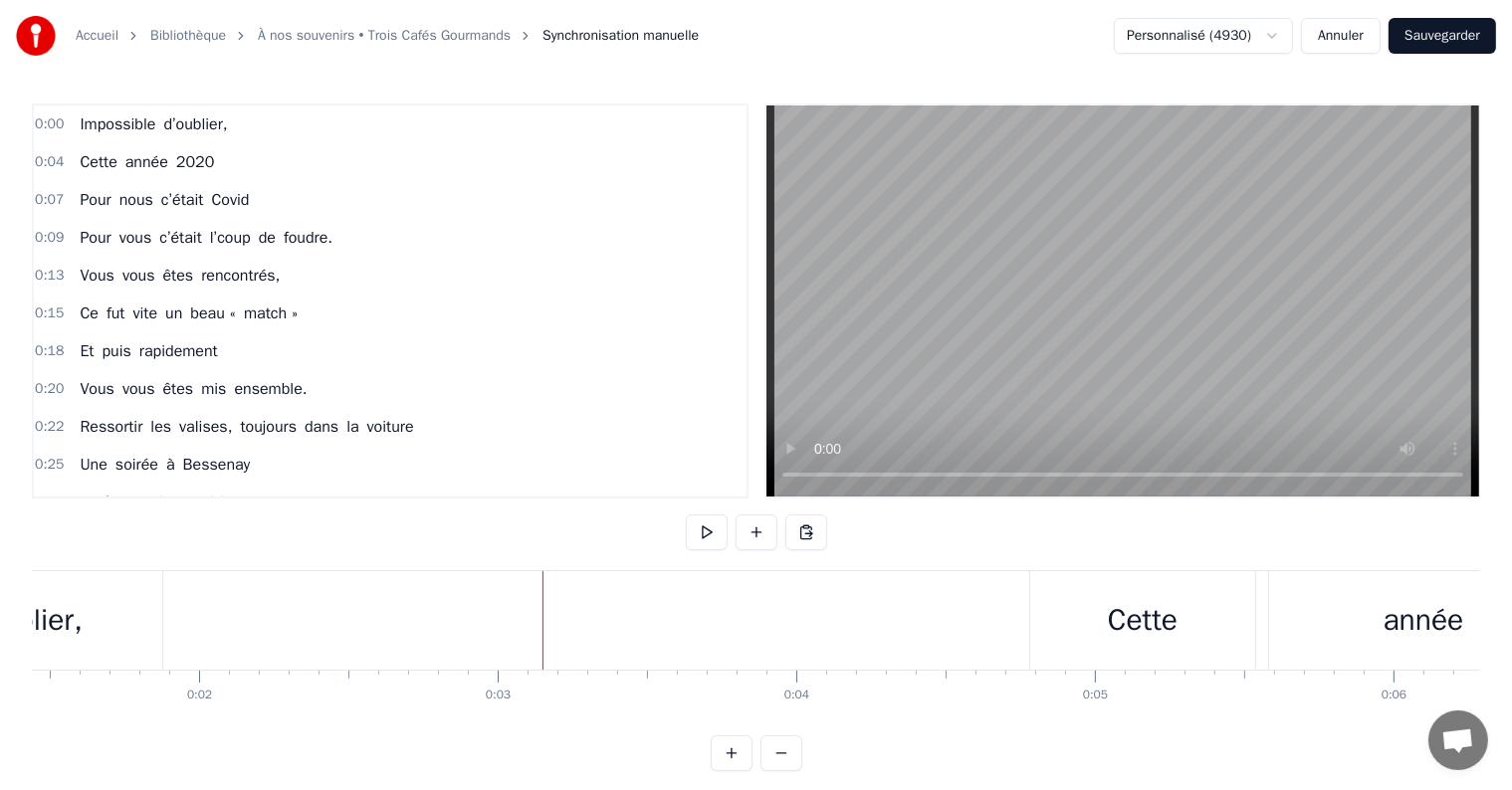 click on "Cette" at bounding box center [1143, 620] 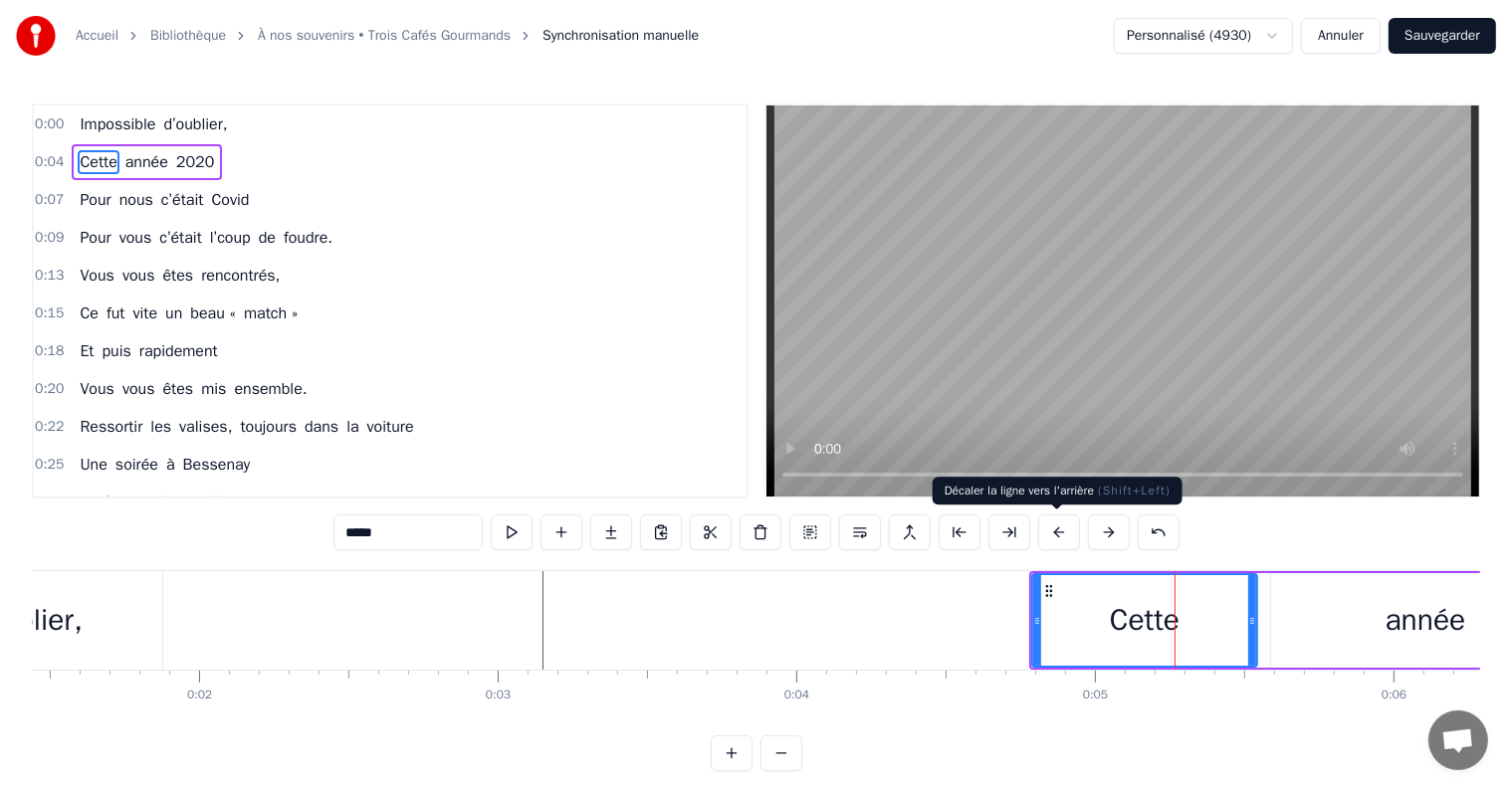 click at bounding box center (1059, 532) 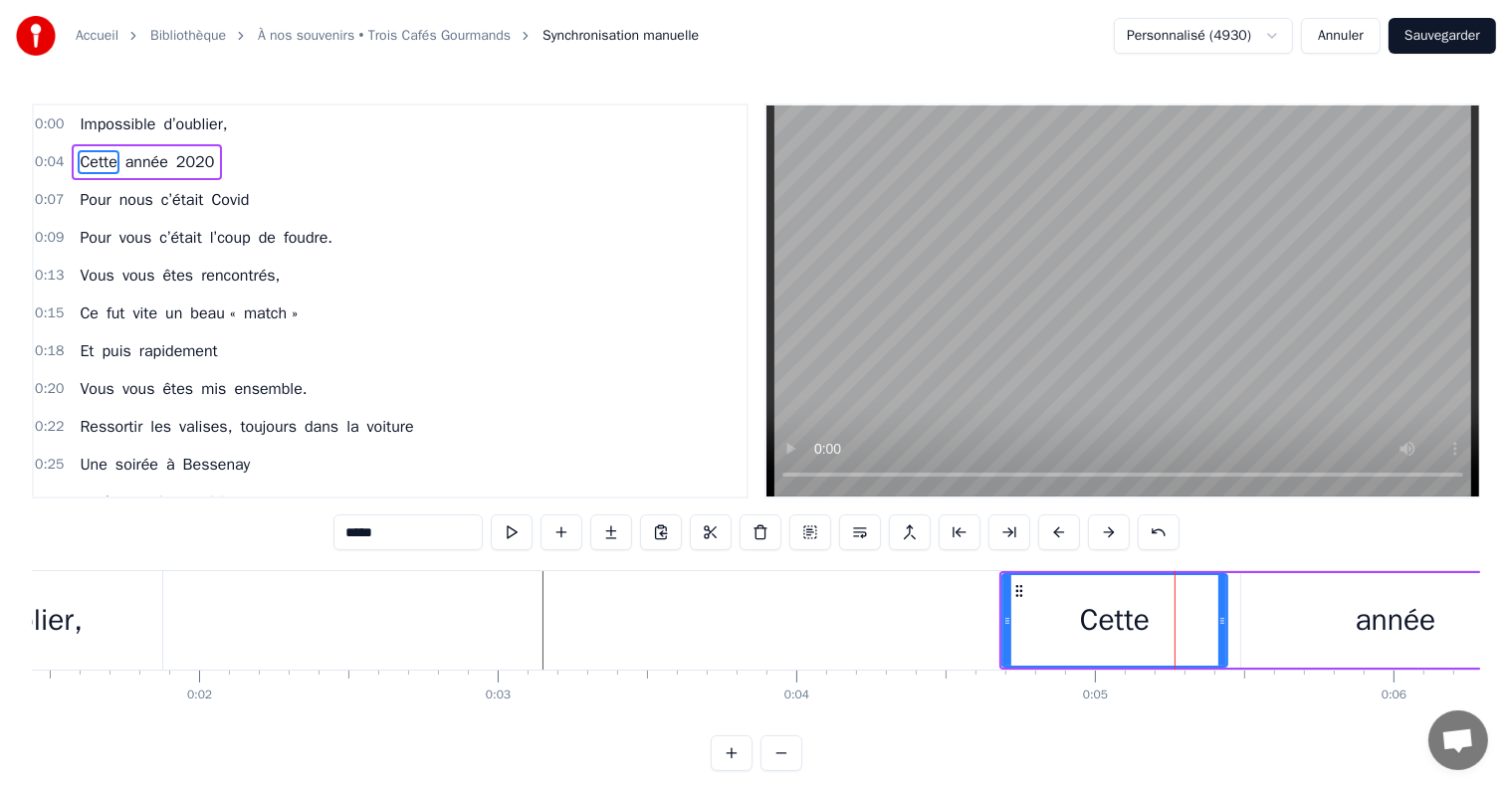 click at bounding box center (1059, 532) 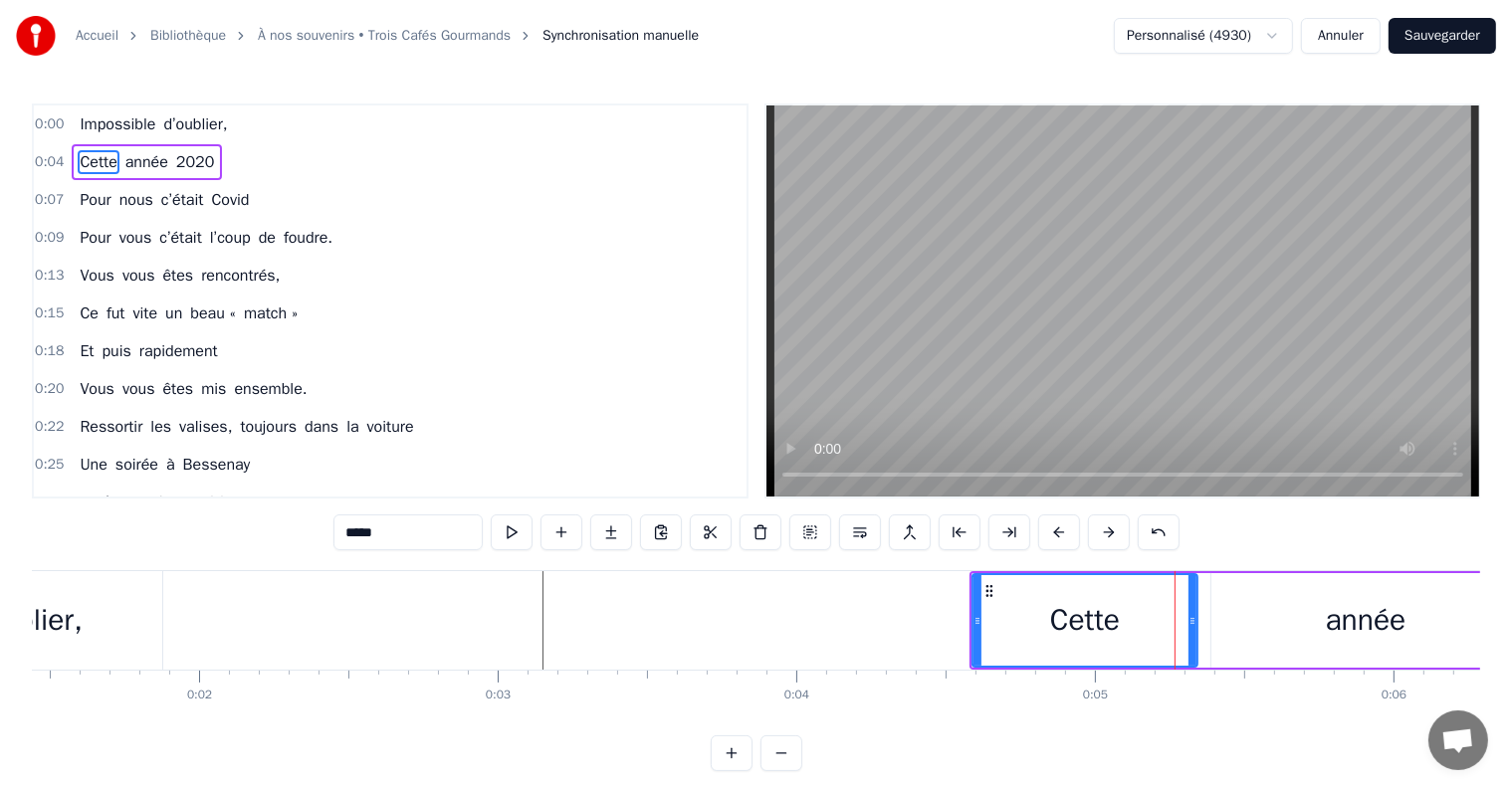click at bounding box center [1059, 532] 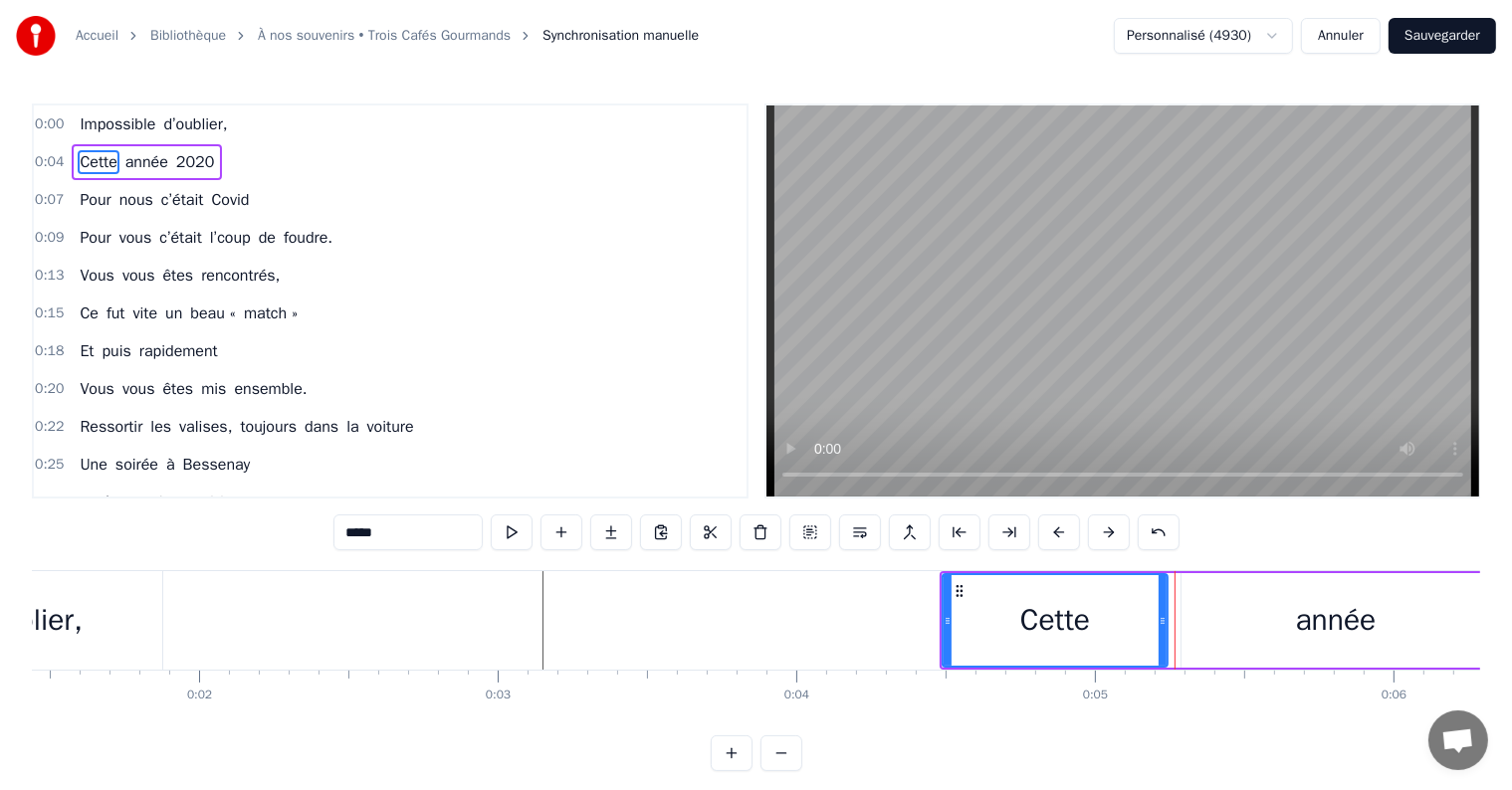 click at bounding box center [1059, 532] 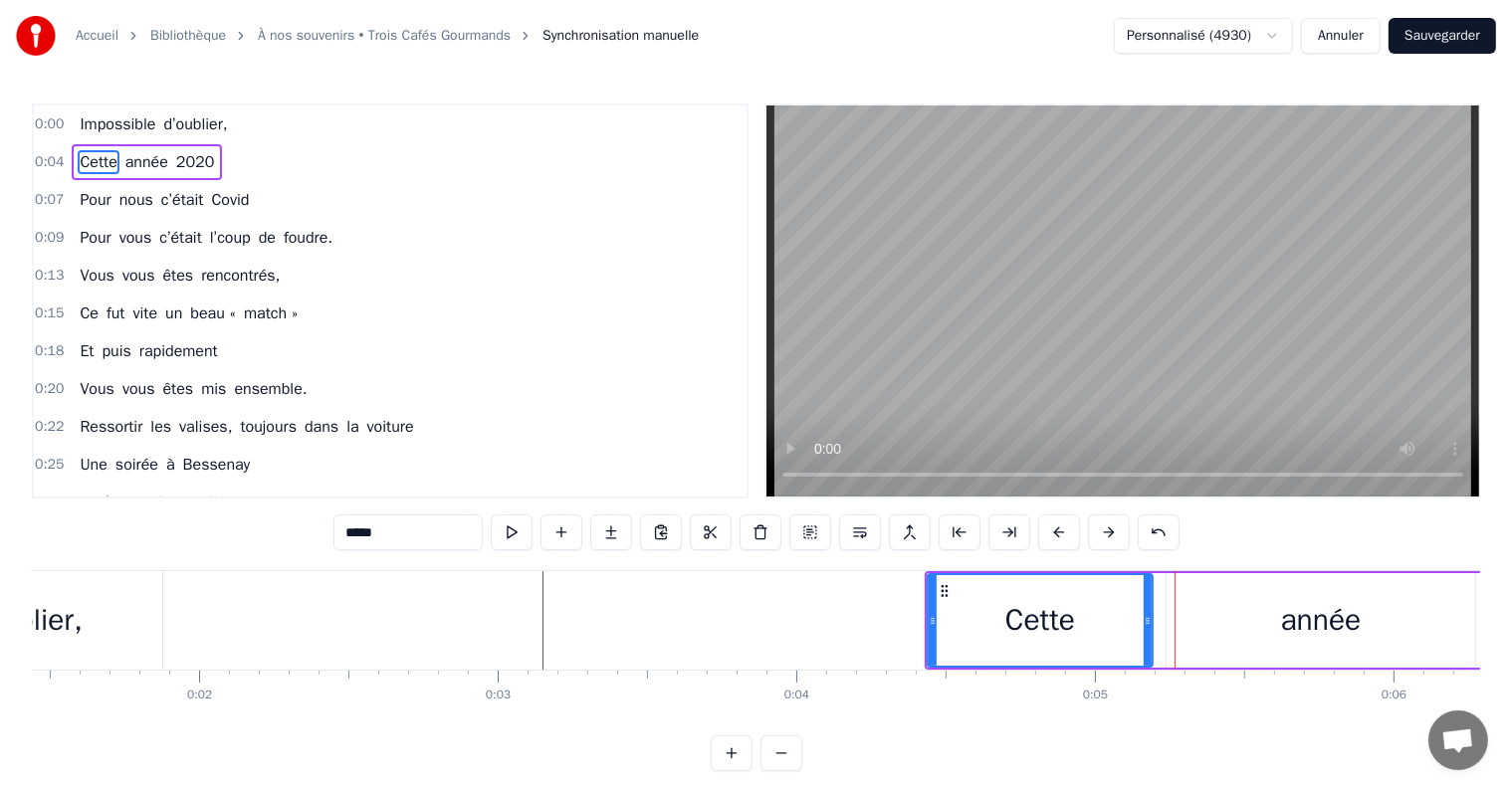 click at bounding box center (1059, 532) 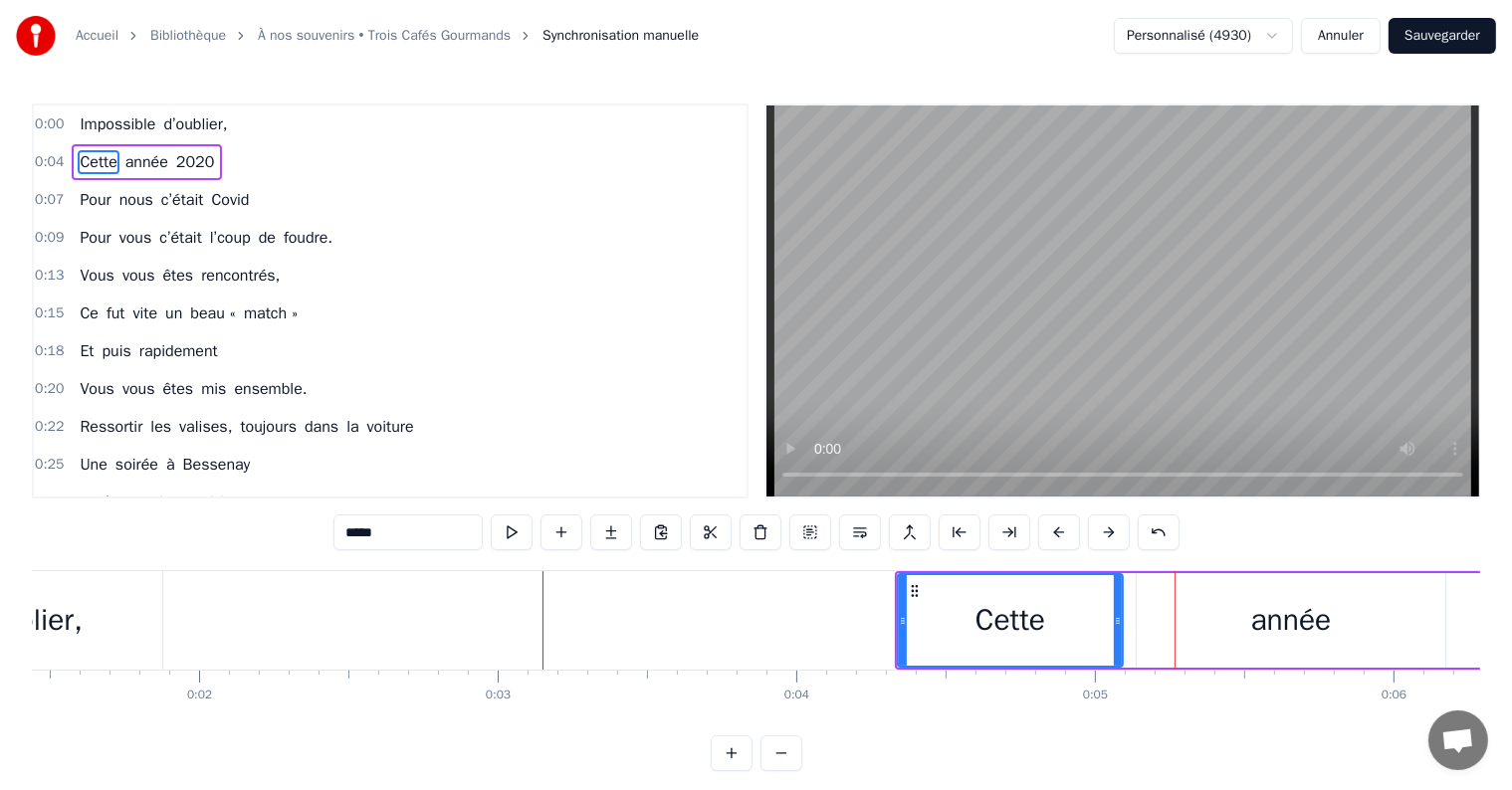 click at bounding box center (1059, 532) 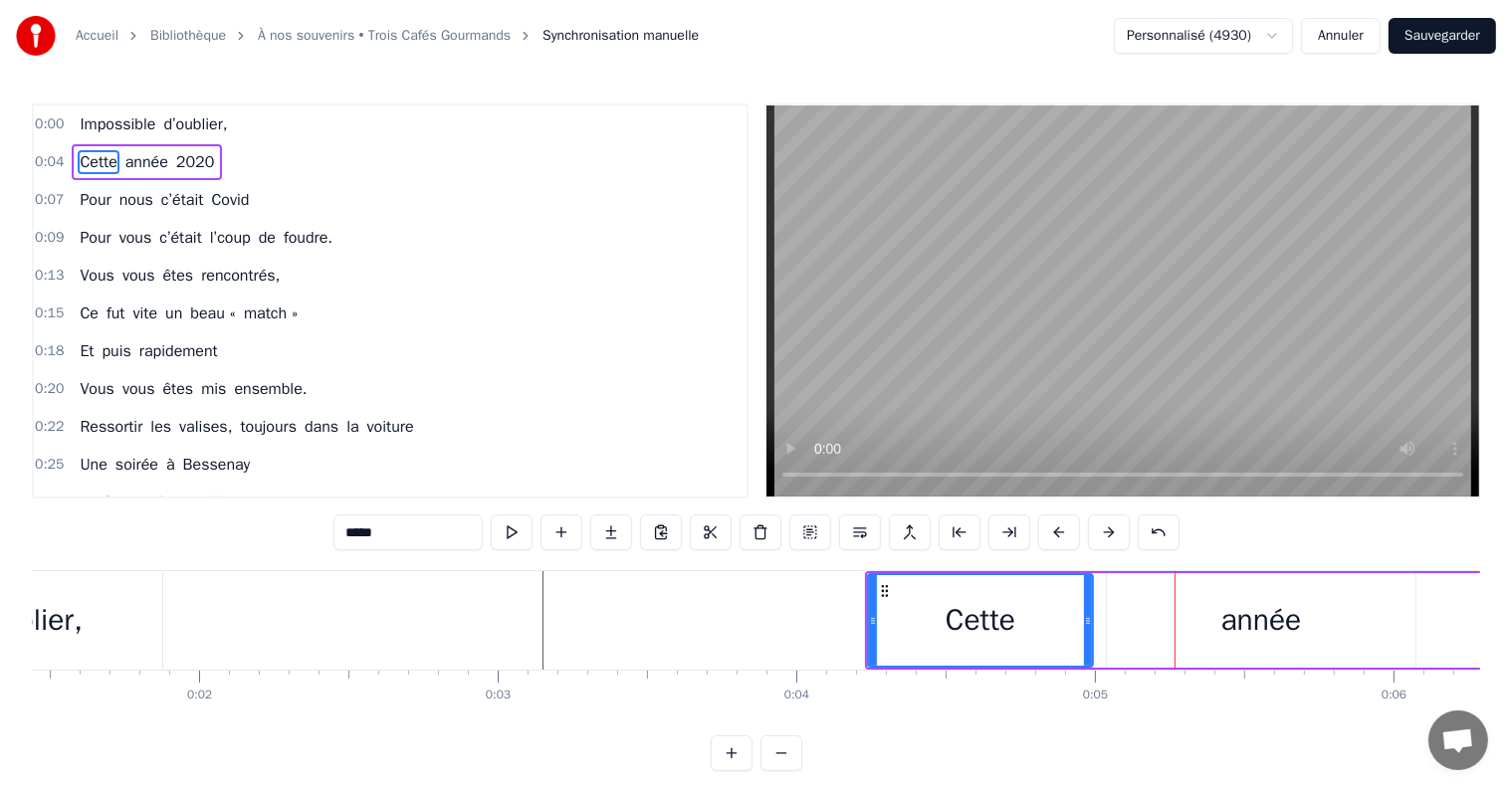 click at bounding box center (1059, 532) 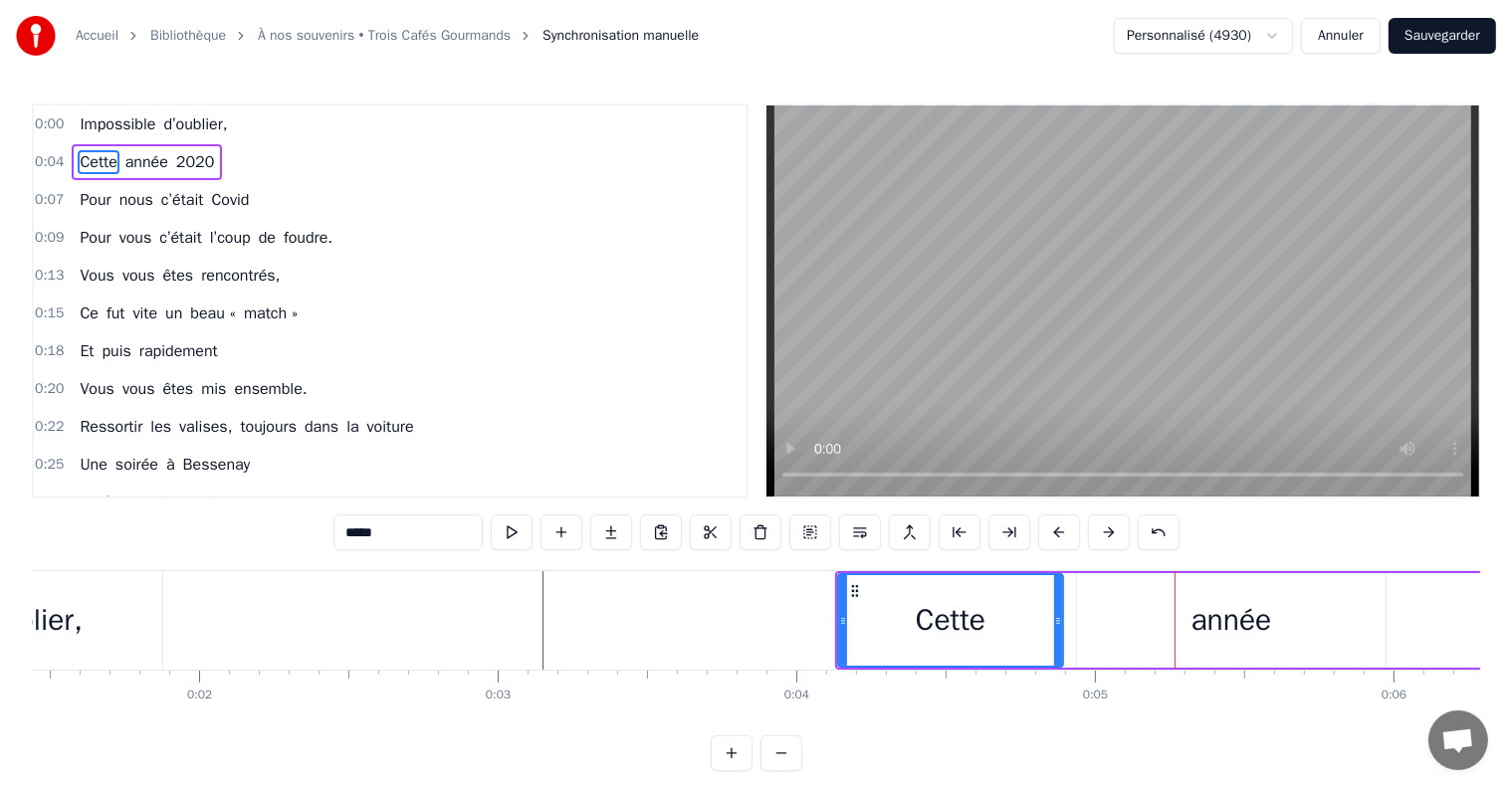 click at bounding box center (1059, 532) 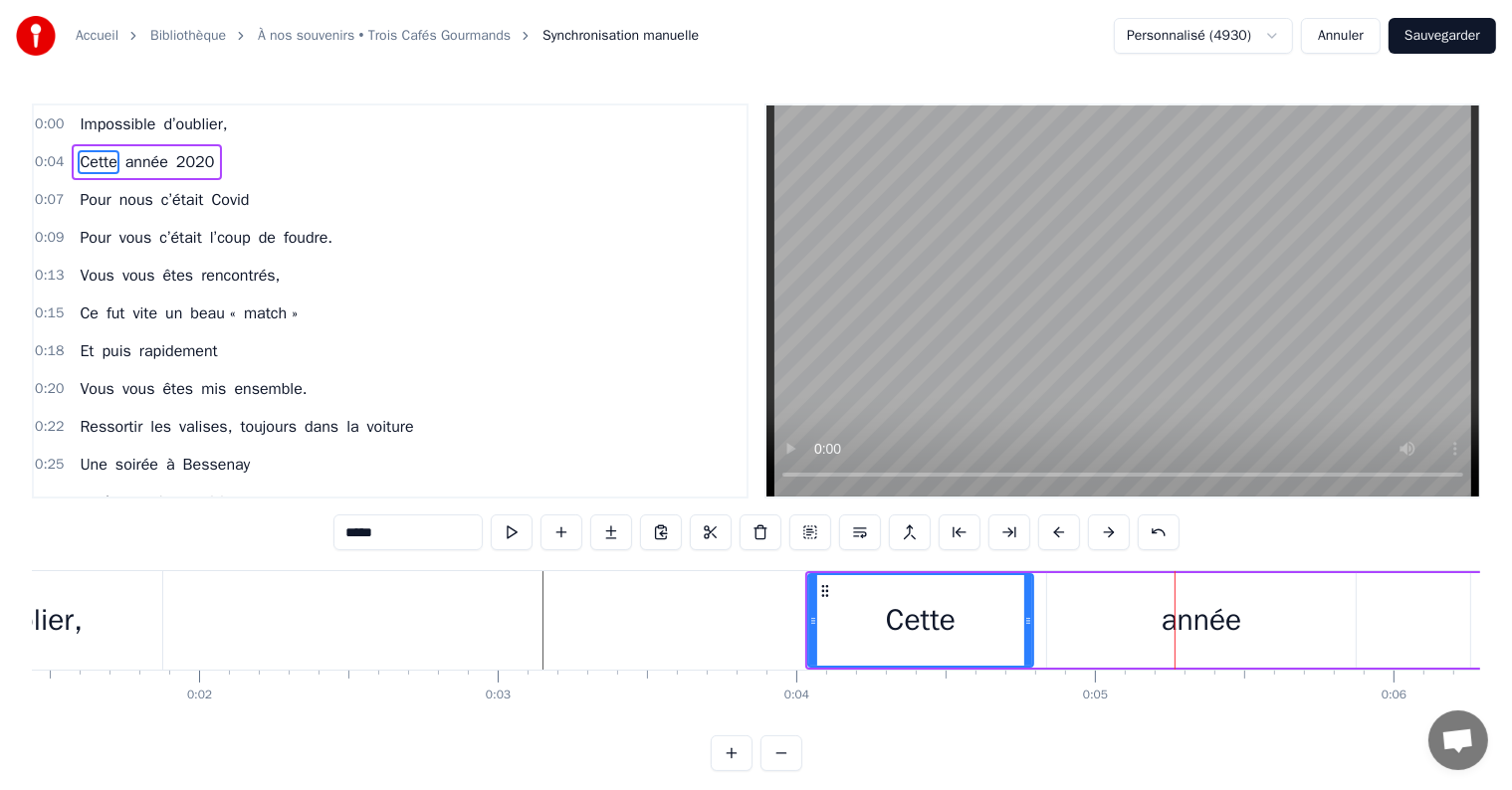 click at bounding box center [1059, 532] 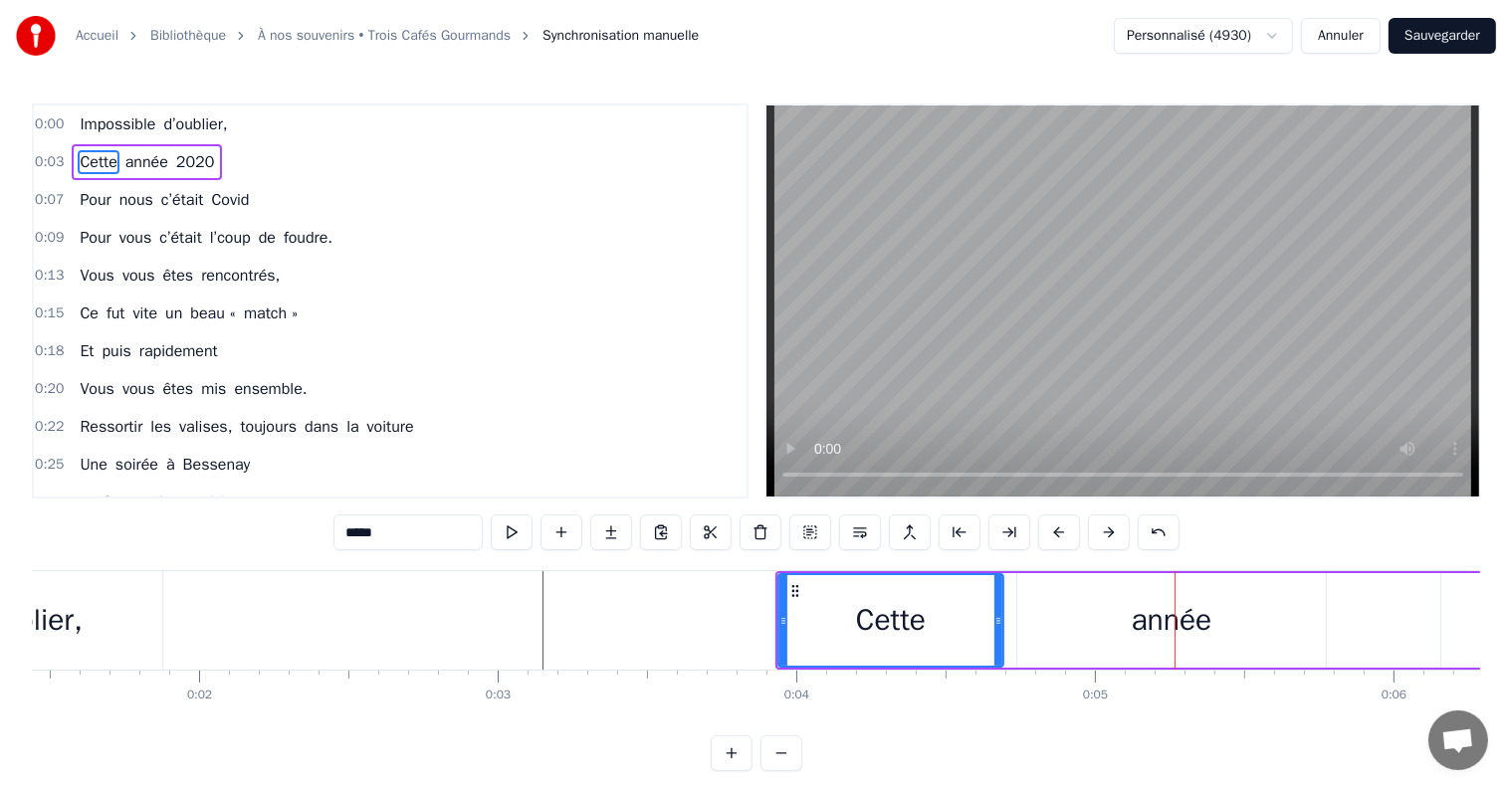 click at bounding box center [1059, 532] 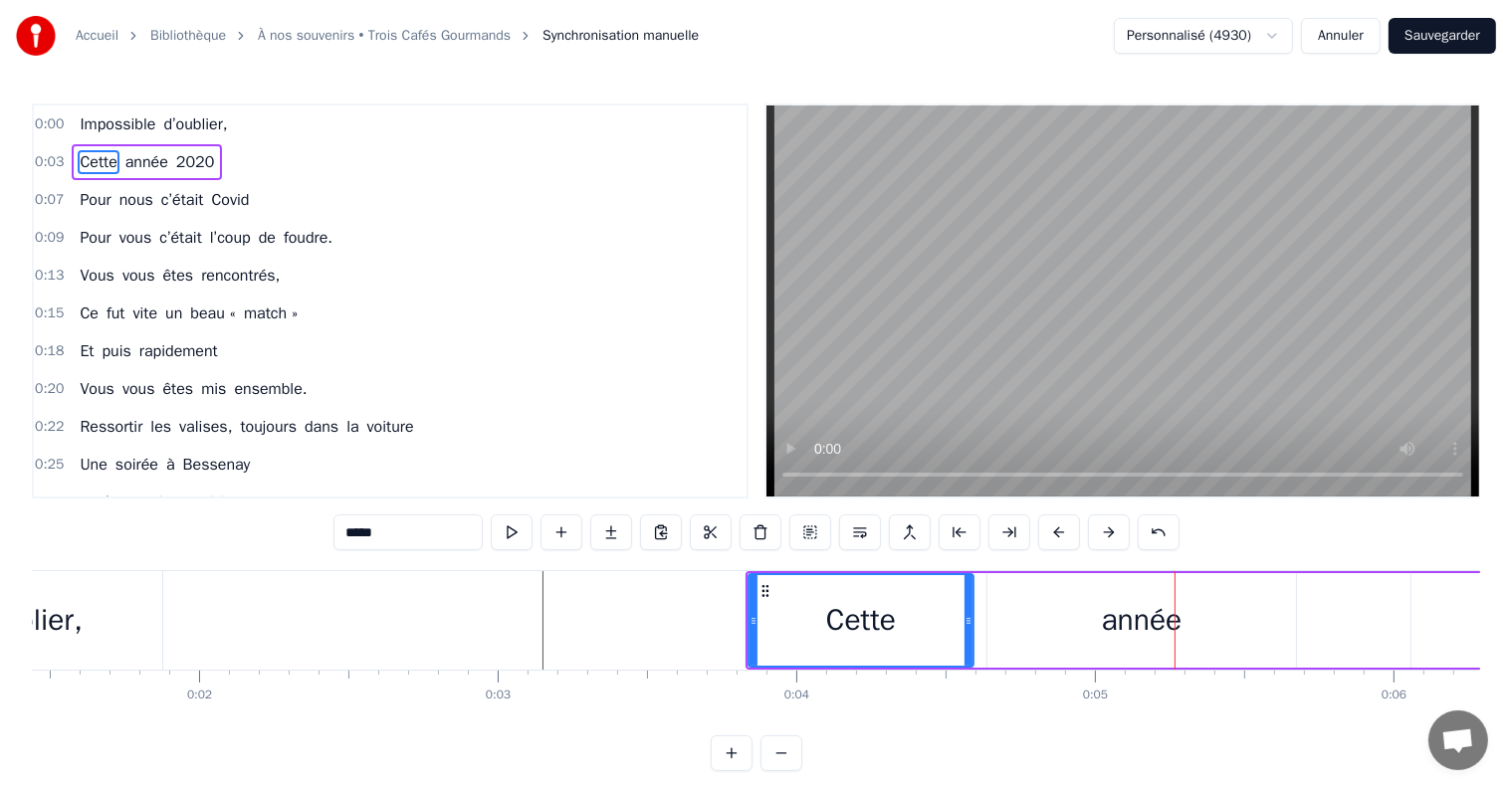 click at bounding box center (1059, 532) 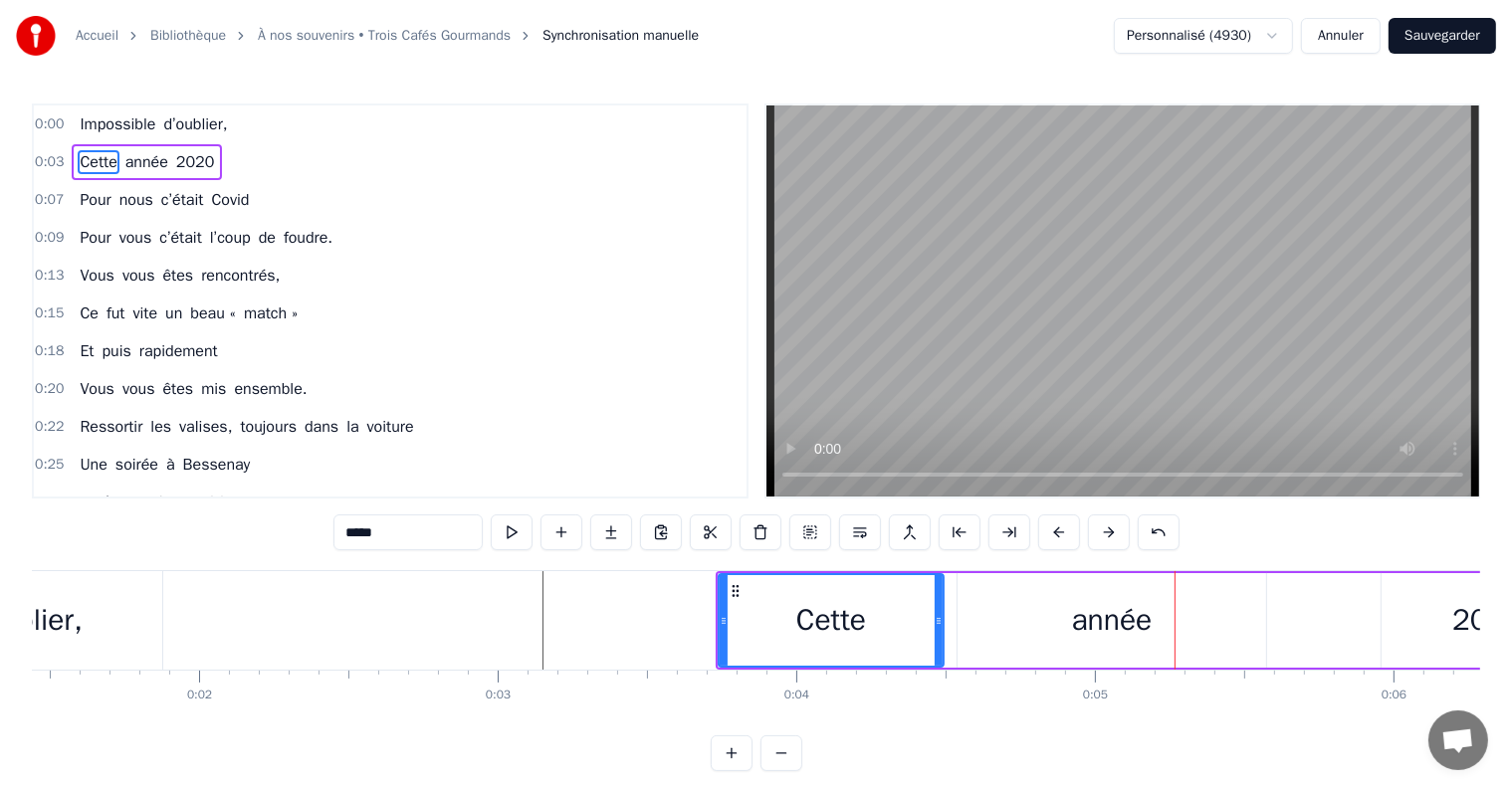 click at bounding box center [1059, 532] 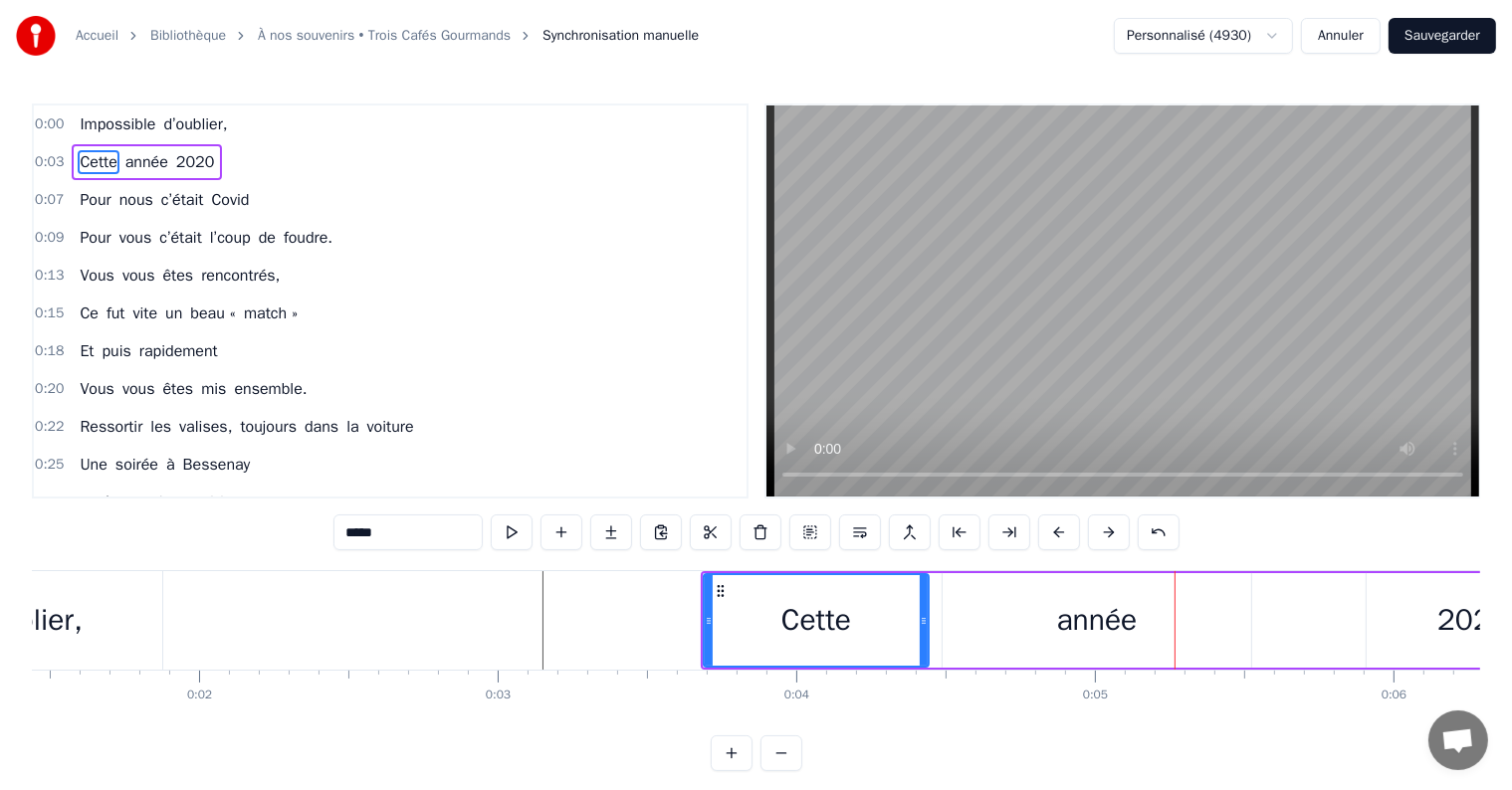 click at bounding box center [1059, 532] 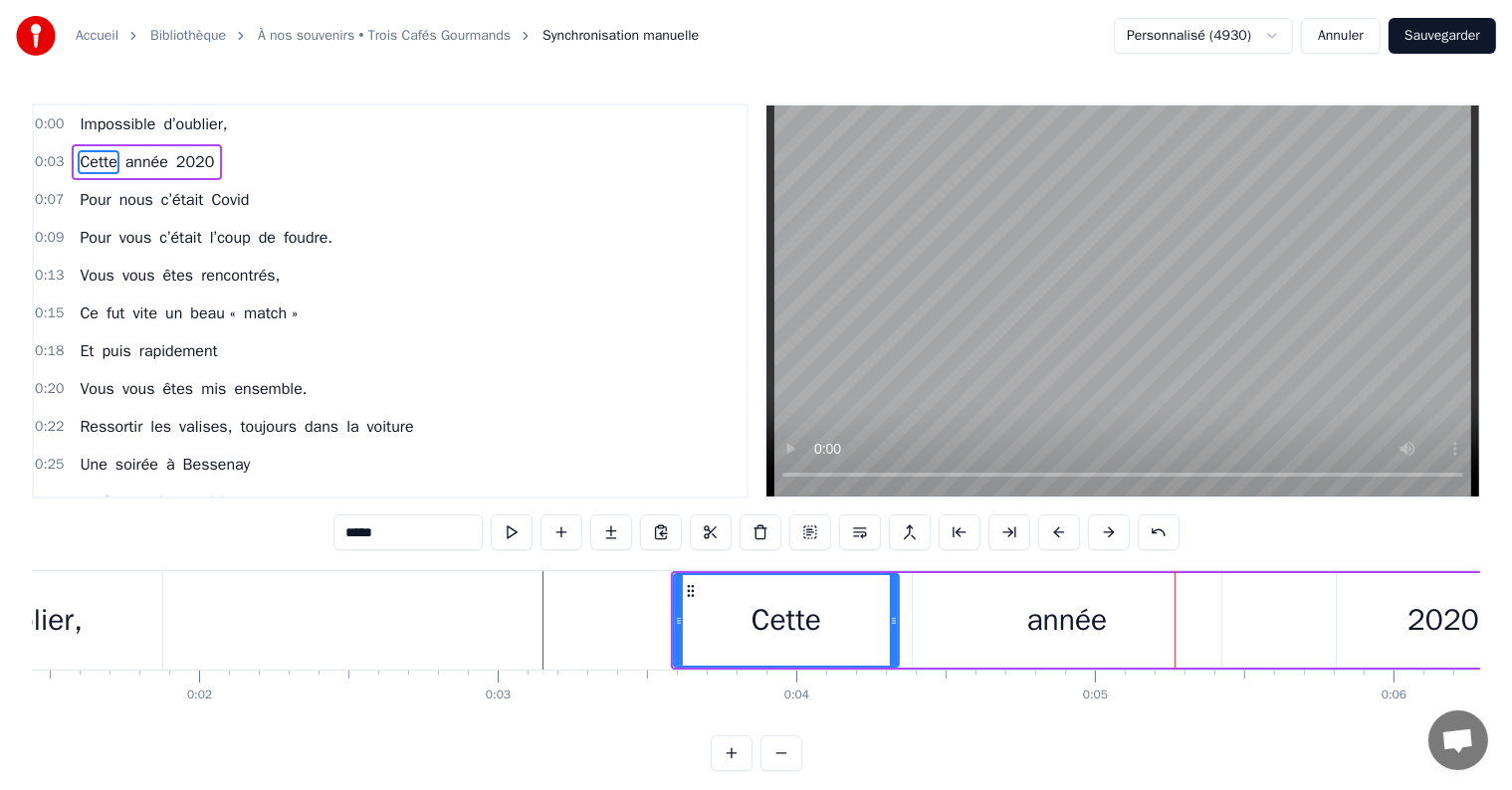 click at bounding box center [1059, 532] 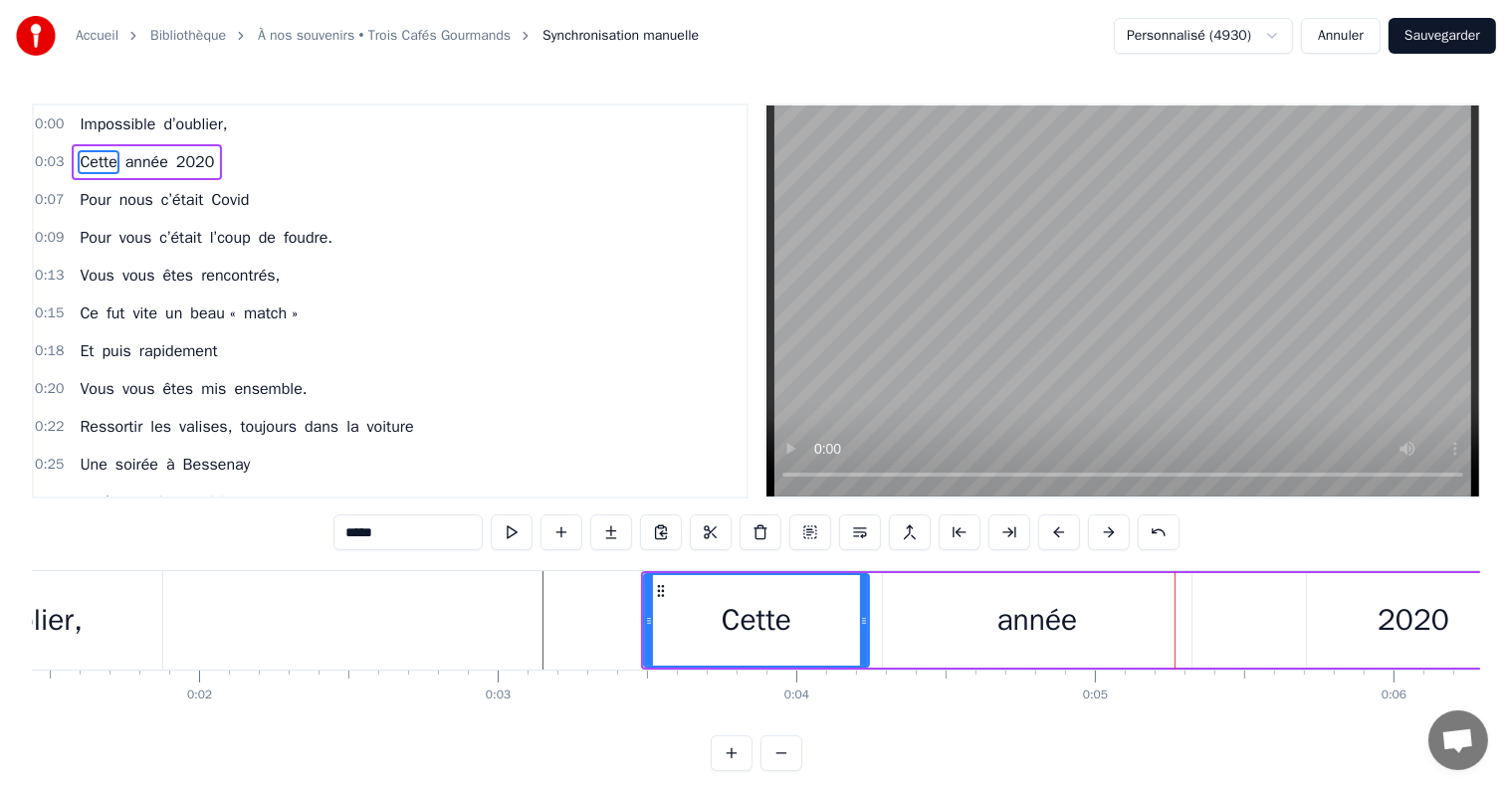 click at bounding box center [1059, 532] 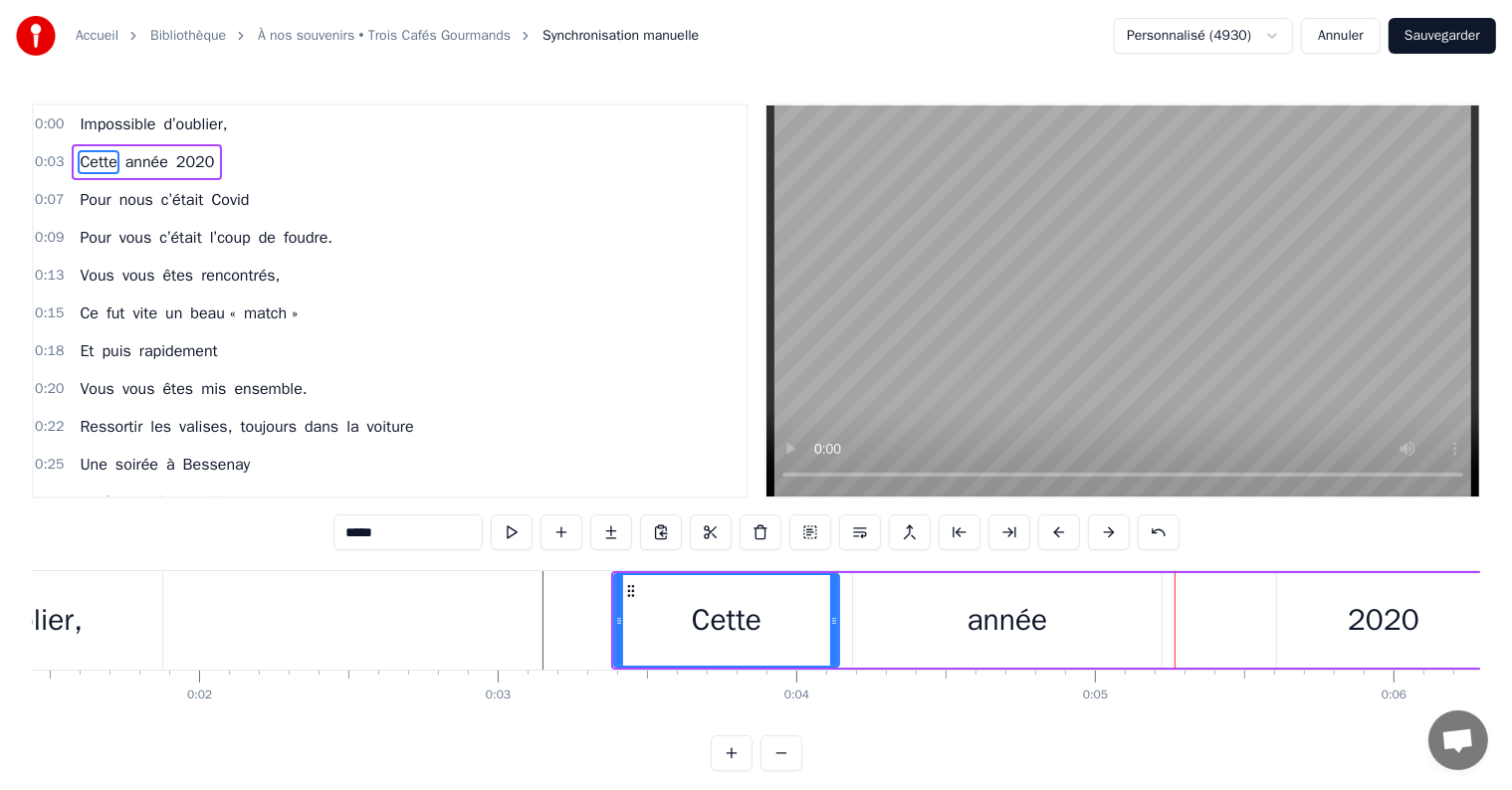 click at bounding box center (1059, 532) 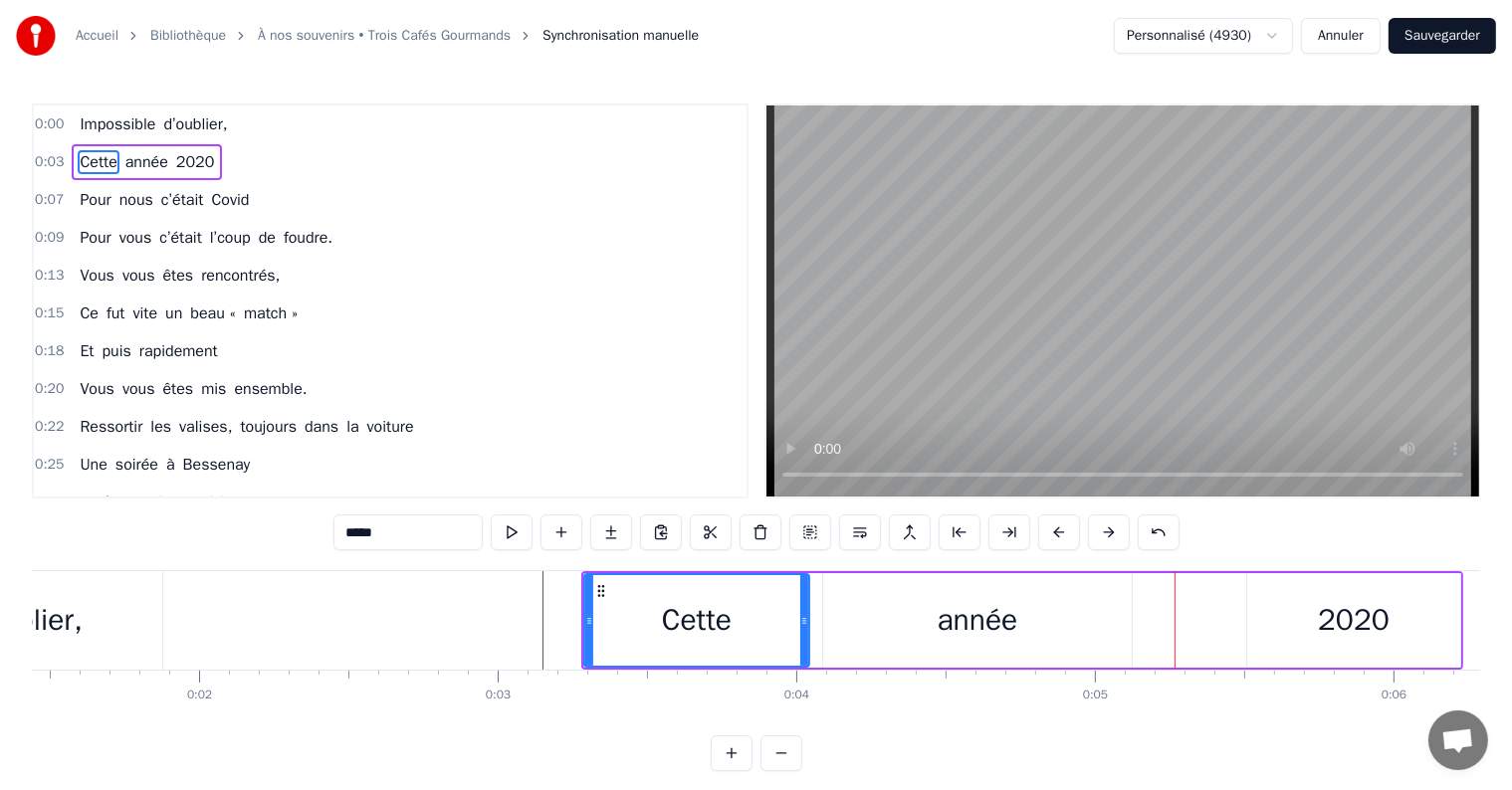click at bounding box center [1059, 532] 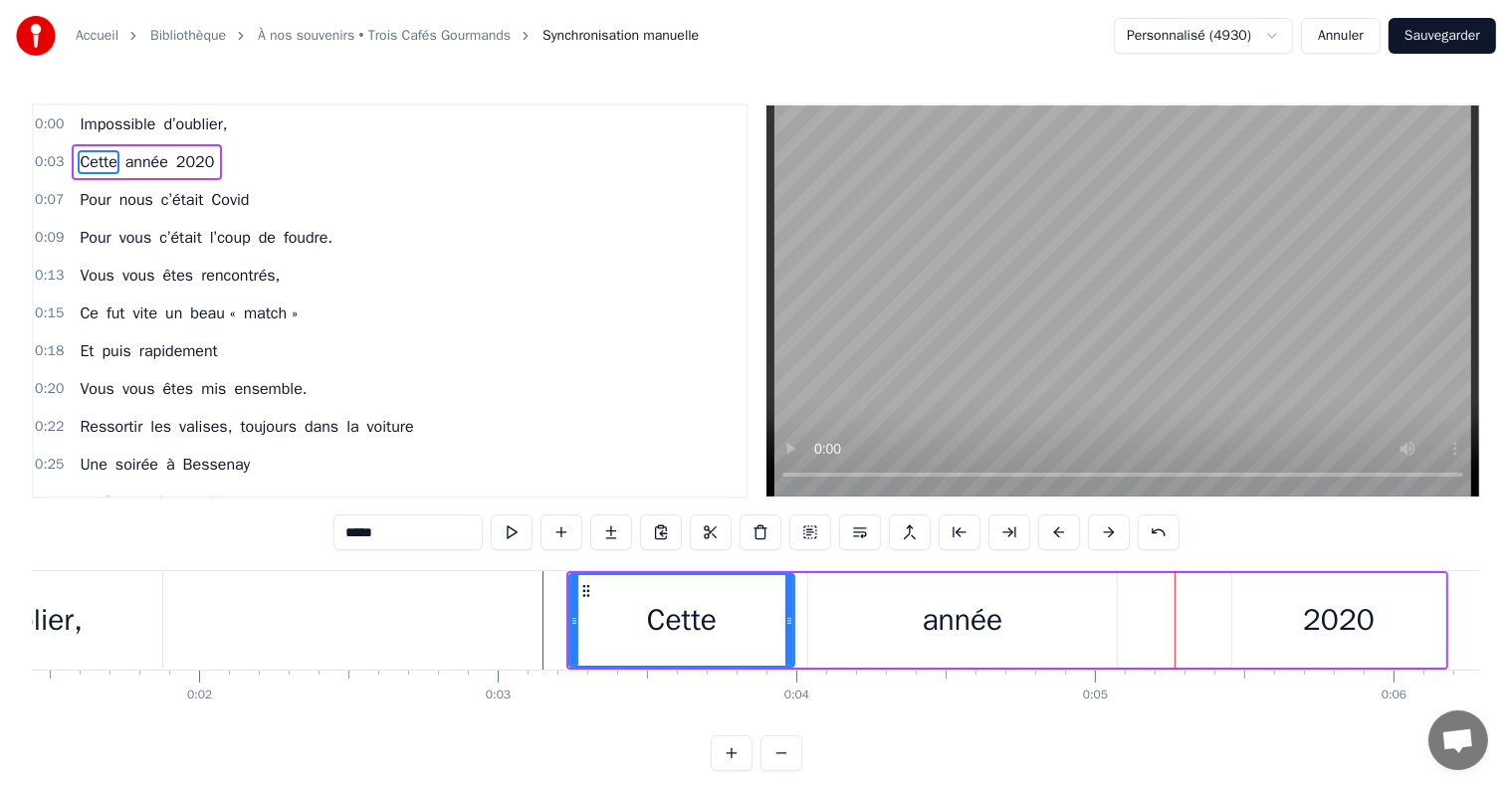 click at bounding box center (1059, 532) 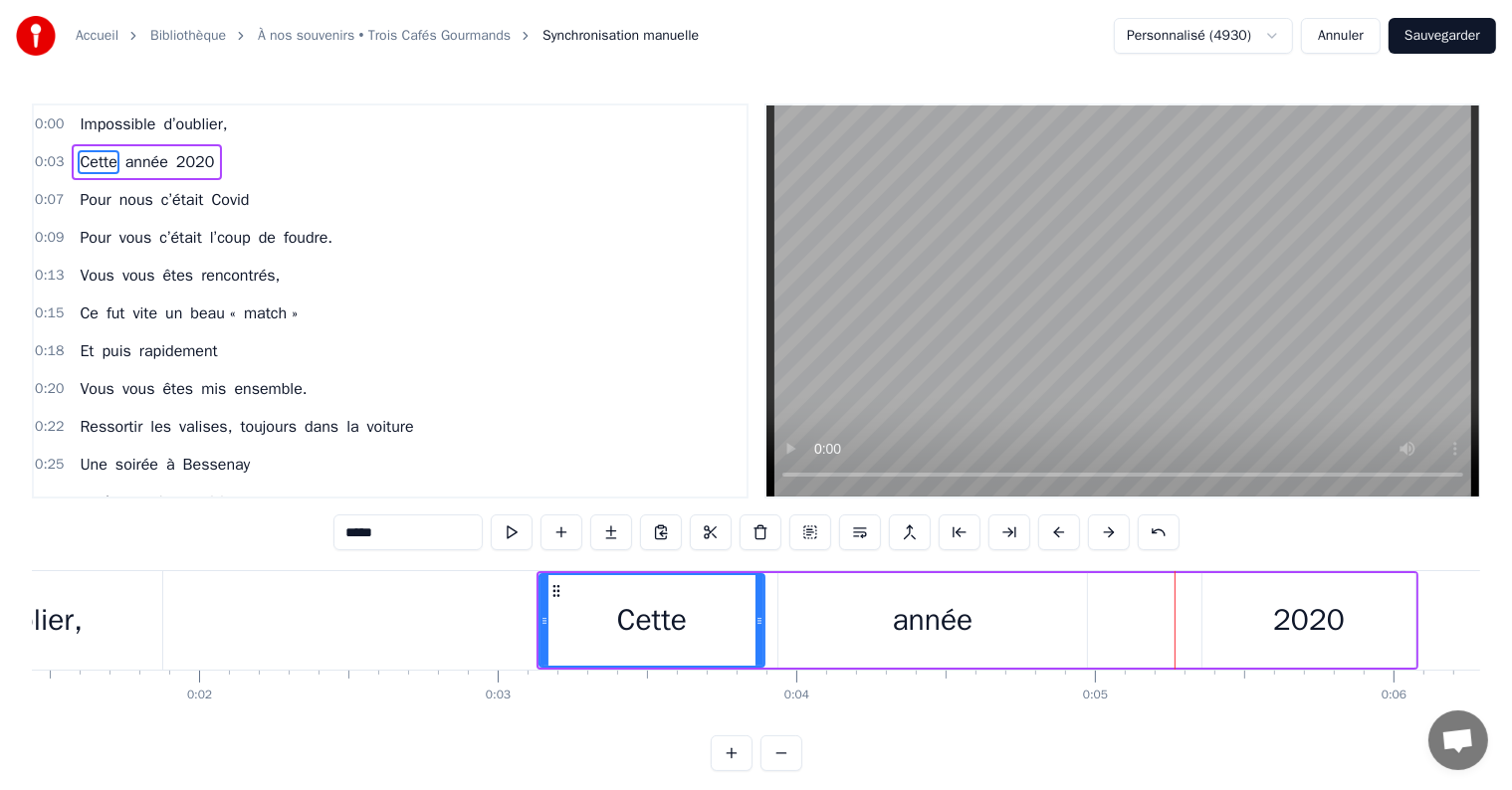click at bounding box center (1059, 532) 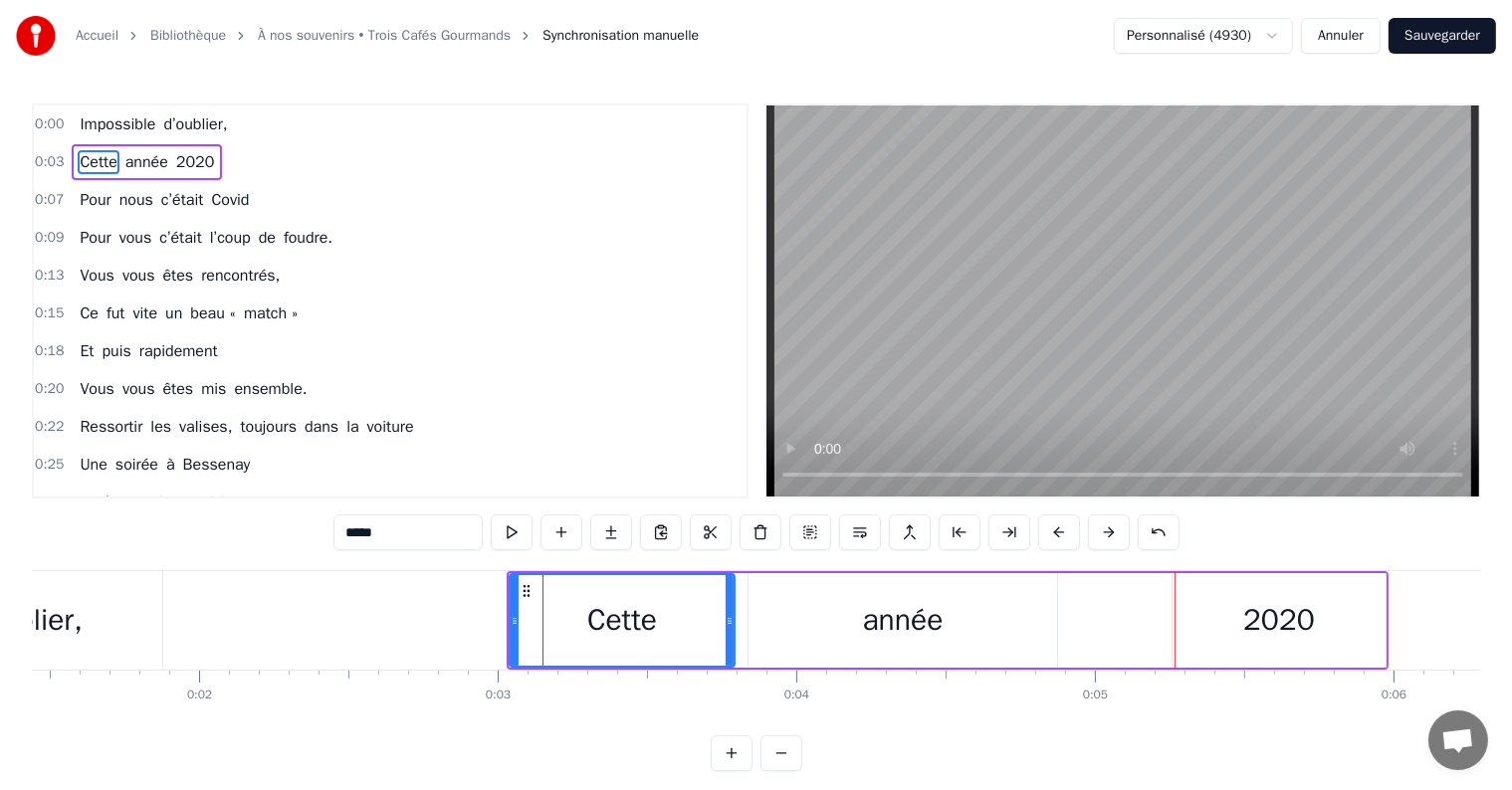 click at bounding box center [1059, 532] 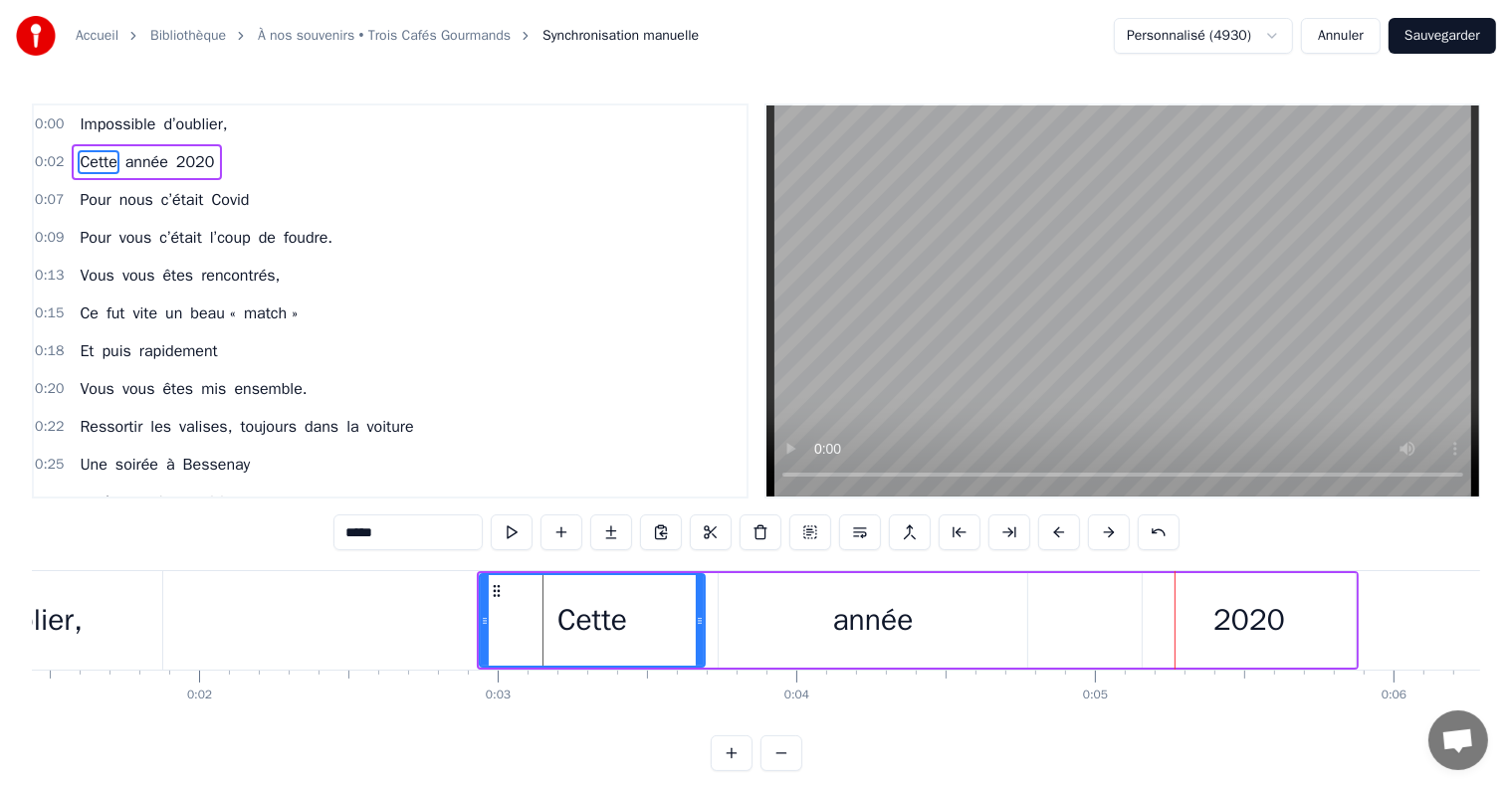 click at bounding box center [1059, 532] 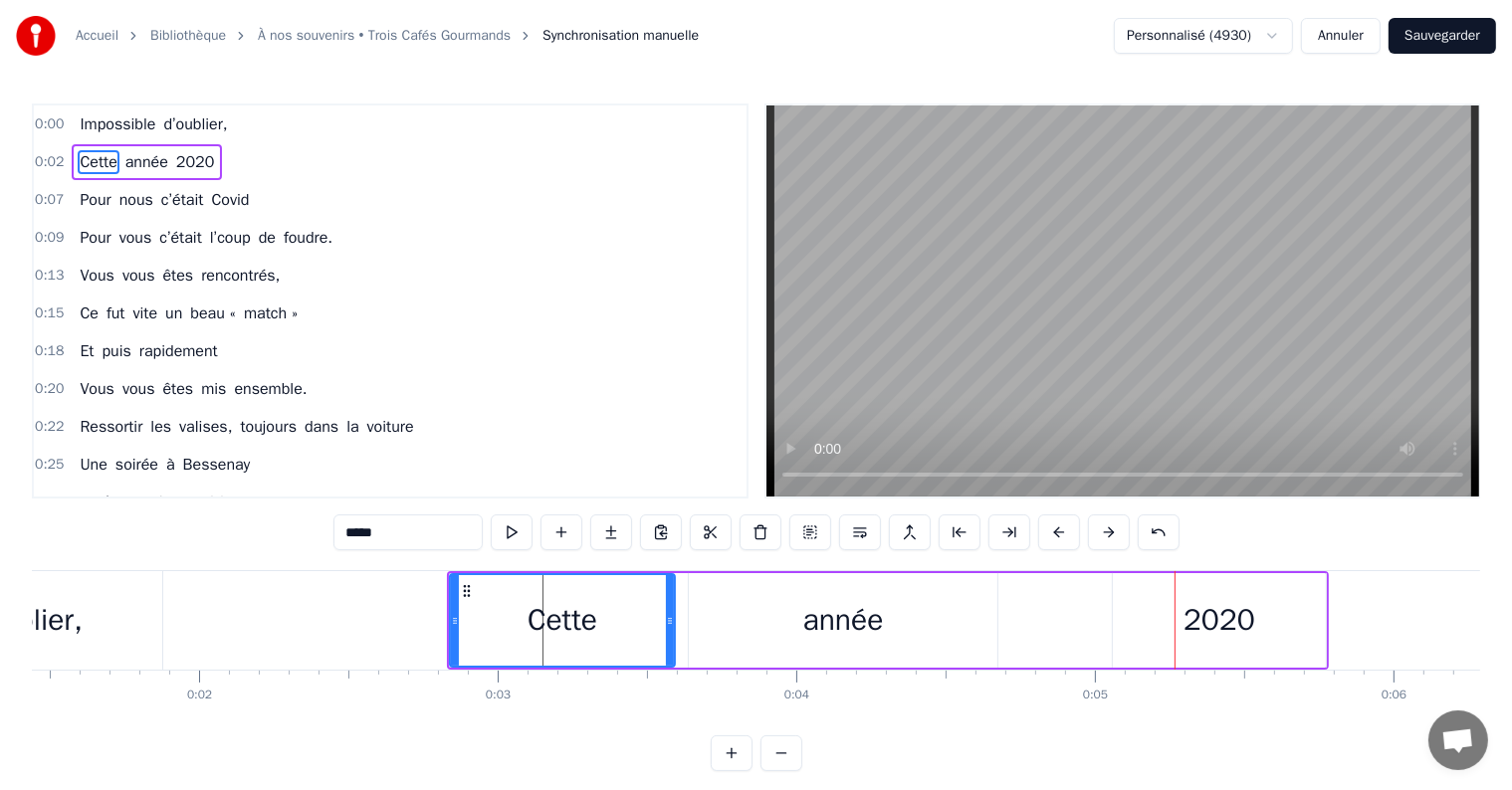 click at bounding box center [1059, 532] 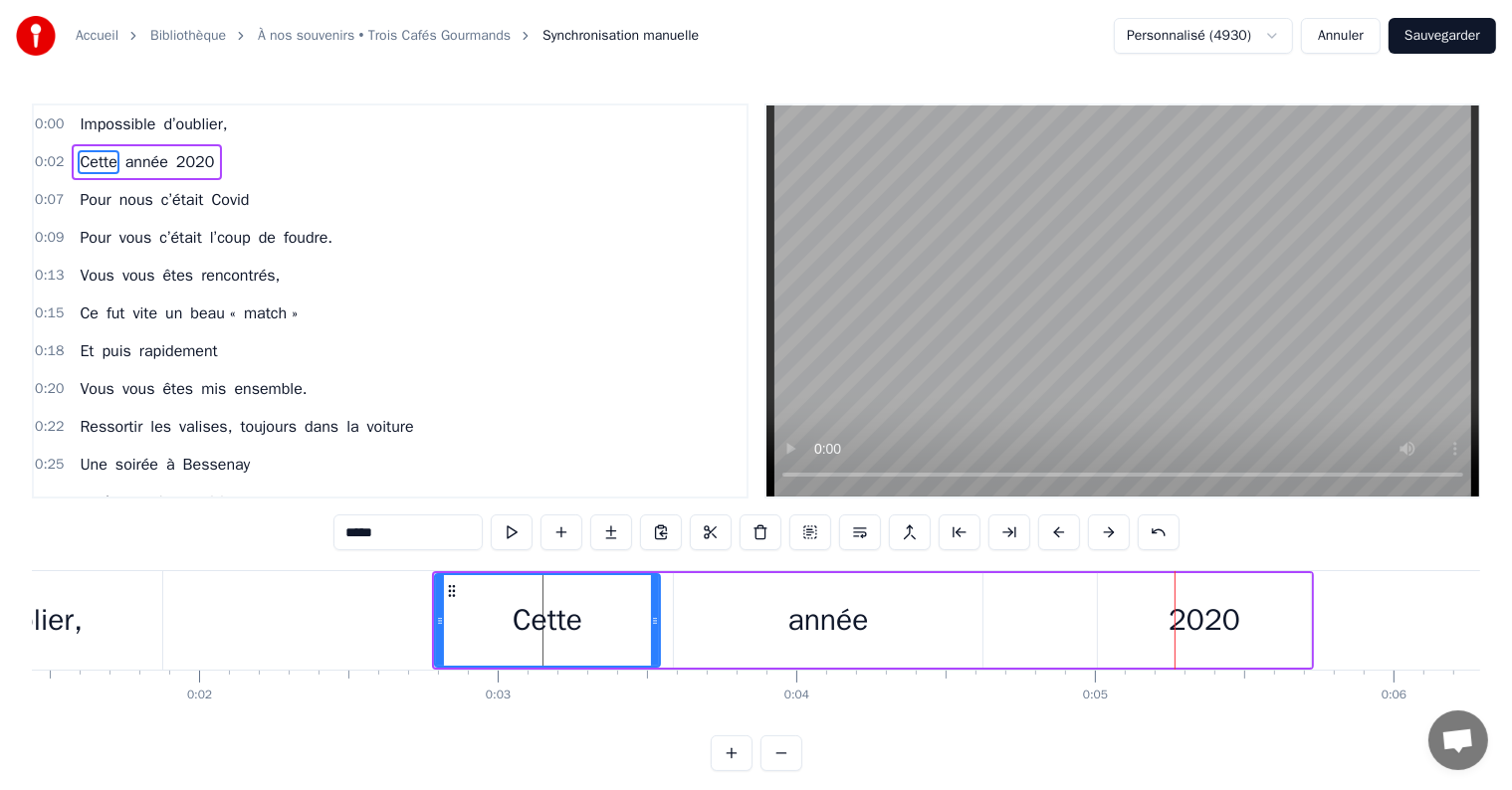 click at bounding box center [1059, 532] 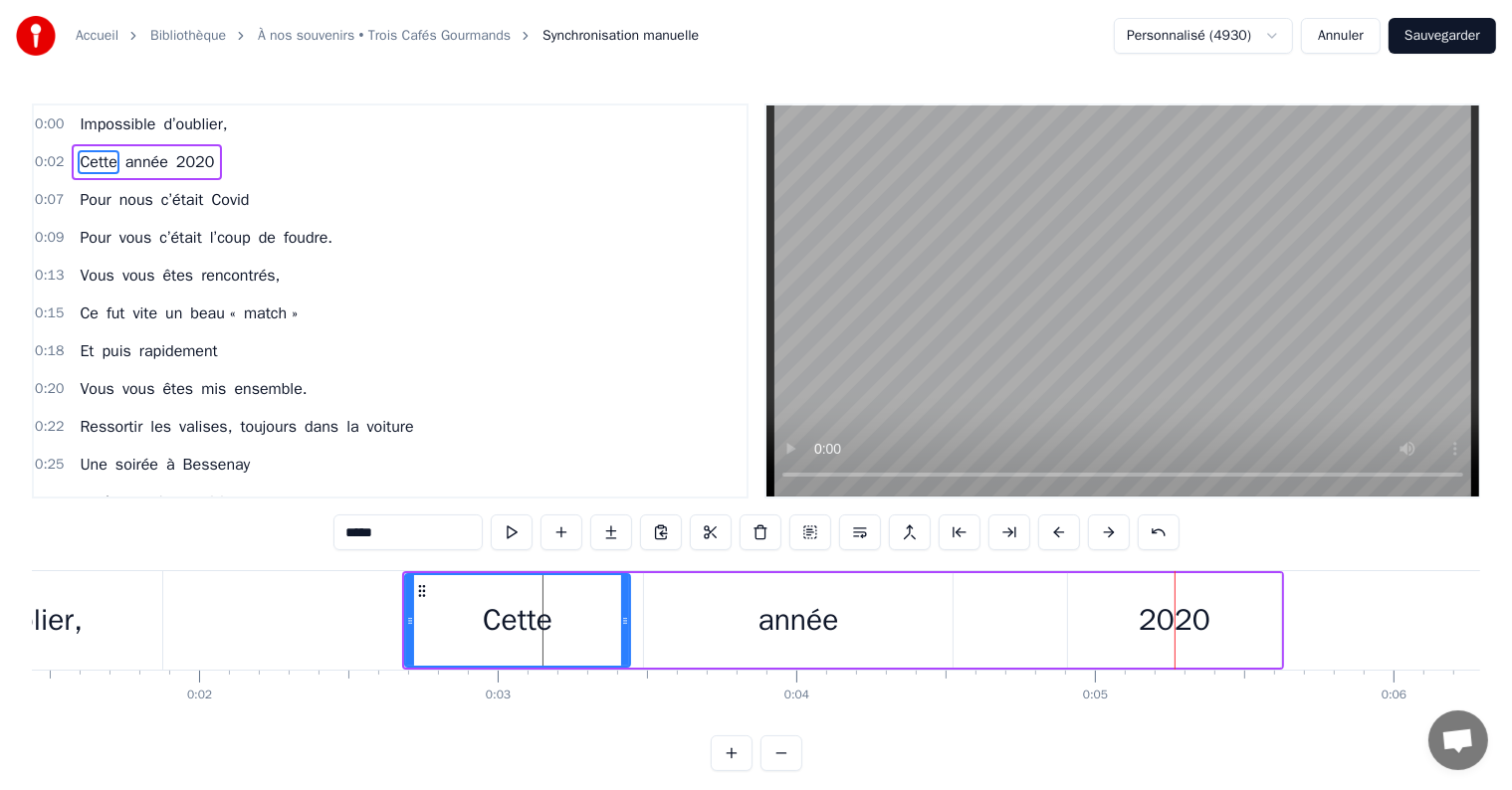 click at bounding box center (1059, 532) 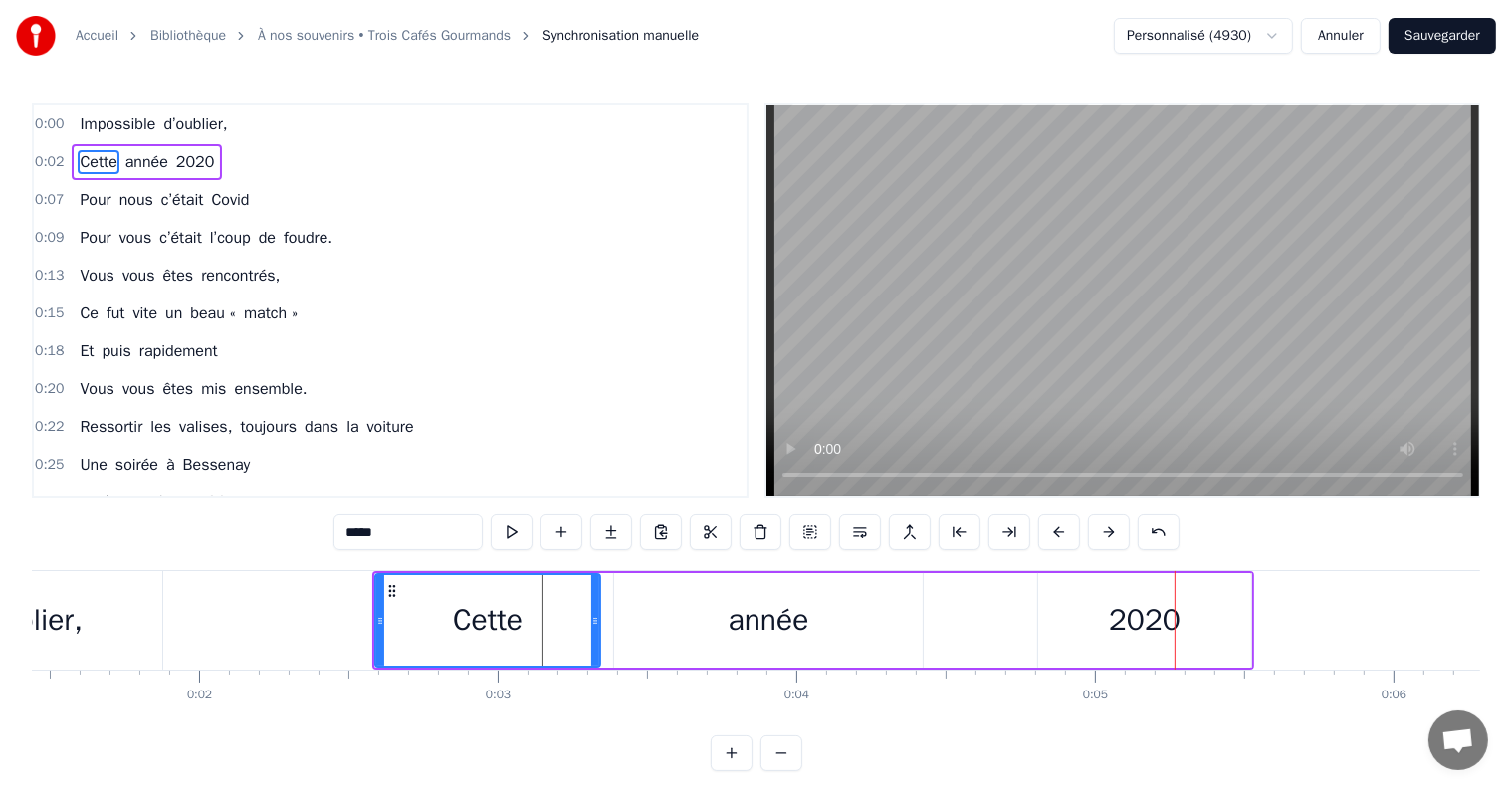 click at bounding box center (1059, 532) 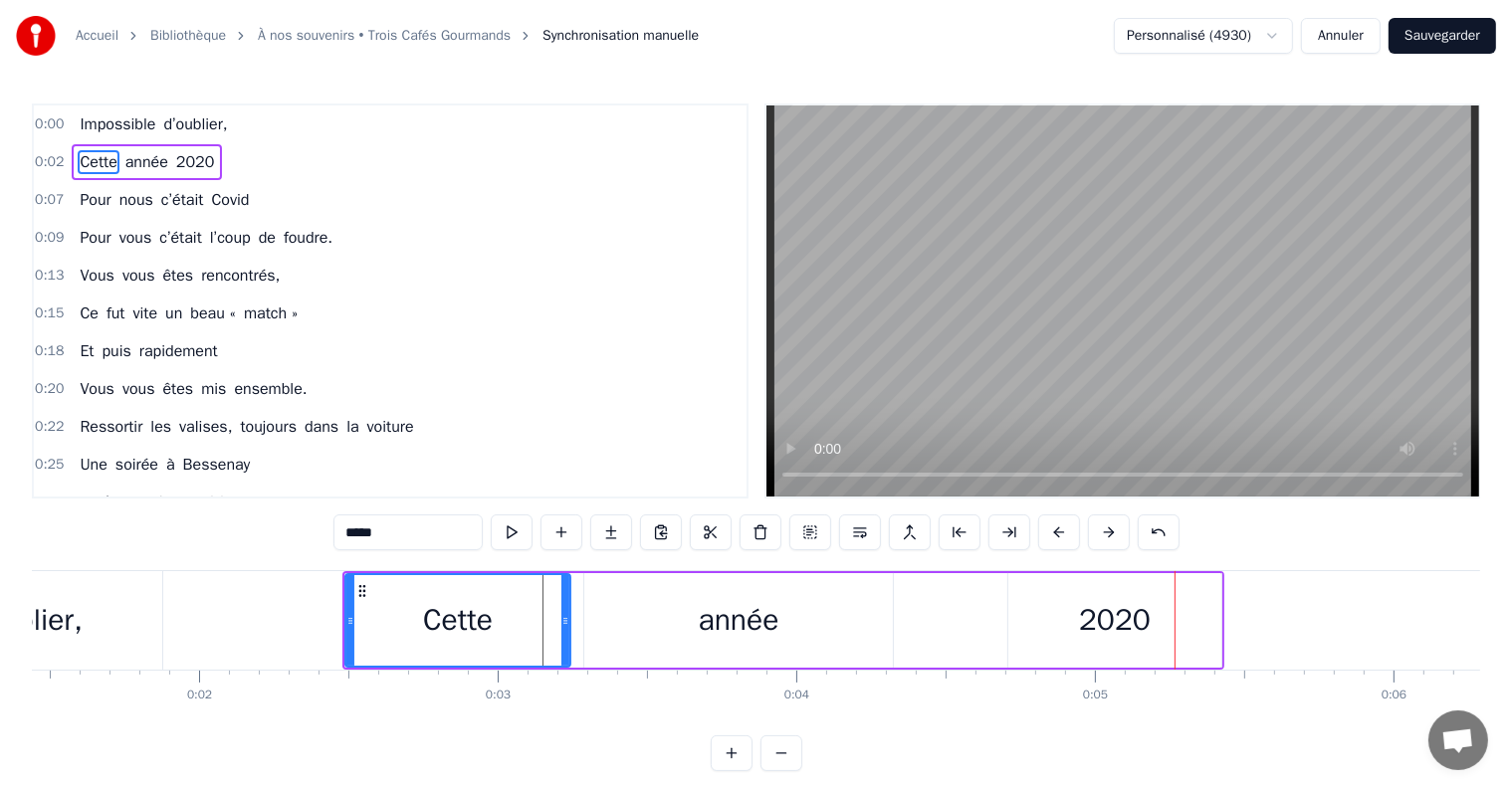 click at bounding box center [1059, 532] 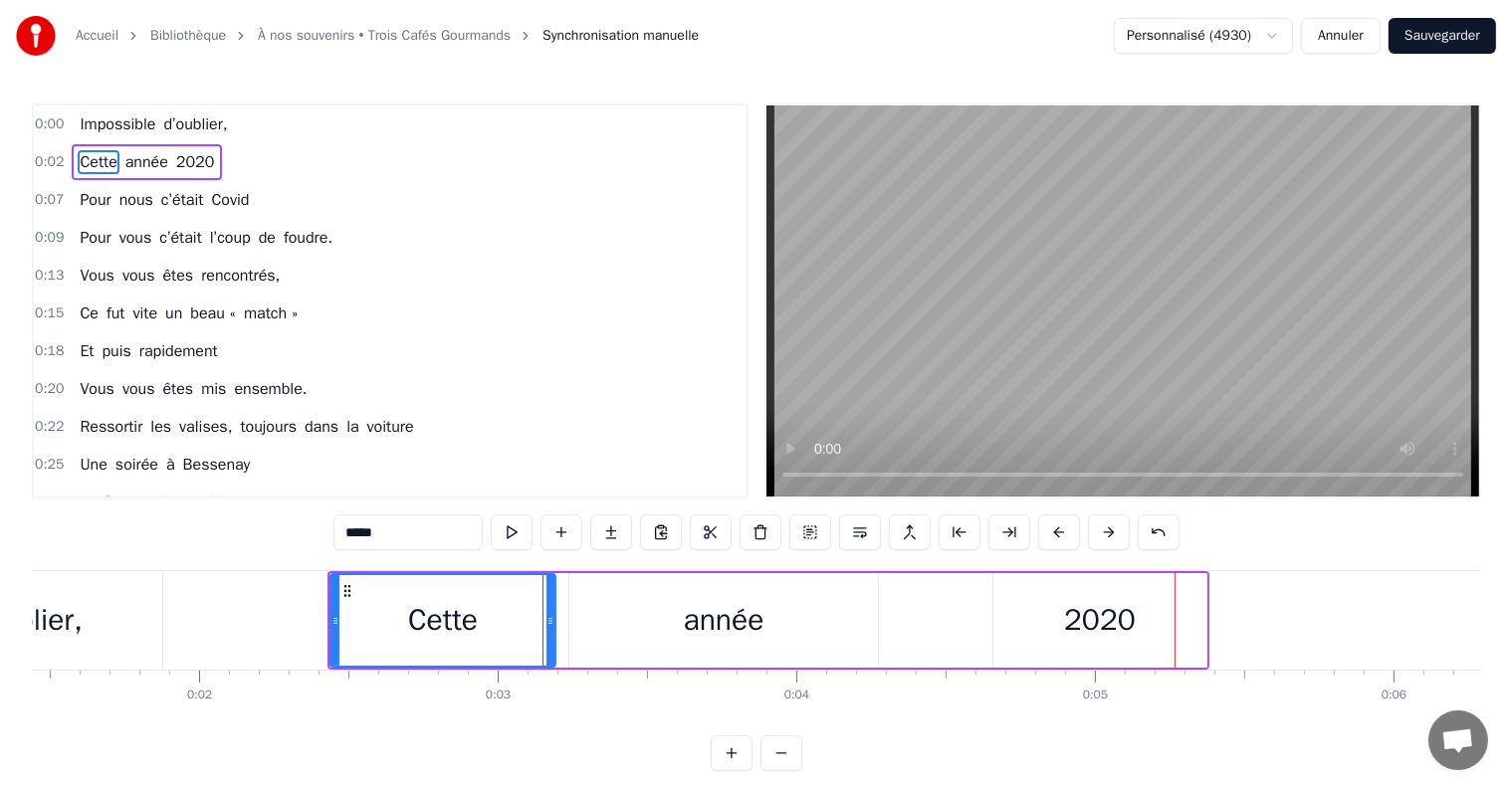 click at bounding box center (1059, 532) 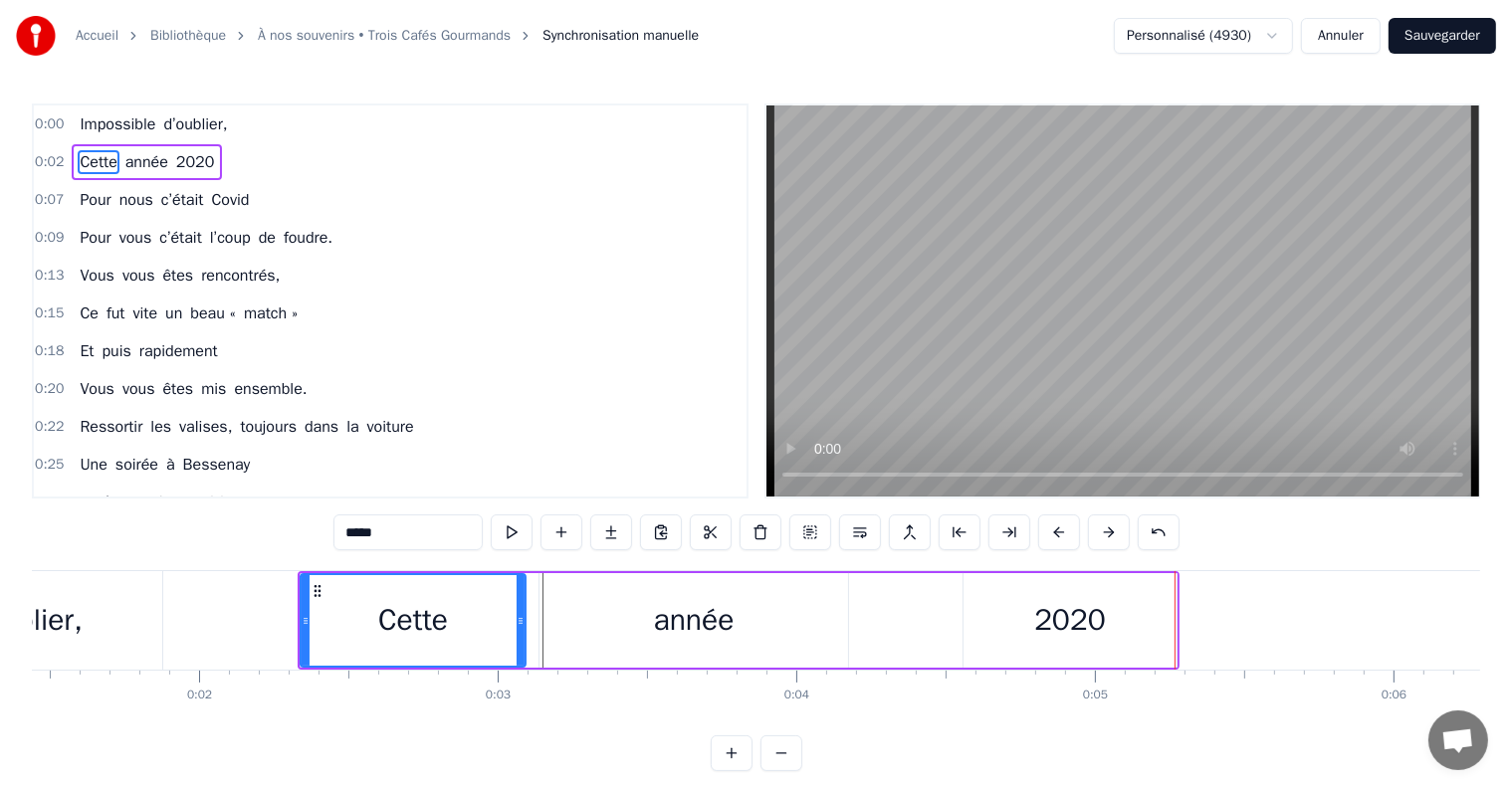 click at bounding box center (1059, 532) 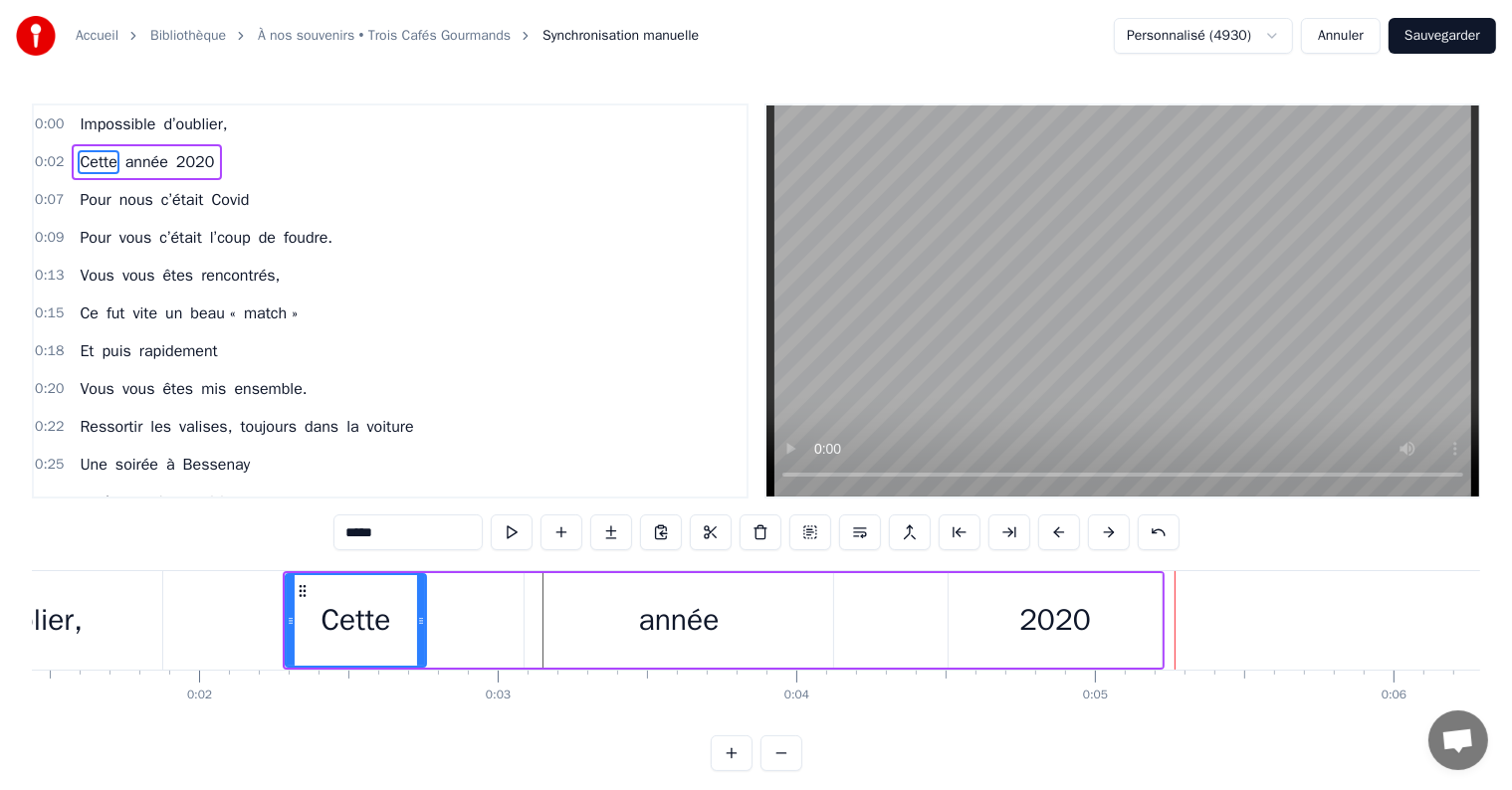 drag, startPoint x: 503, startPoint y: 617, endPoint x: 418, endPoint y: 609, distance: 85.37564 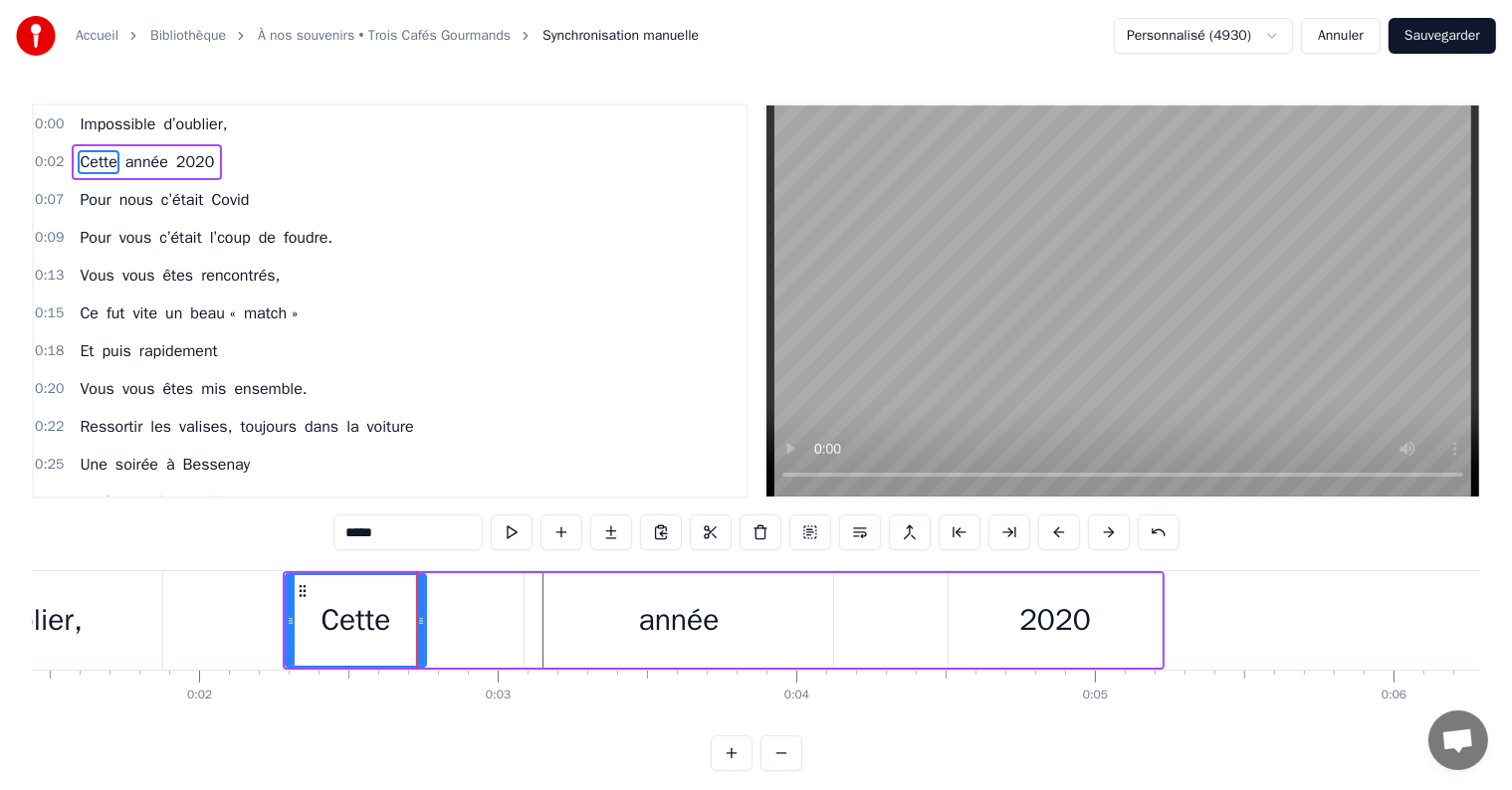 click on "année" at bounding box center [679, 620] 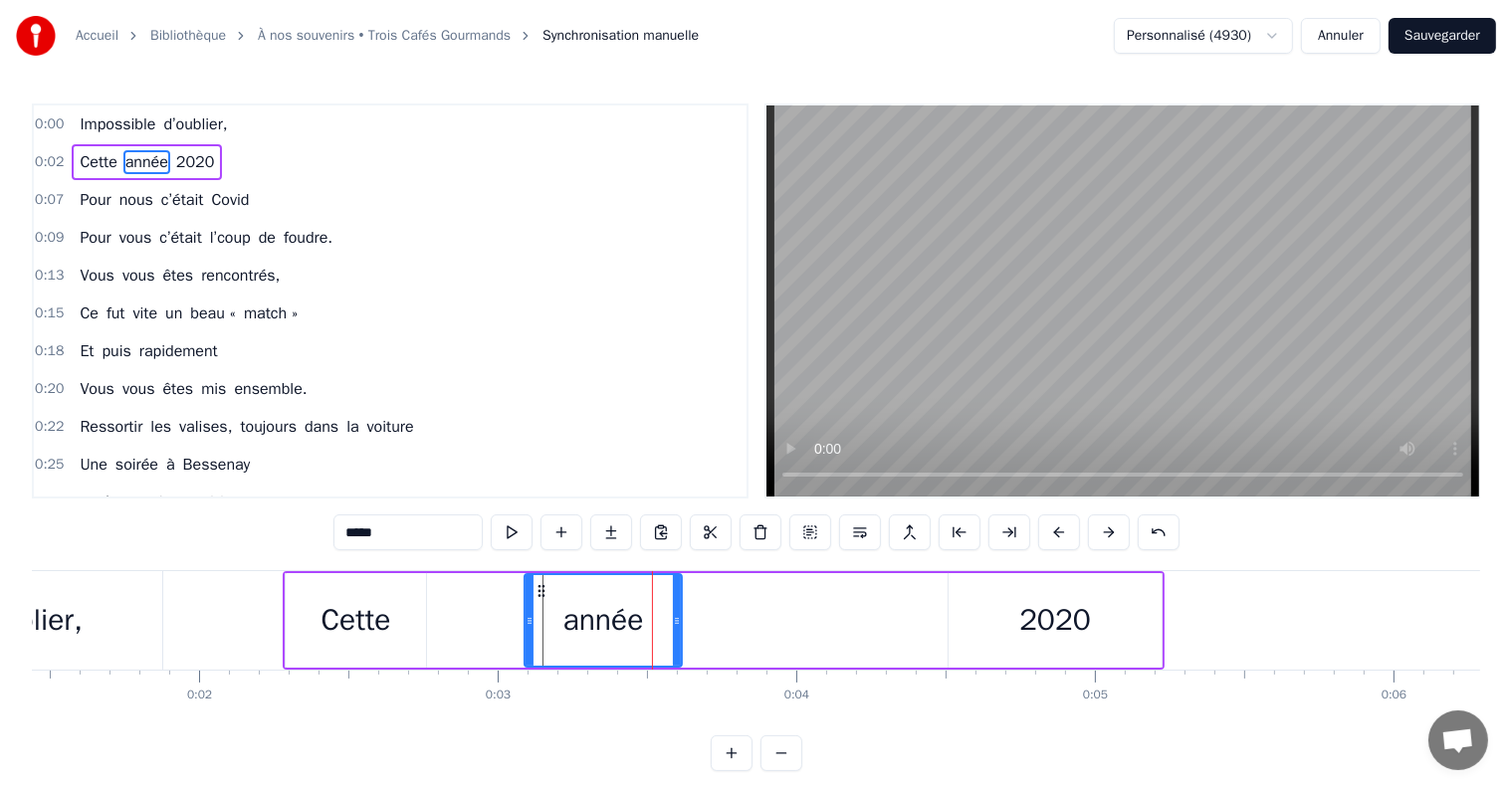 drag, startPoint x: 828, startPoint y: 617, endPoint x: 677, endPoint y: 617, distance: 151 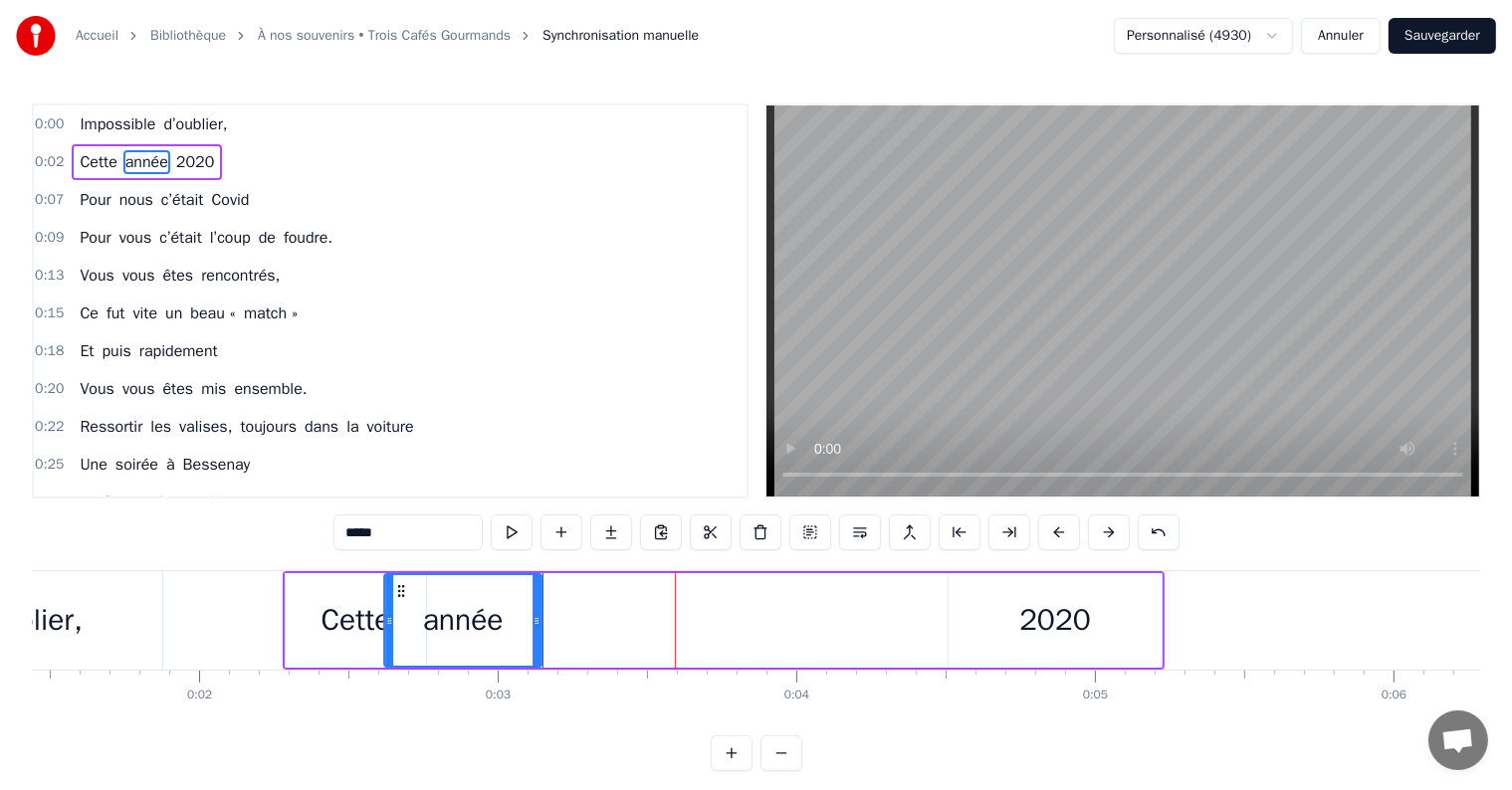 drag, startPoint x: 537, startPoint y: 587, endPoint x: 396, endPoint y: 584, distance: 141.0319 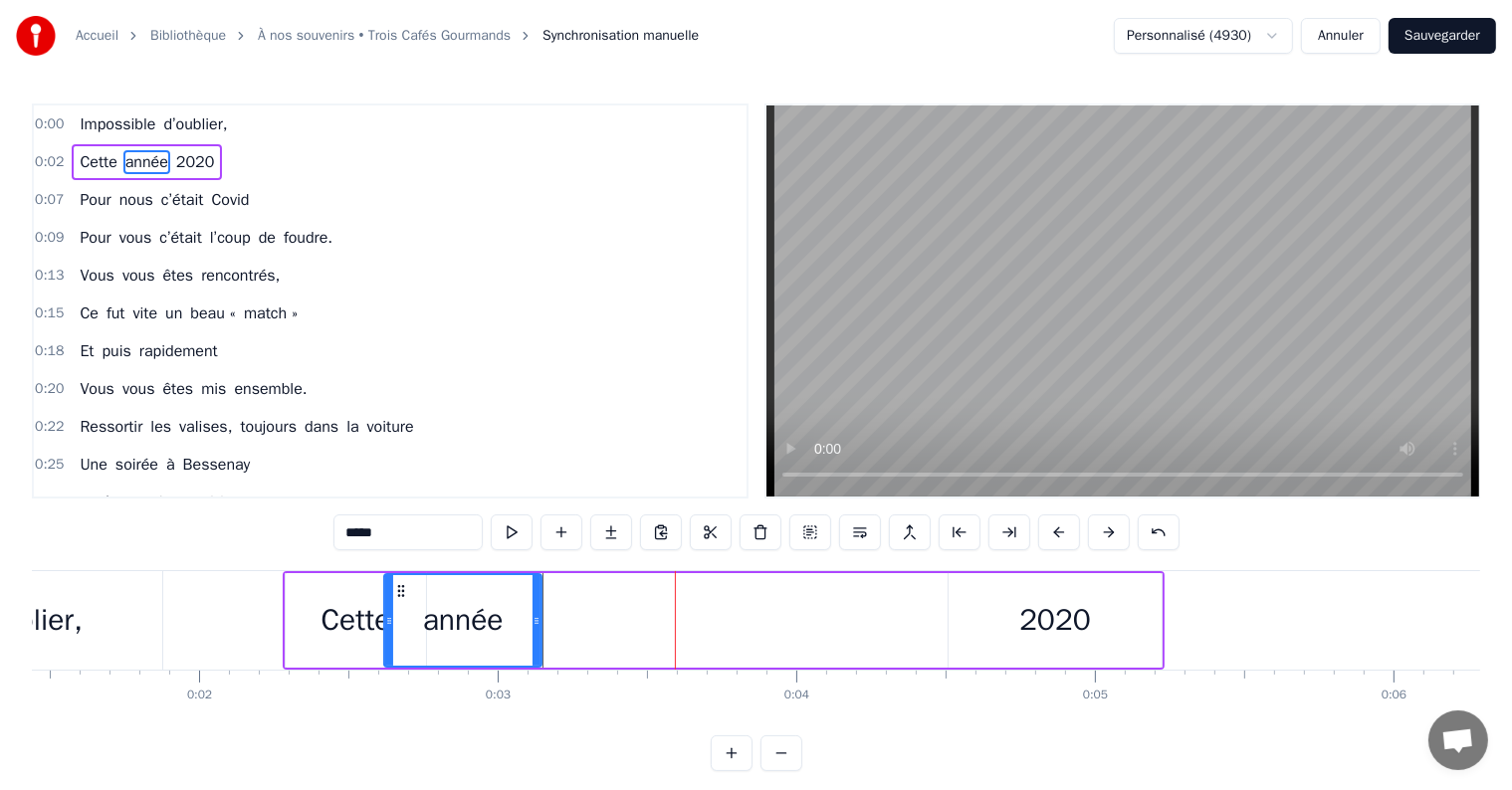 click on "2020" at bounding box center (1055, 620) 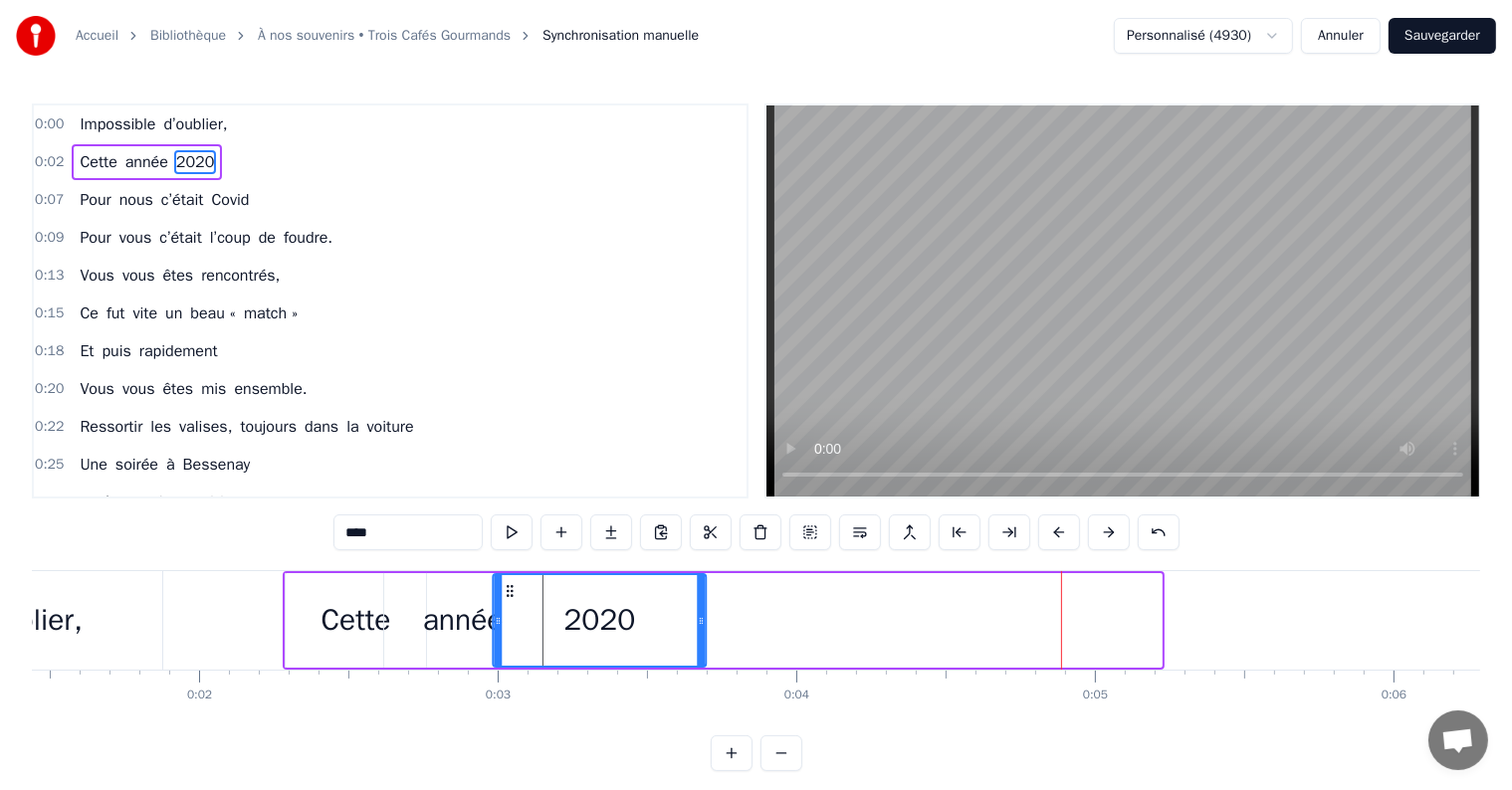 drag, startPoint x: 963, startPoint y: 589, endPoint x: 508, endPoint y: 554, distance: 456.34417 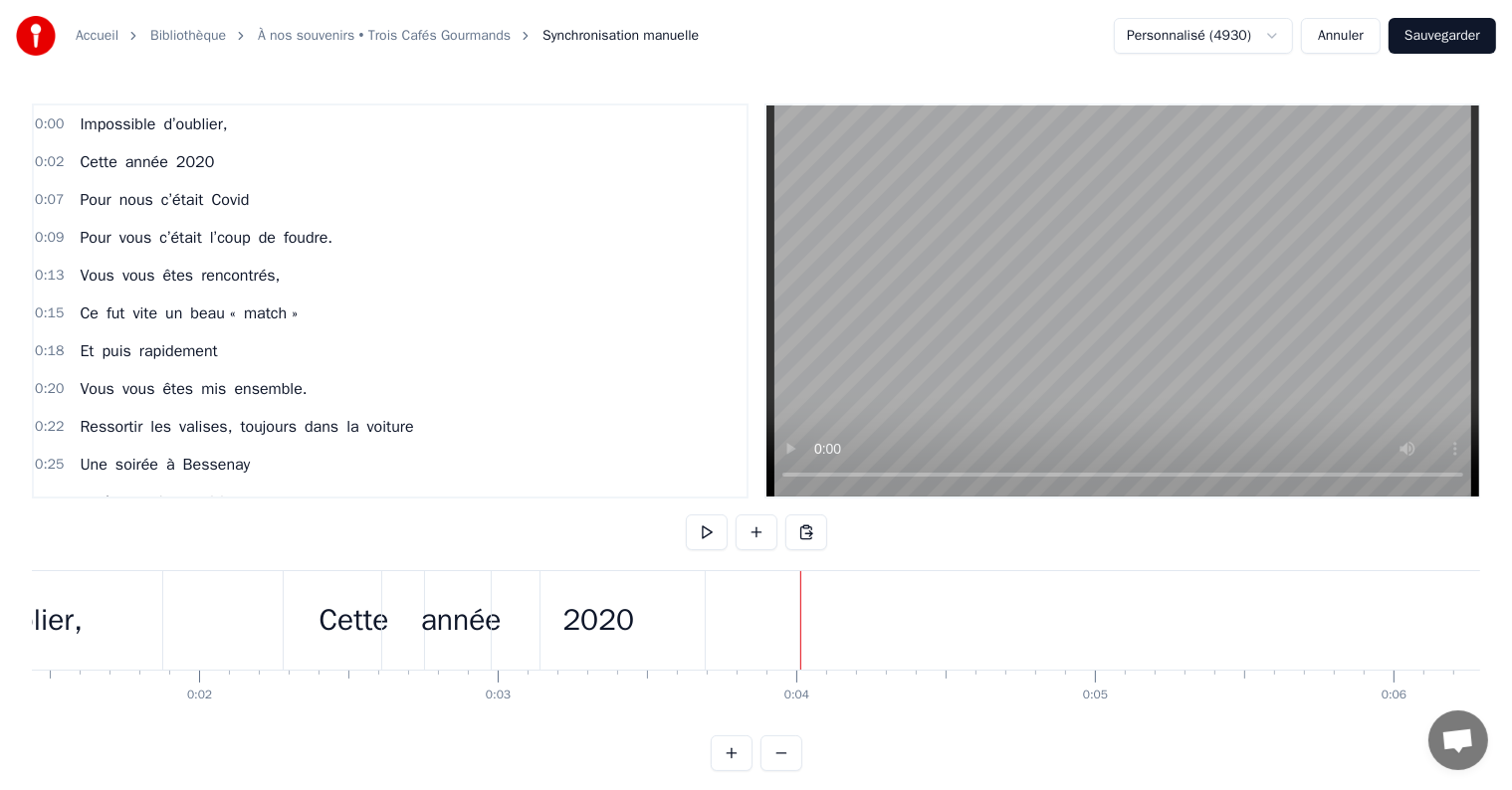 click at bounding box center (28311, 620) 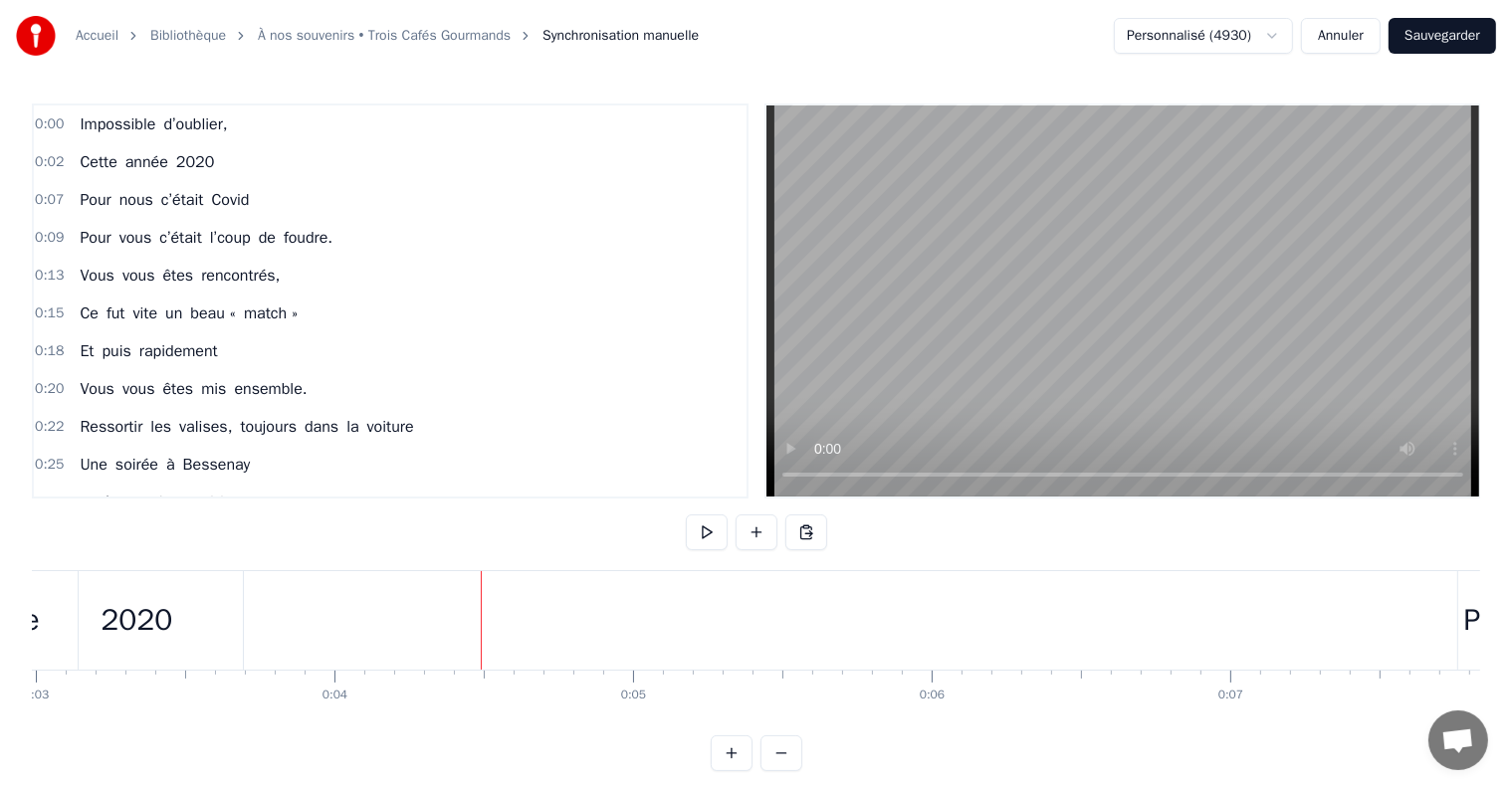 scroll, scrollTop: 0, scrollLeft: 892, axis: horizontal 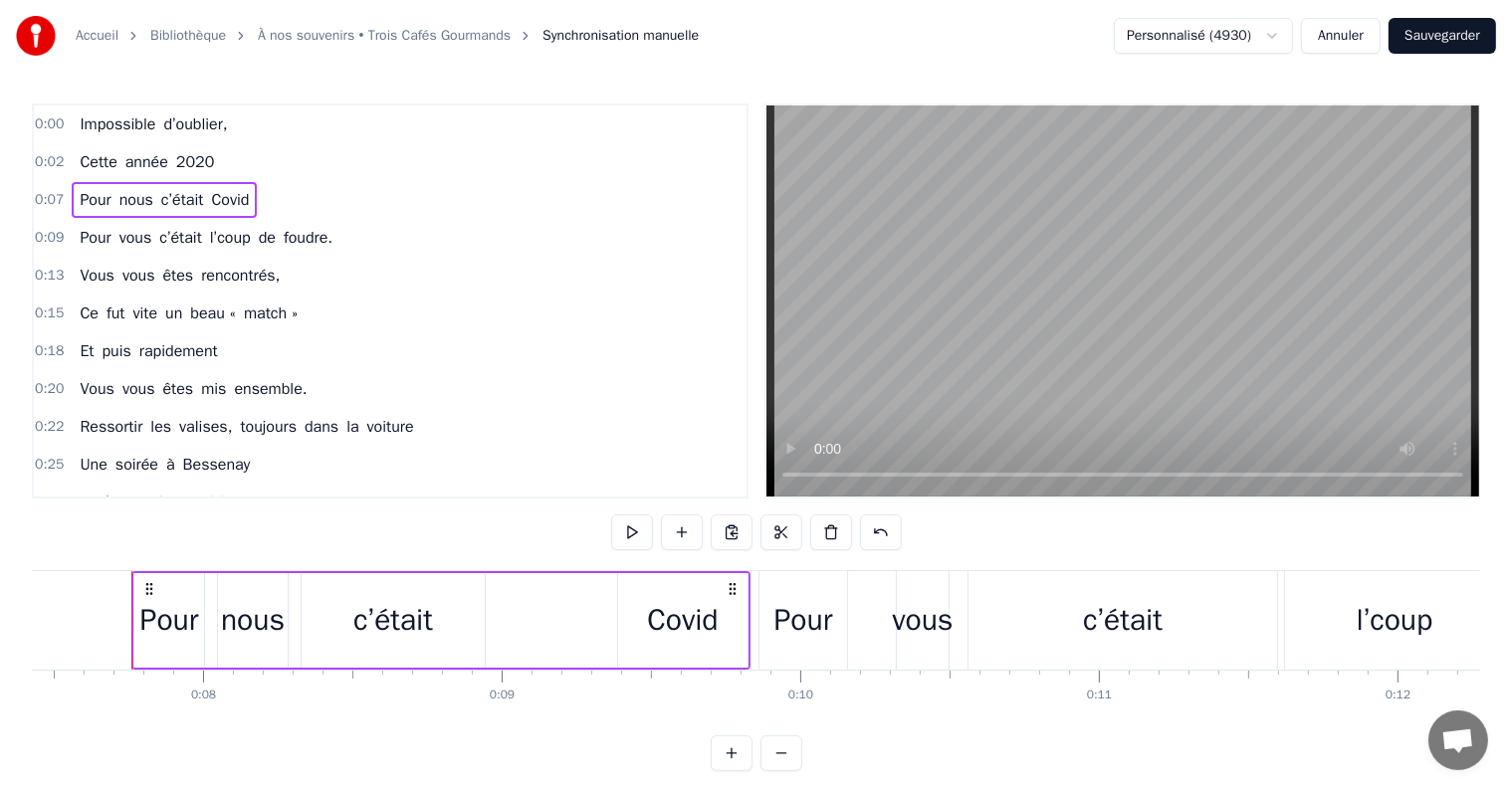click on "Pour vous c’était l’coup de foudre." at bounding box center (206, 238) 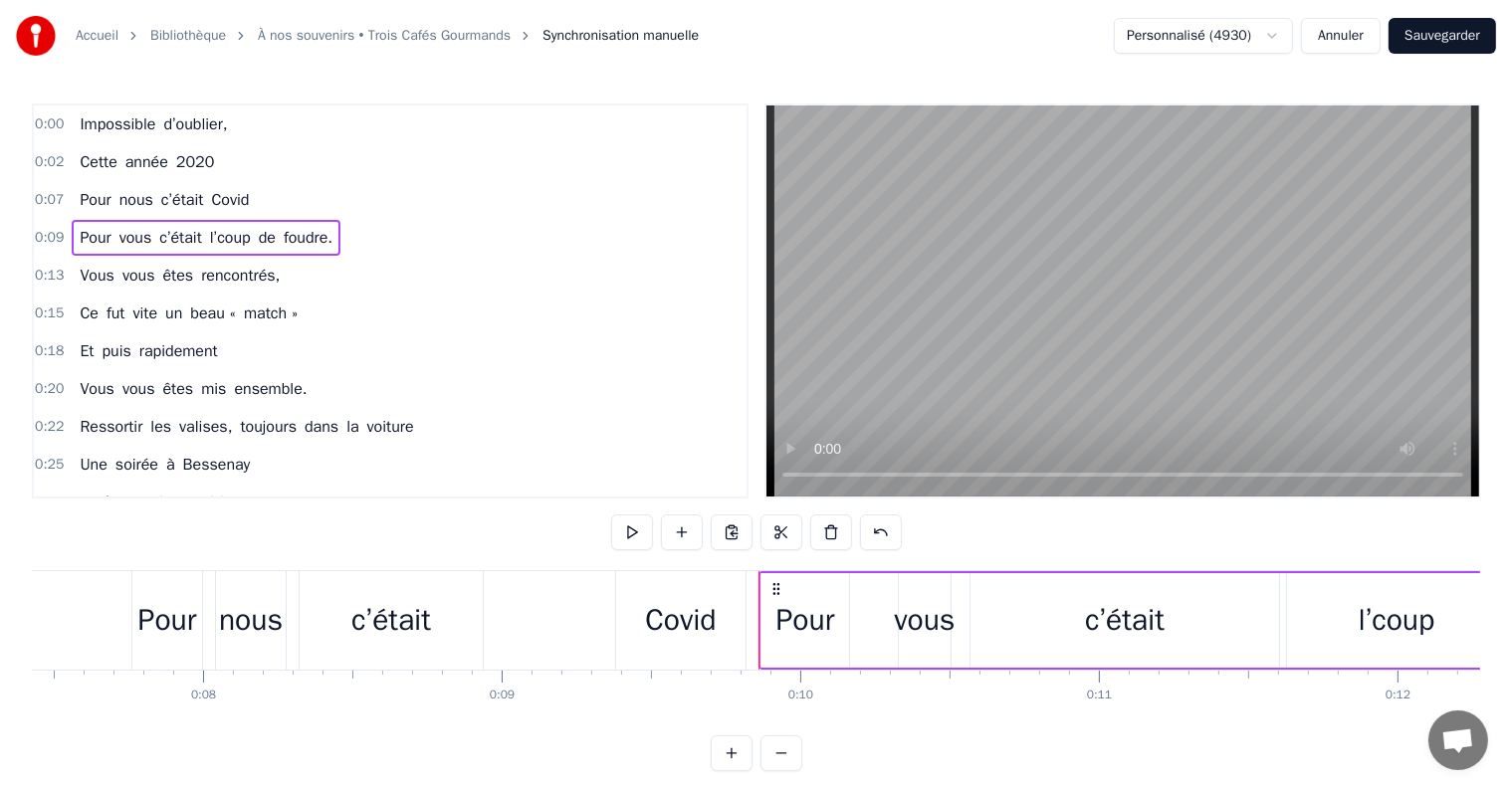 click on "Pour" at bounding box center [95, 200] 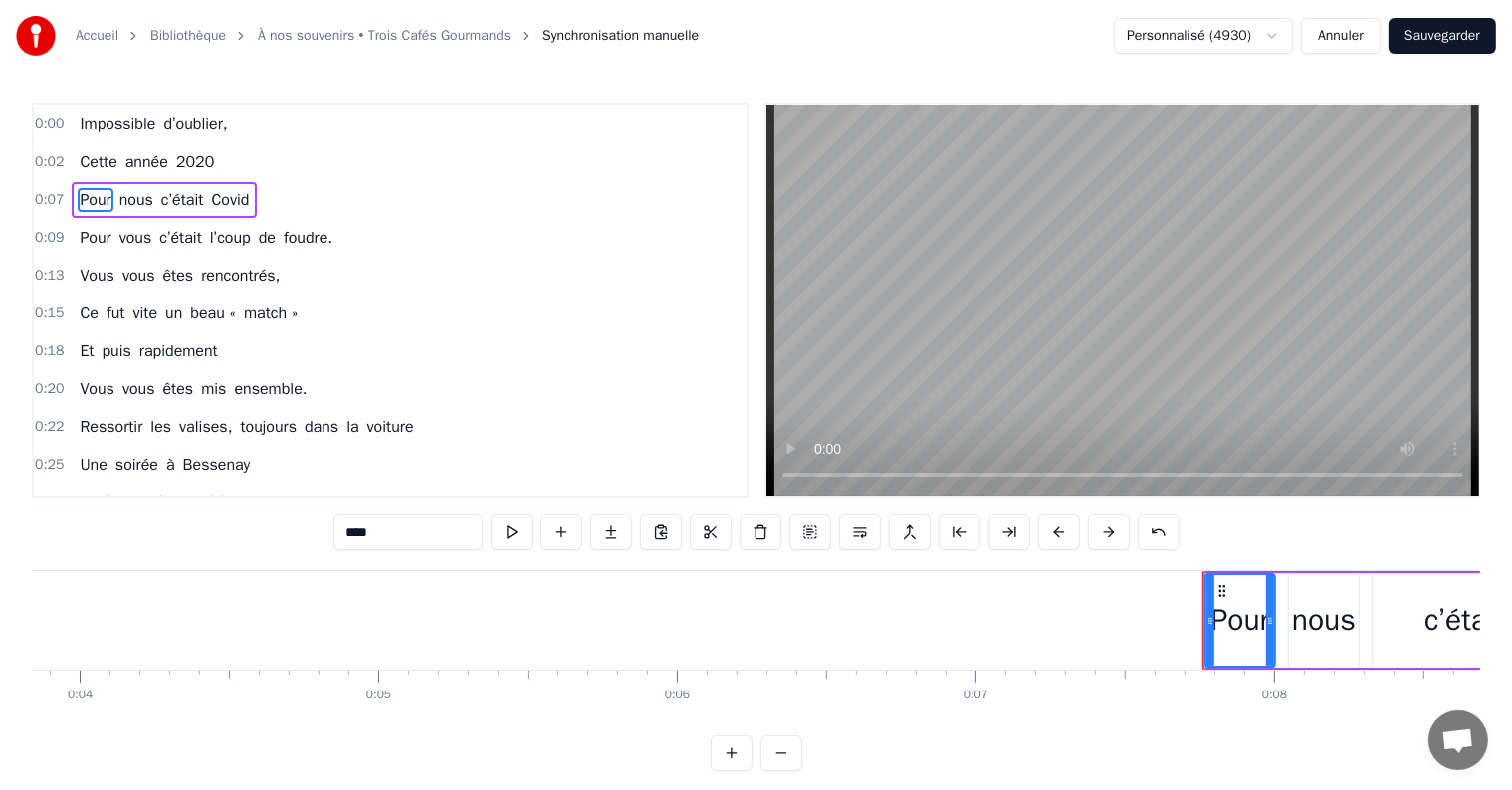 scroll, scrollTop: 0, scrollLeft: 1146, axis: horizontal 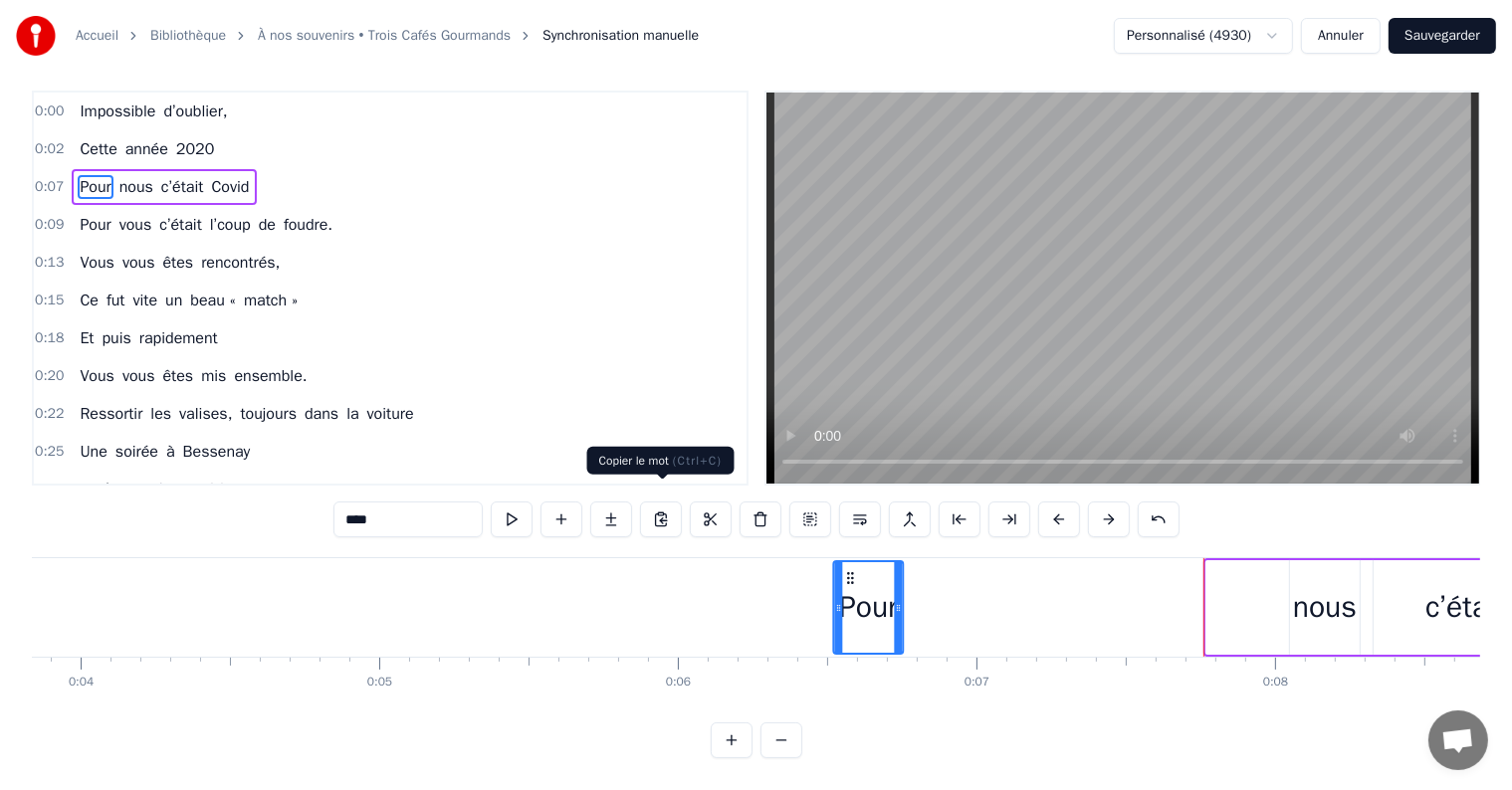 drag, startPoint x: 1219, startPoint y: 589, endPoint x: 666, endPoint y: 458, distance: 568.3045 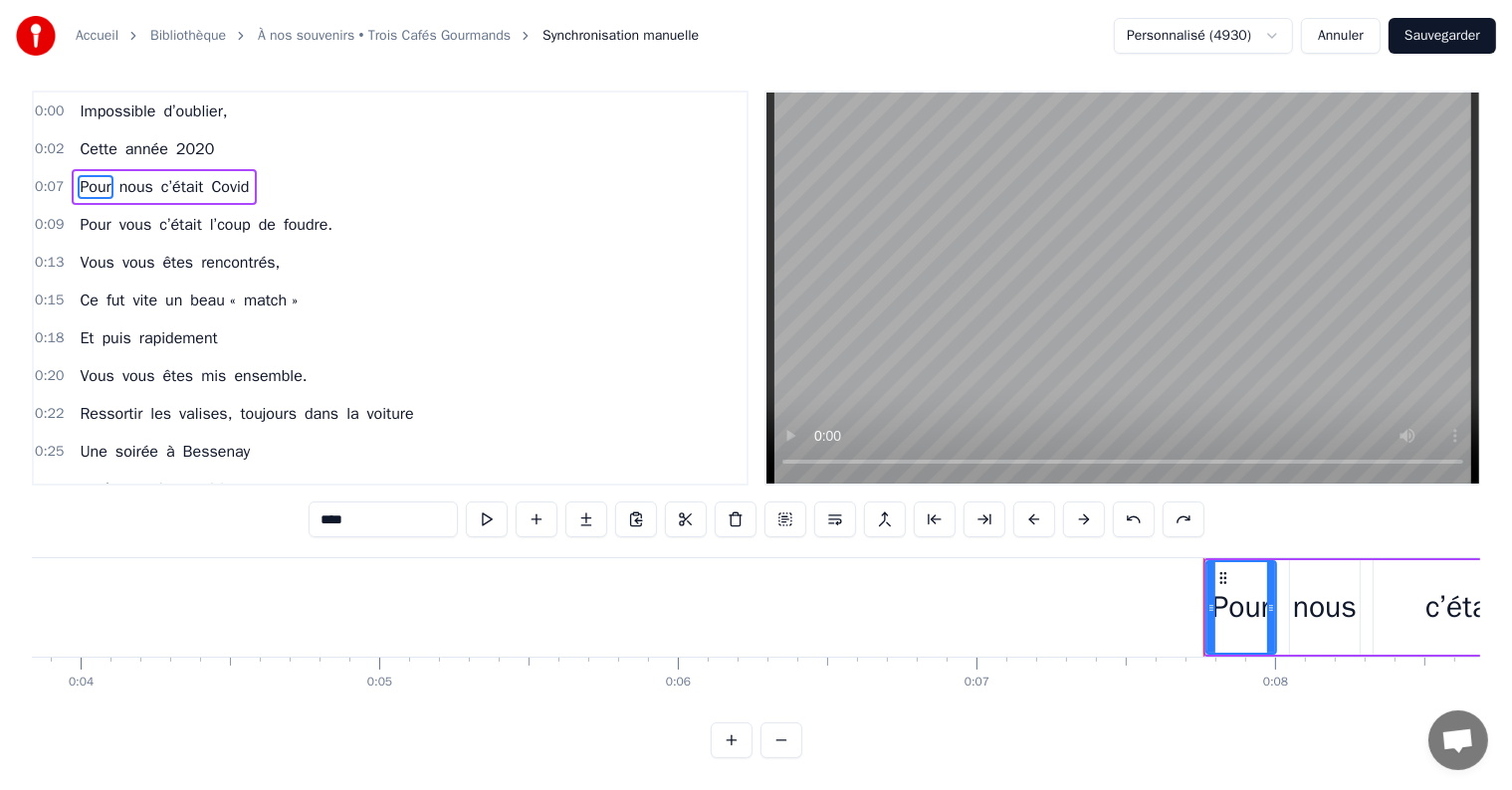 click on "Pour nous c’était Covid" at bounding box center [1513, 607] 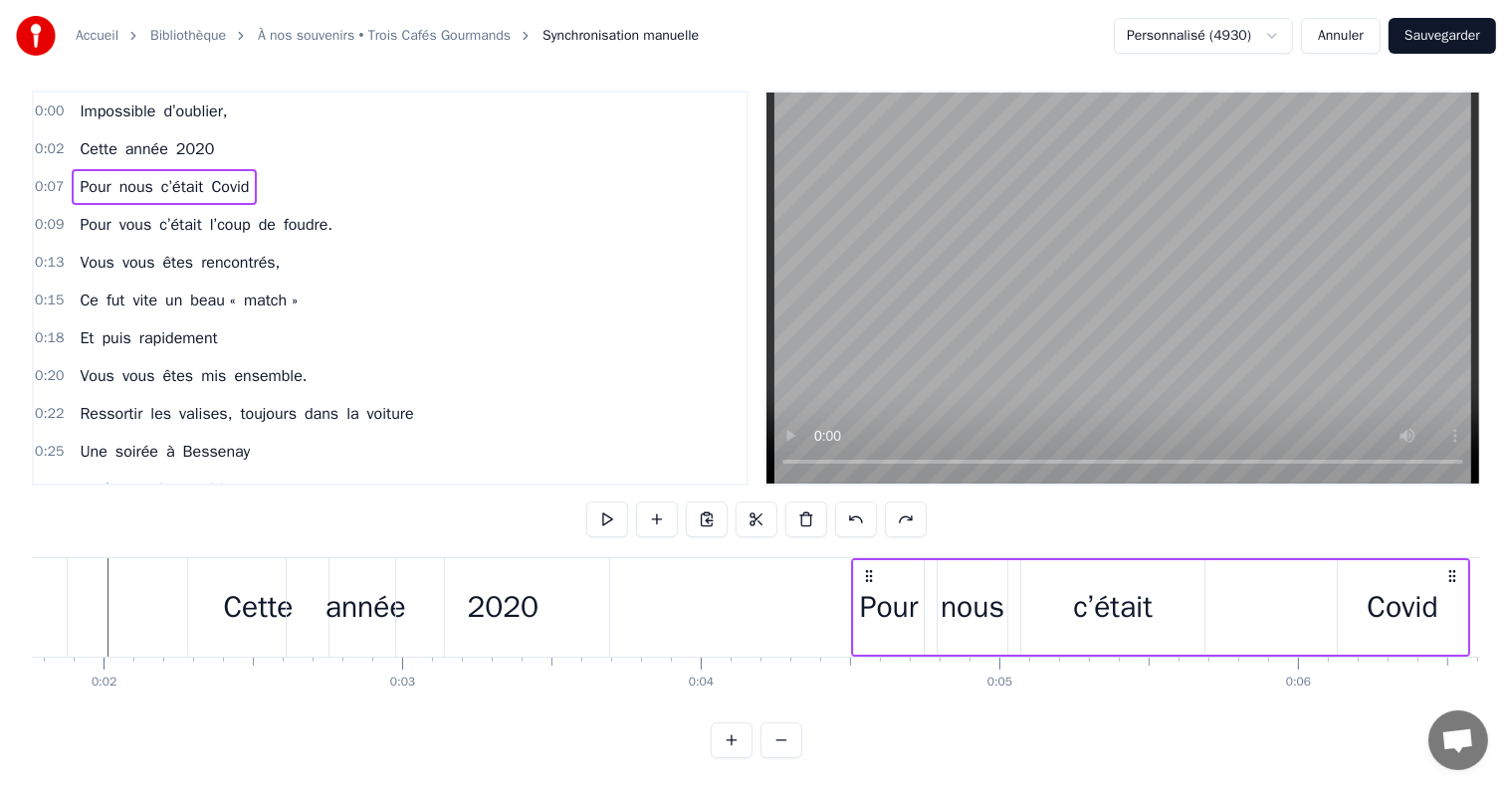 drag, startPoint x: 1218, startPoint y: 556, endPoint x: 260, endPoint y: 541, distance: 958.1174 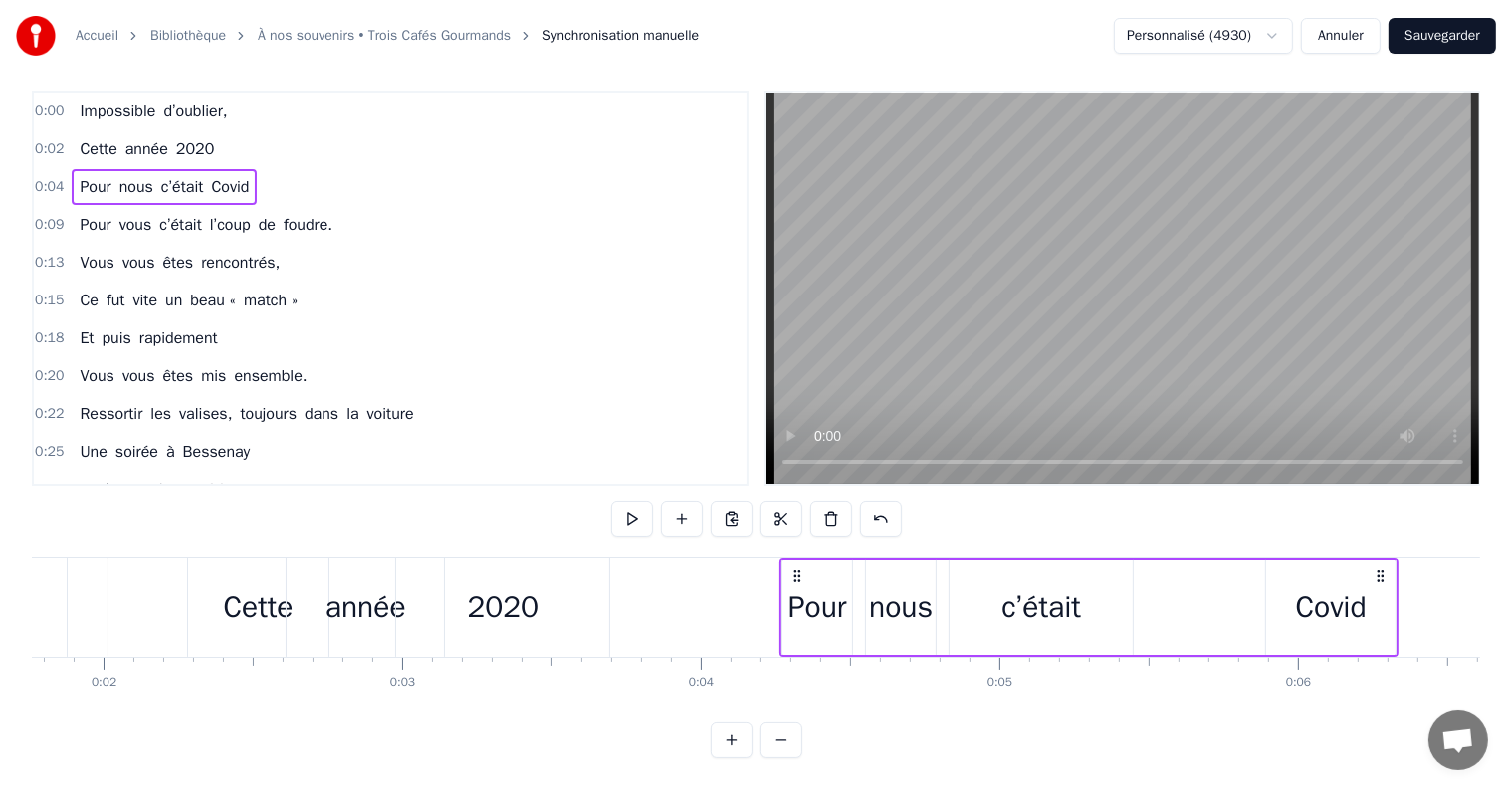 scroll, scrollTop: 0, scrollLeft: 514, axis: horizontal 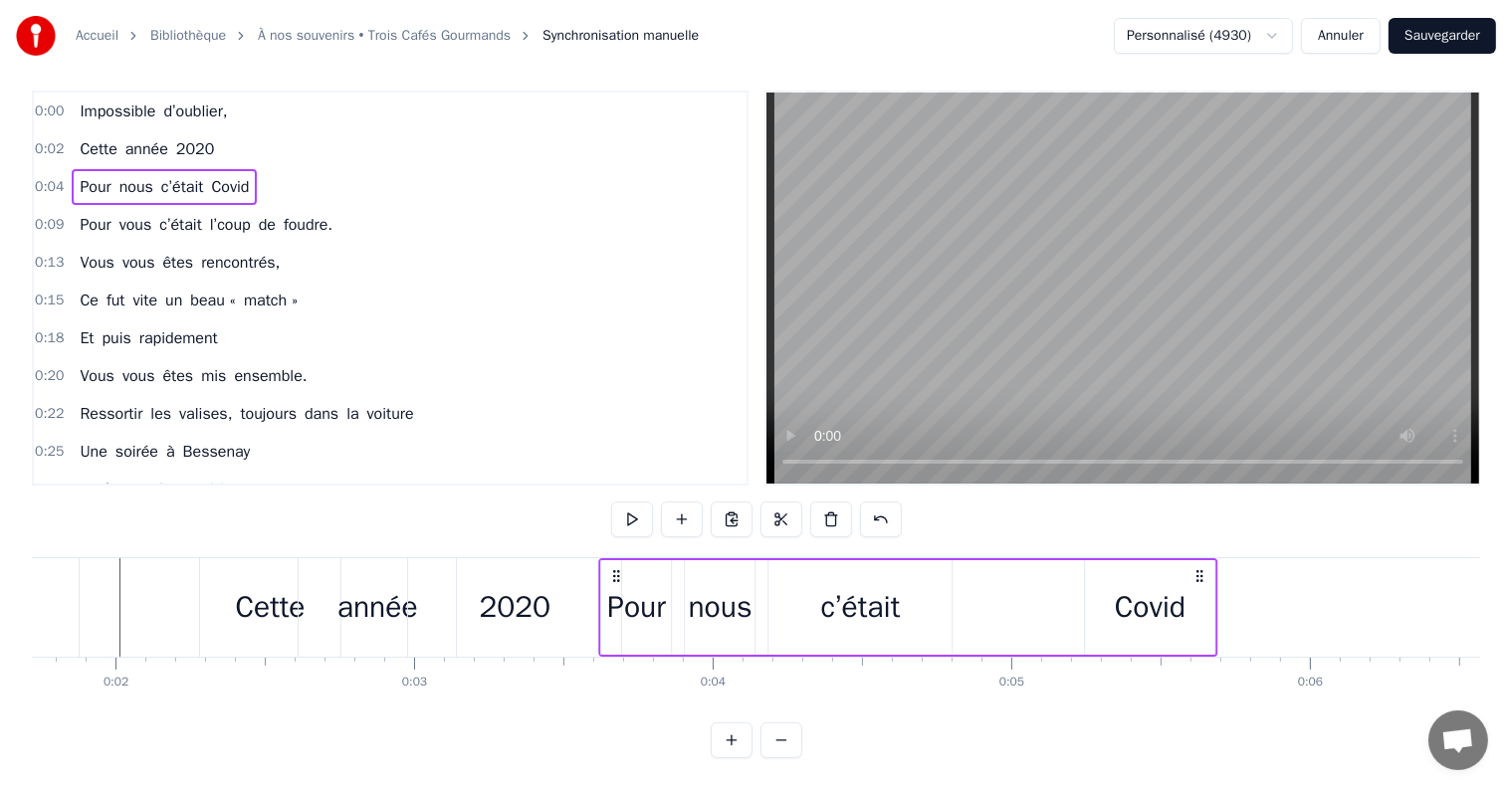 drag, startPoint x: 805, startPoint y: 557, endPoint x: 613, endPoint y: 558, distance: 192.0026 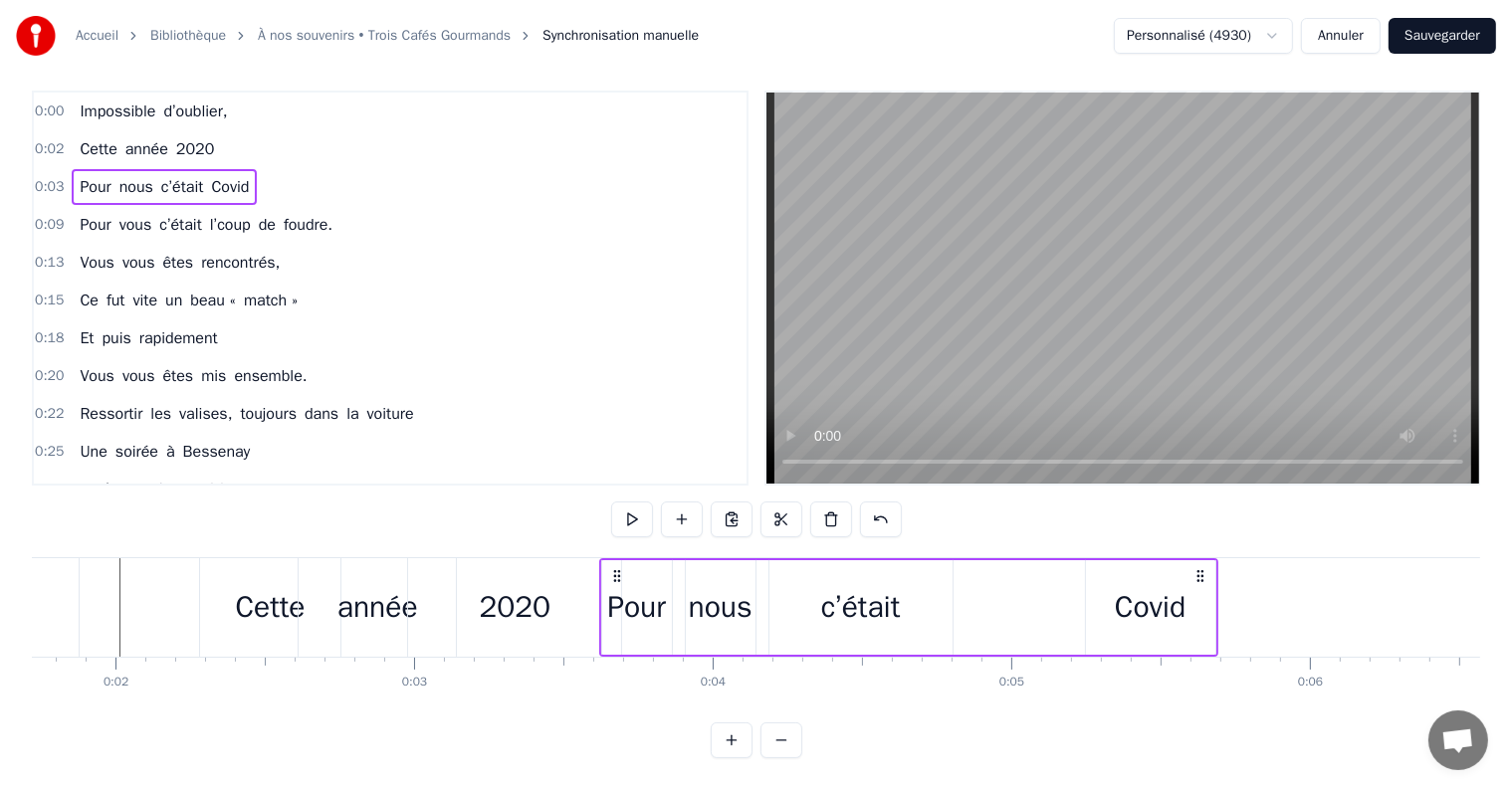 click on "c’était" at bounding box center (861, 607) 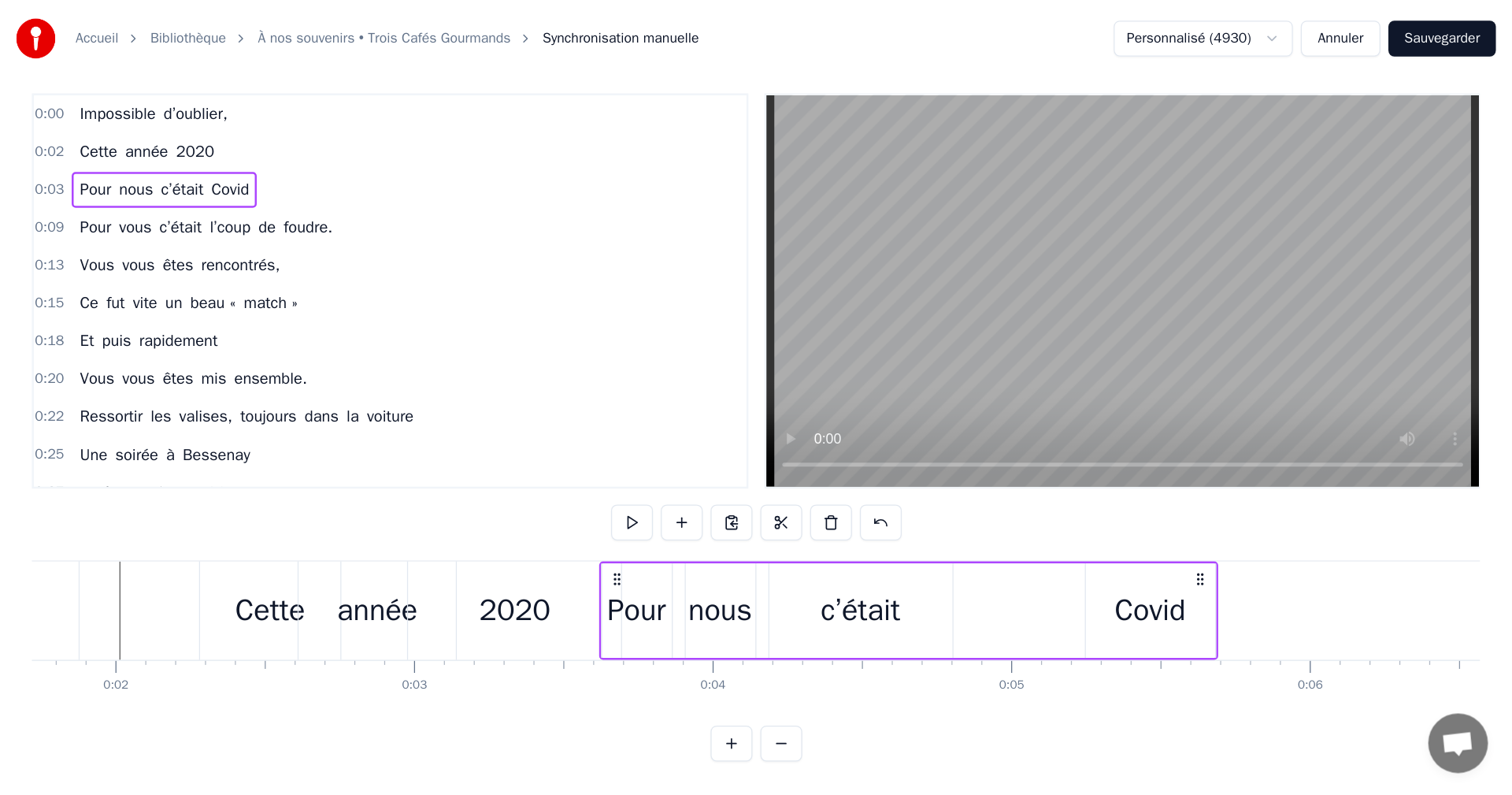 scroll, scrollTop: 0, scrollLeft: 0, axis: both 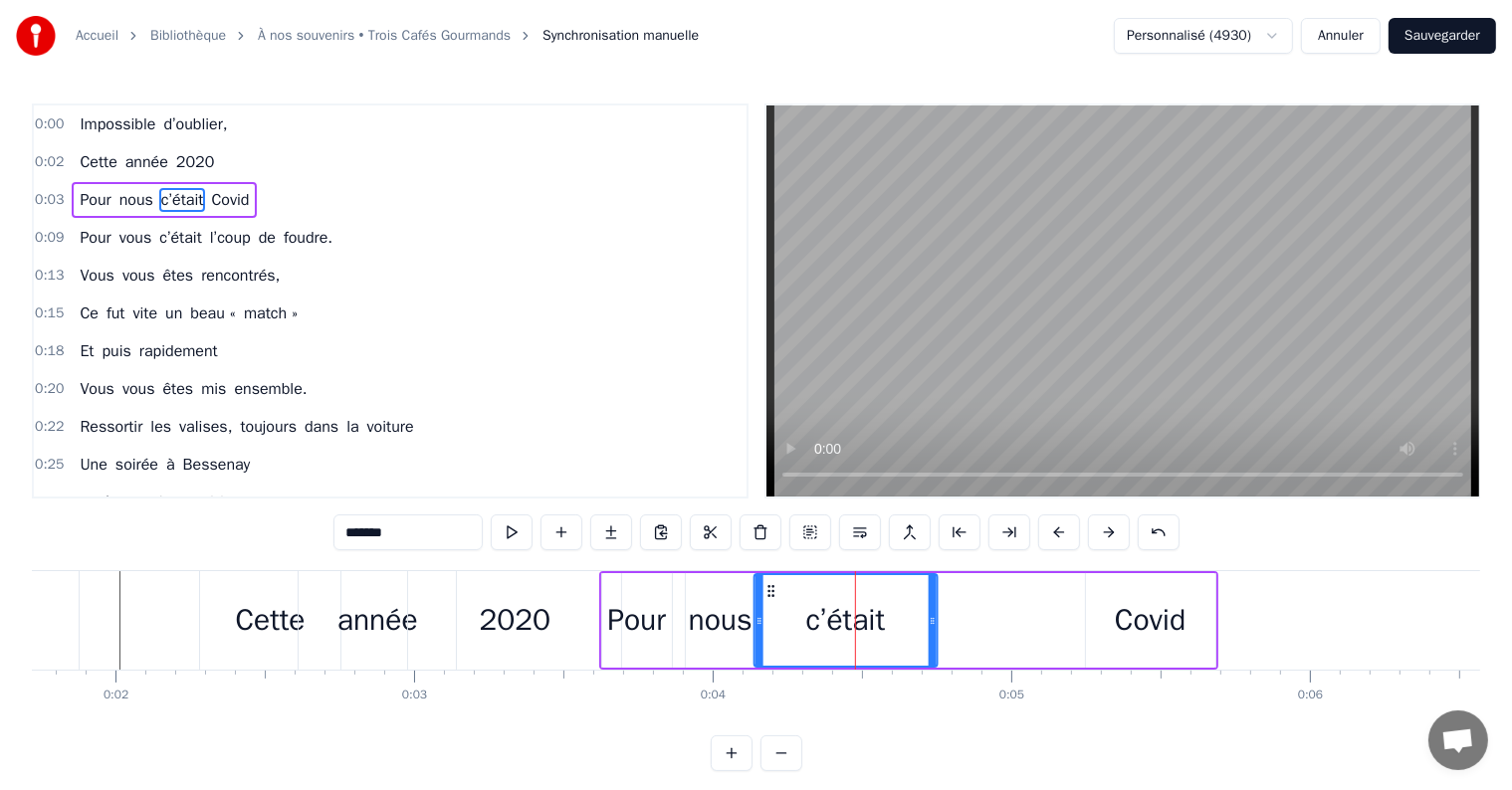 drag, startPoint x: 784, startPoint y: 588, endPoint x: 769, endPoint y: 589, distance: 15.033296 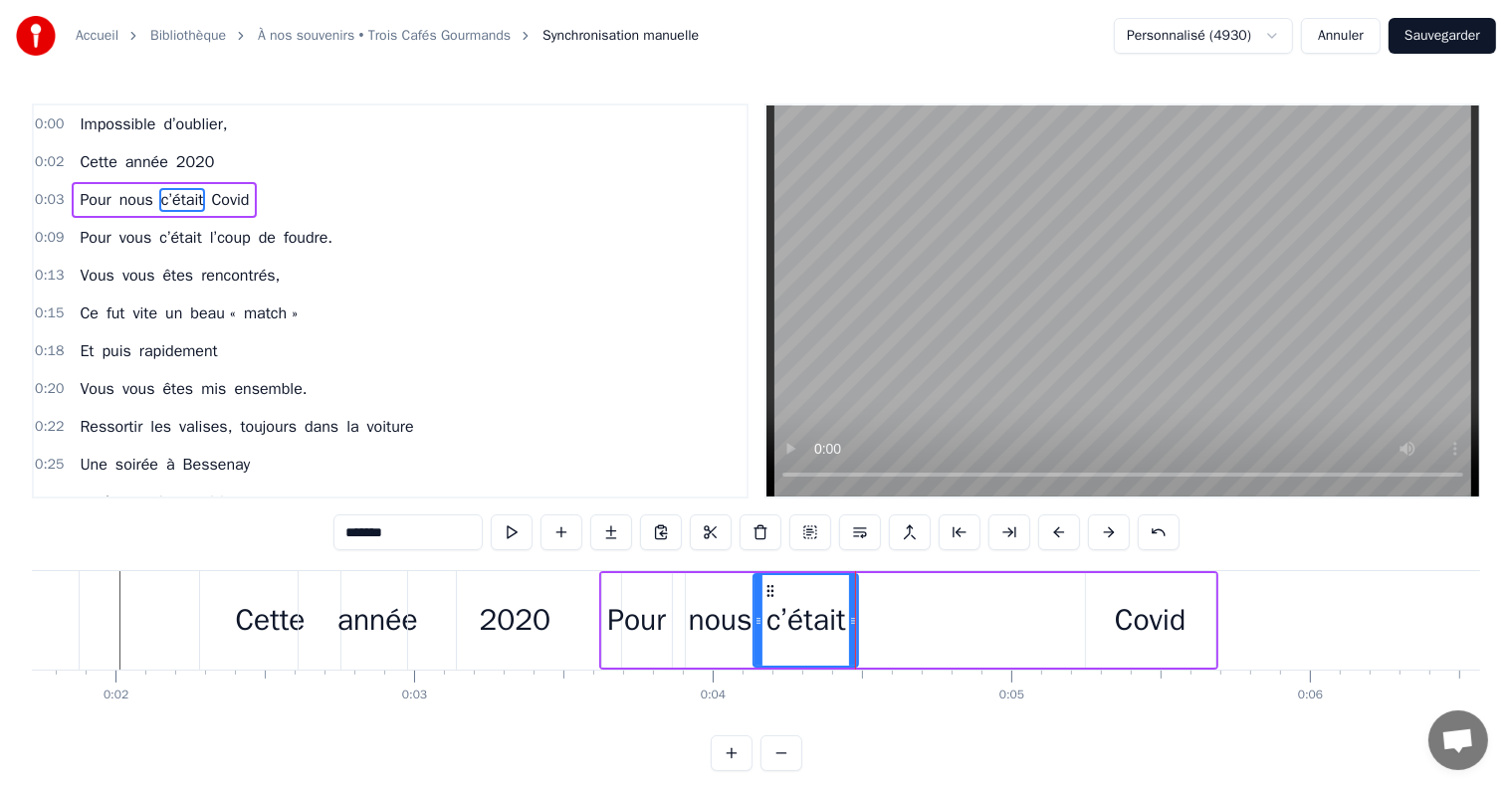 drag, startPoint x: 932, startPoint y: 620, endPoint x: 853, endPoint y: 619, distance: 79.00633 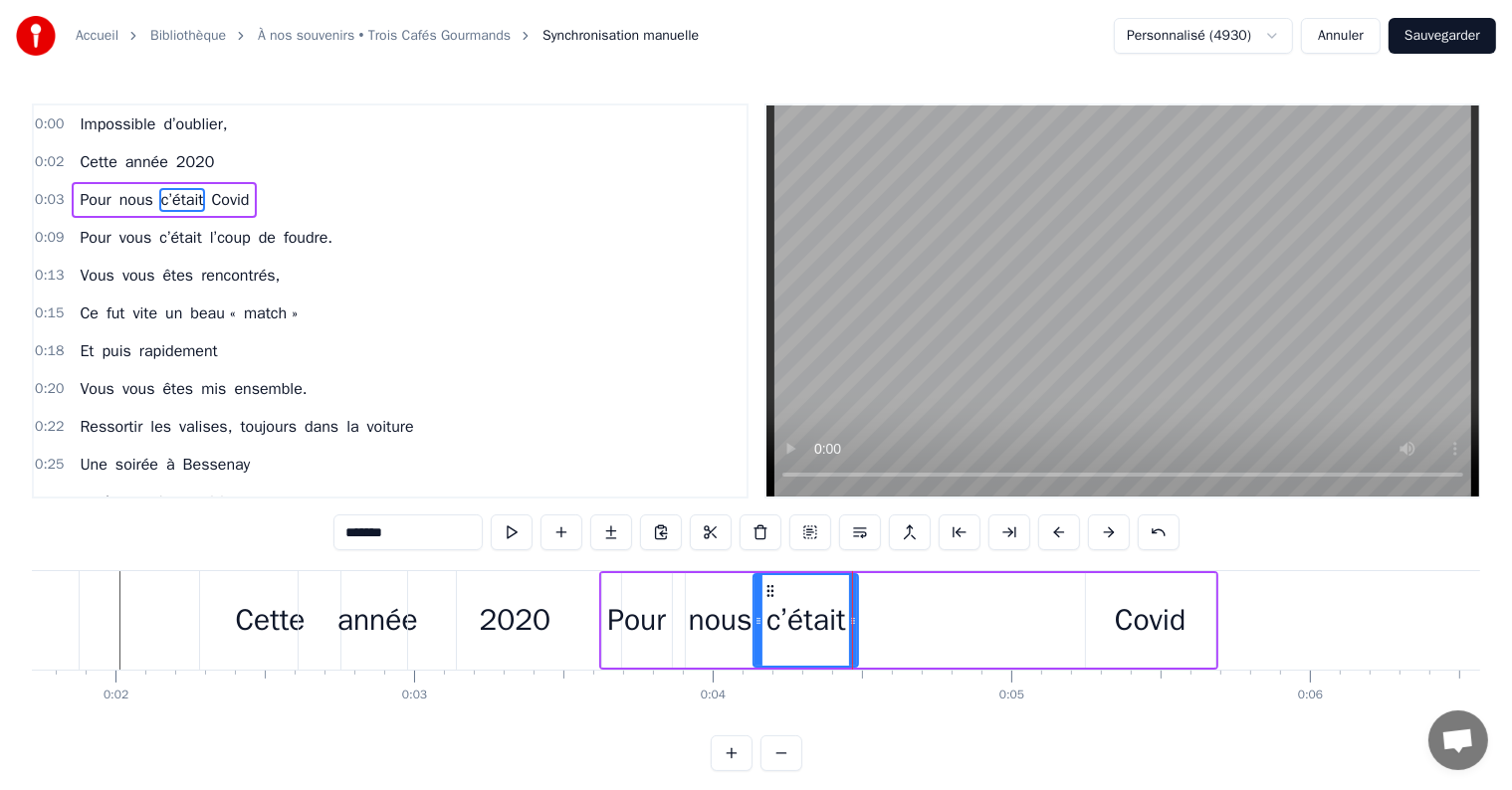 click on "Covid" at bounding box center [1150, 620] 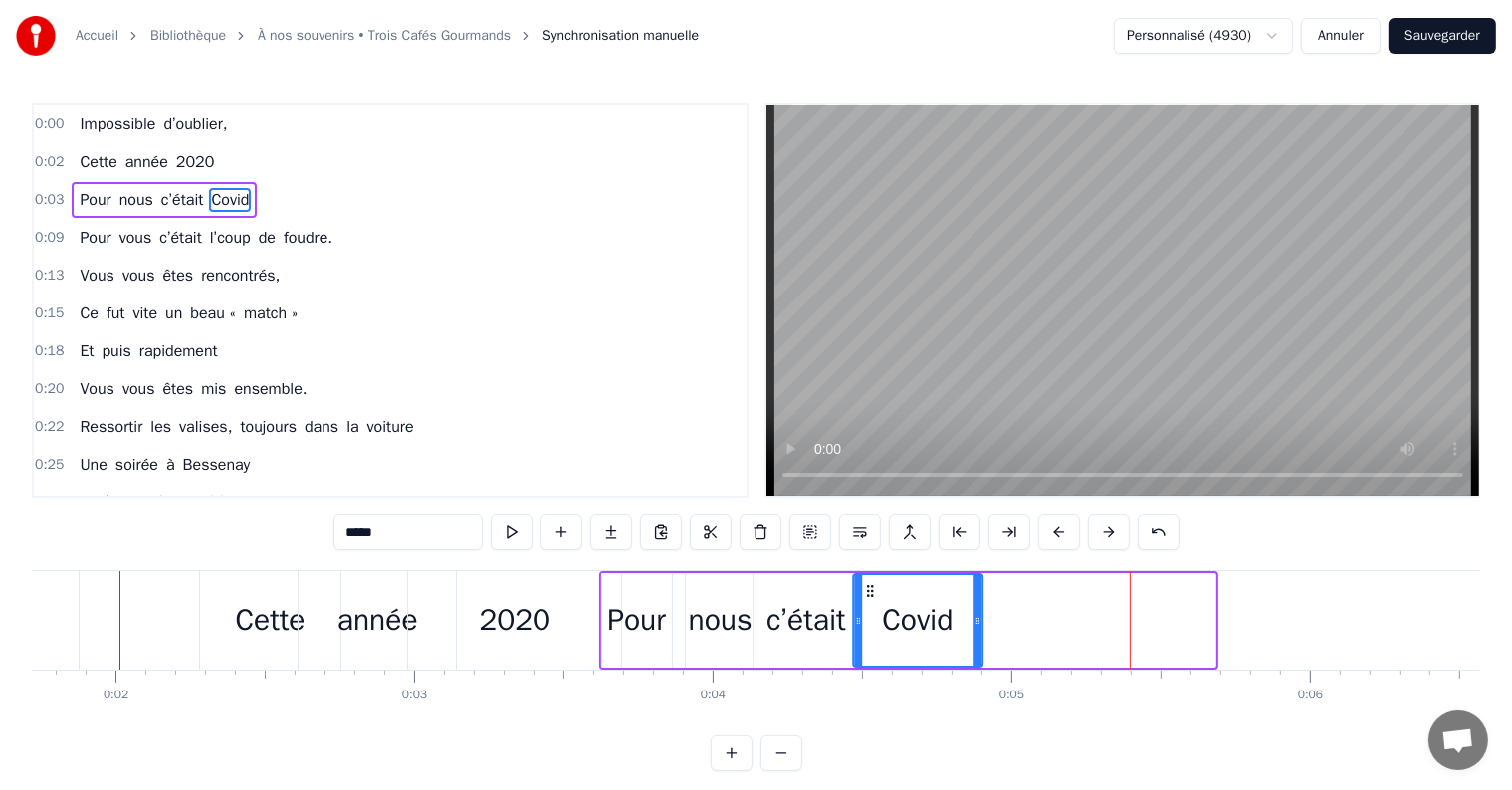 drag, startPoint x: 1099, startPoint y: 589, endPoint x: 867, endPoint y: 597, distance: 232.1379 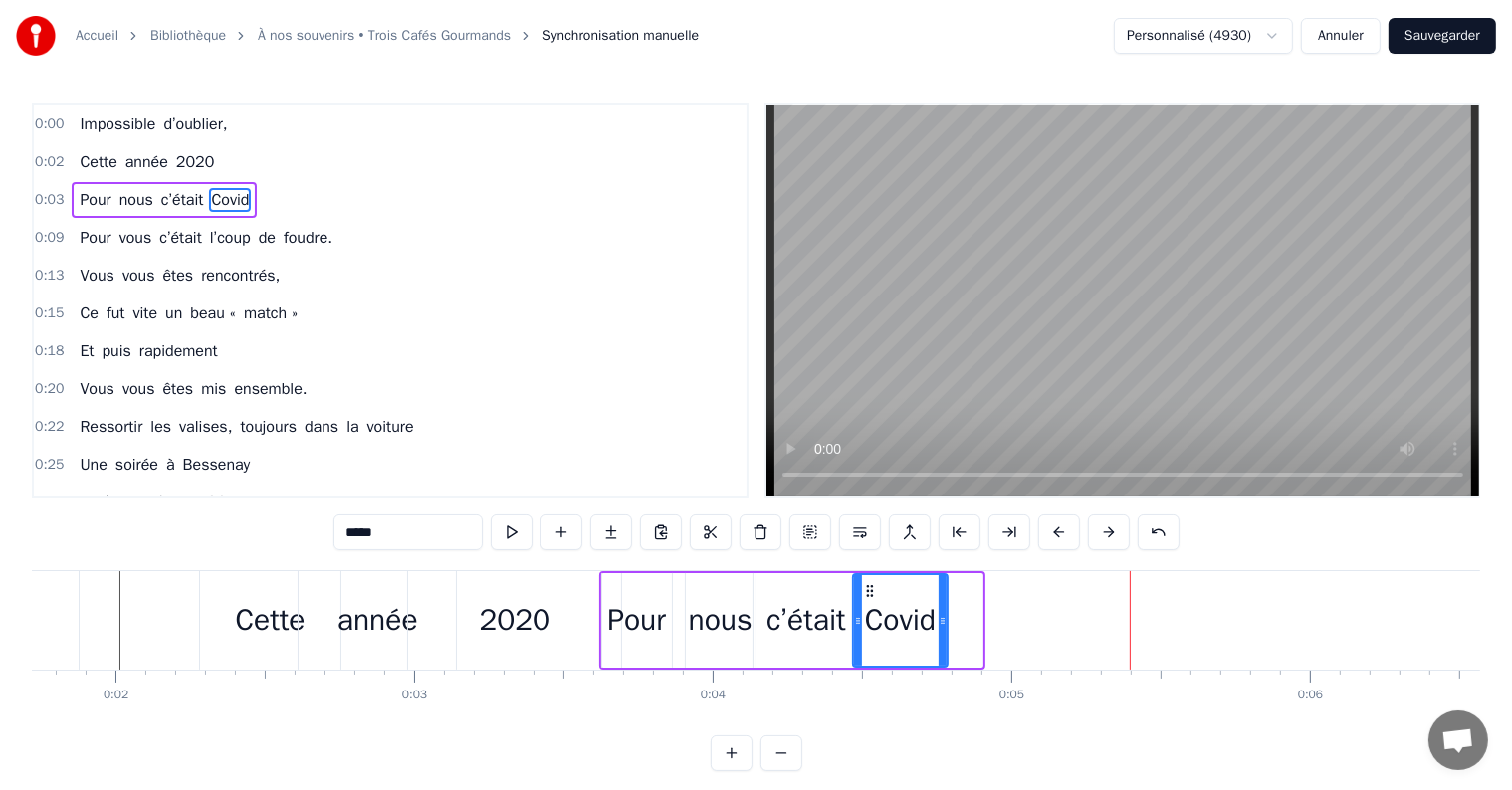 drag, startPoint x: 977, startPoint y: 617, endPoint x: 943, endPoint y: 618, distance: 34.014703 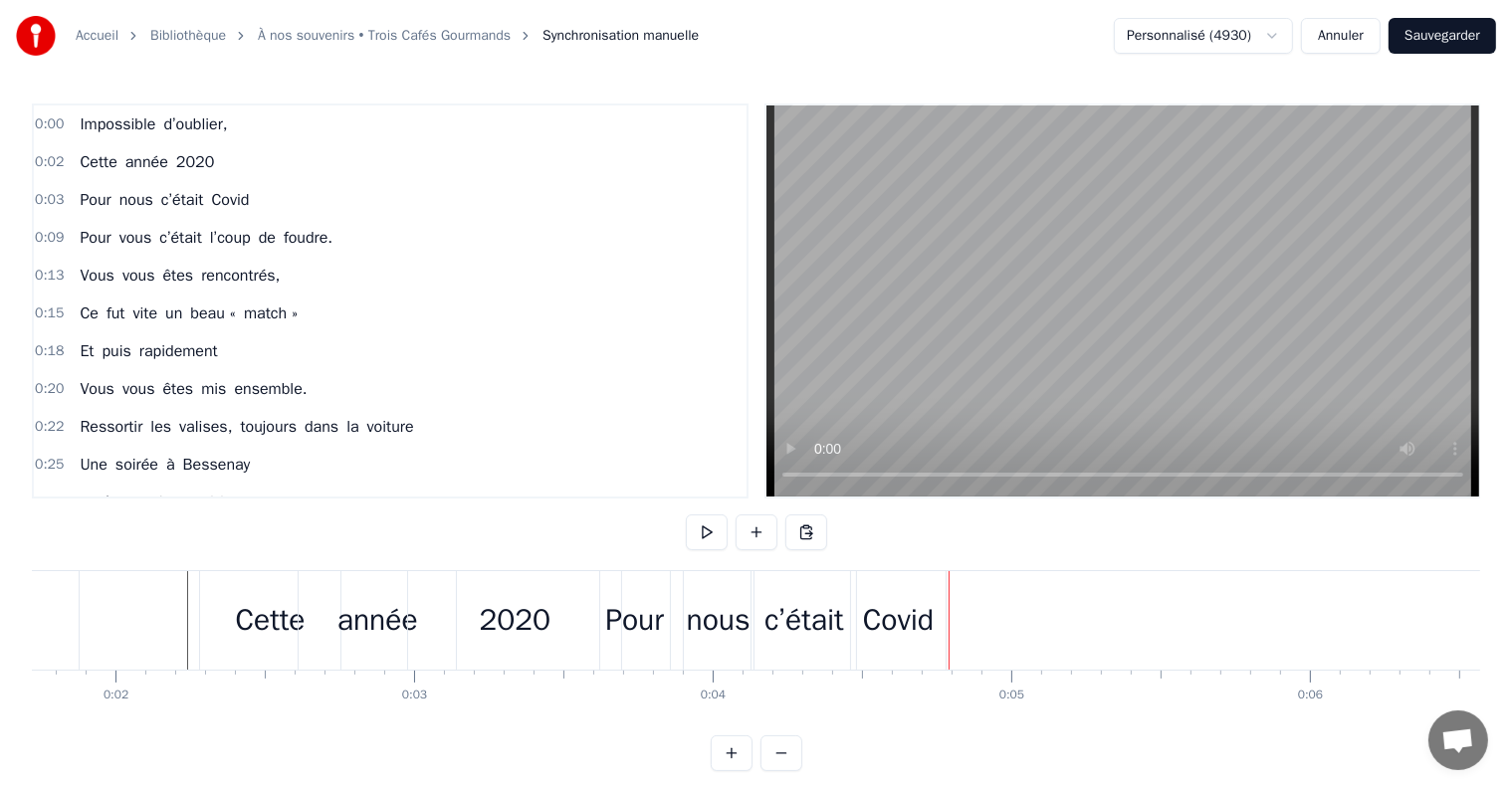 click on "nous" at bounding box center [719, 620] 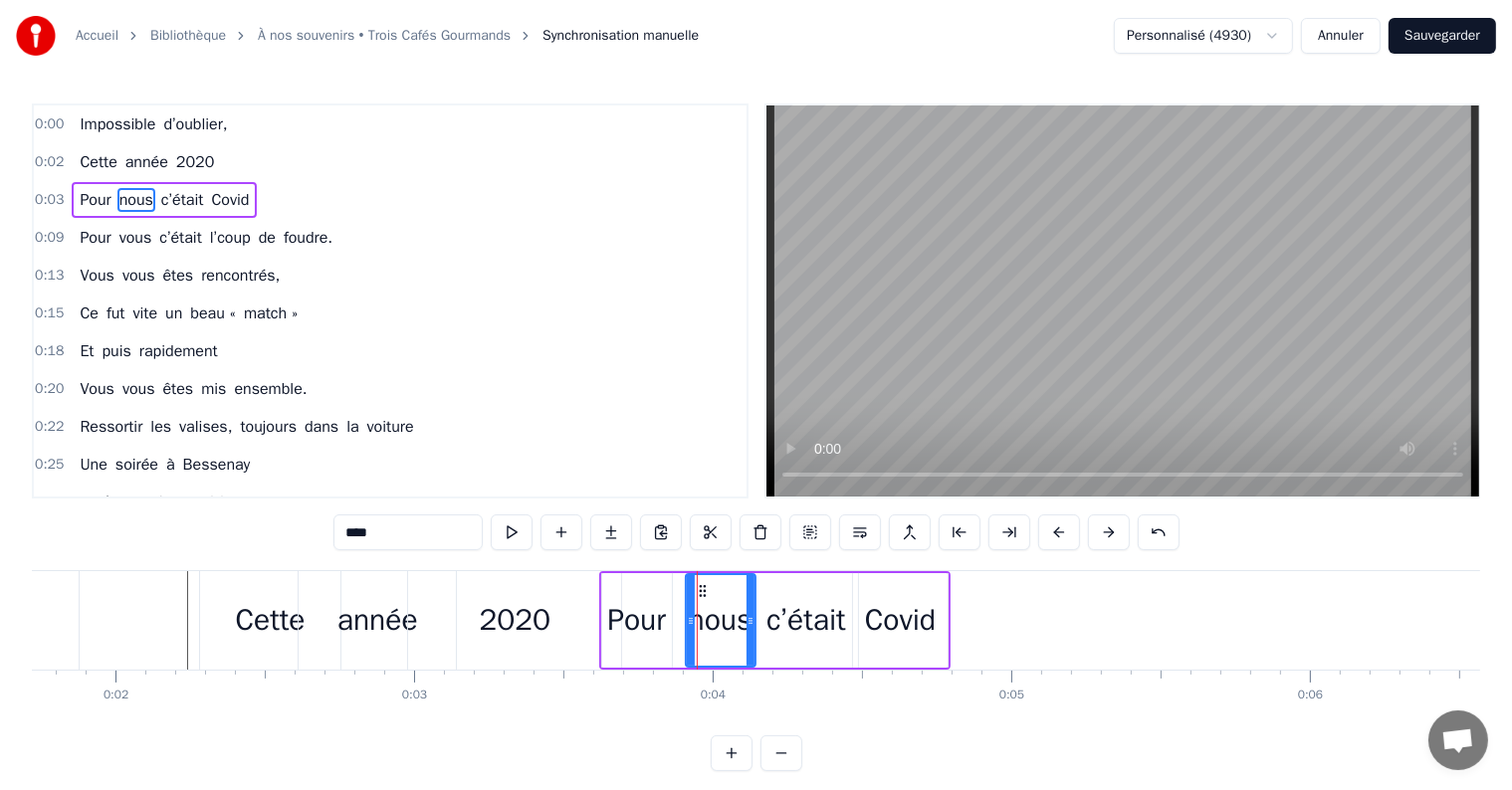 click on "Pour nous c’était Covid" at bounding box center (774, 620) 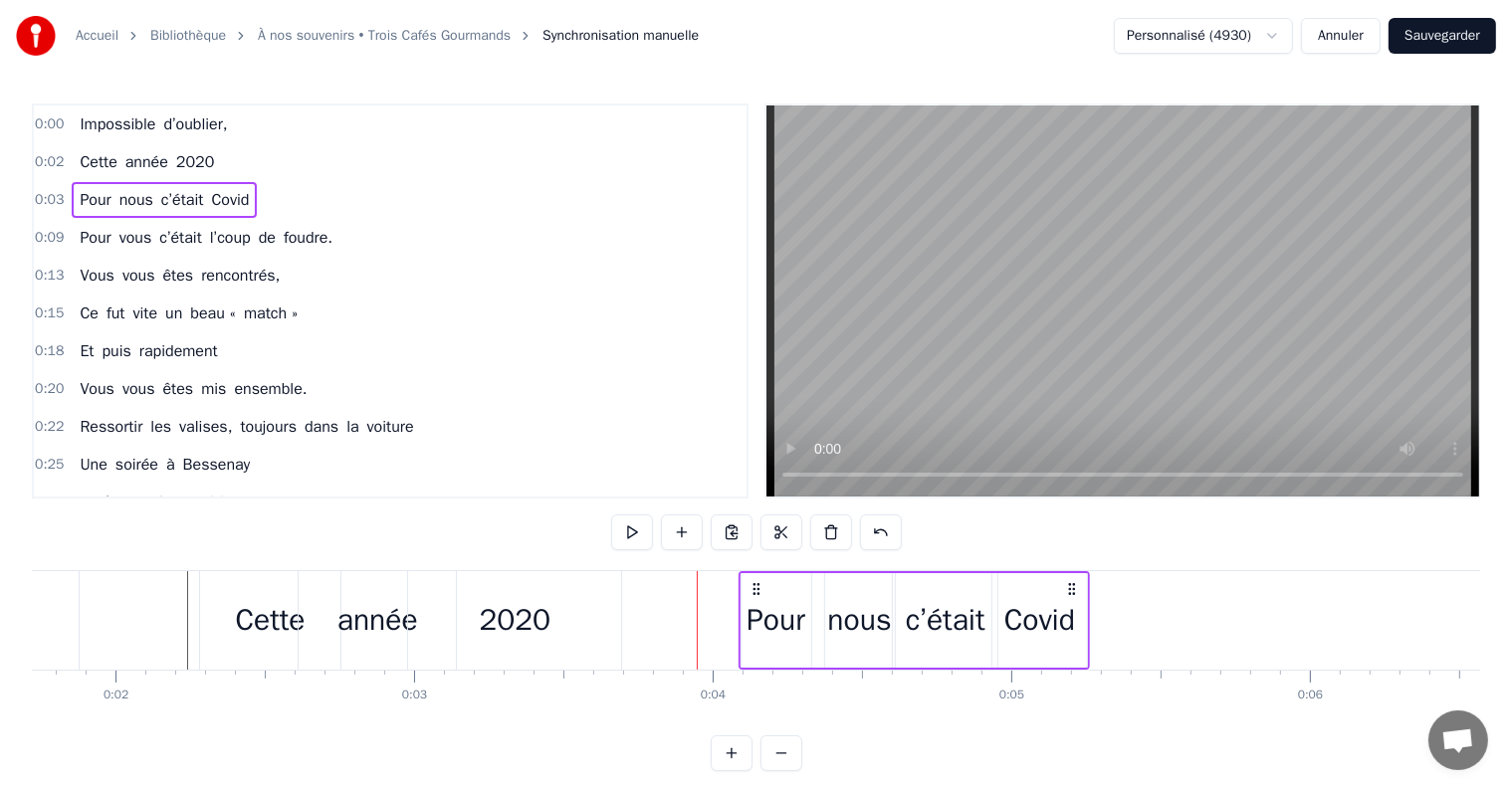 drag, startPoint x: 611, startPoint y: 588, endPoint x: 751, endPoint y: 585, distance: 140.03214 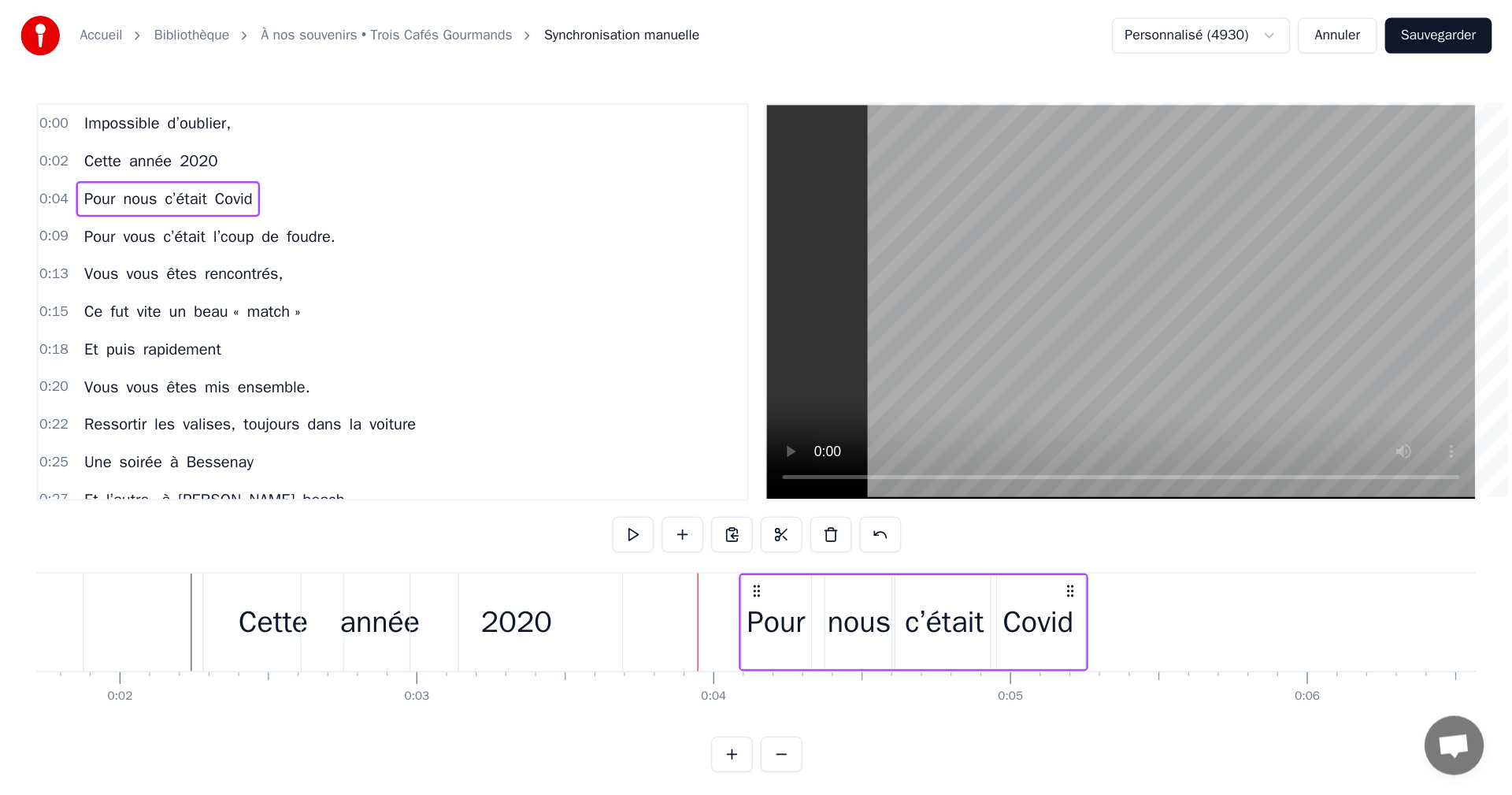scroll, scrollTop: 0, scrollLeft: 406, axis: horizontal 